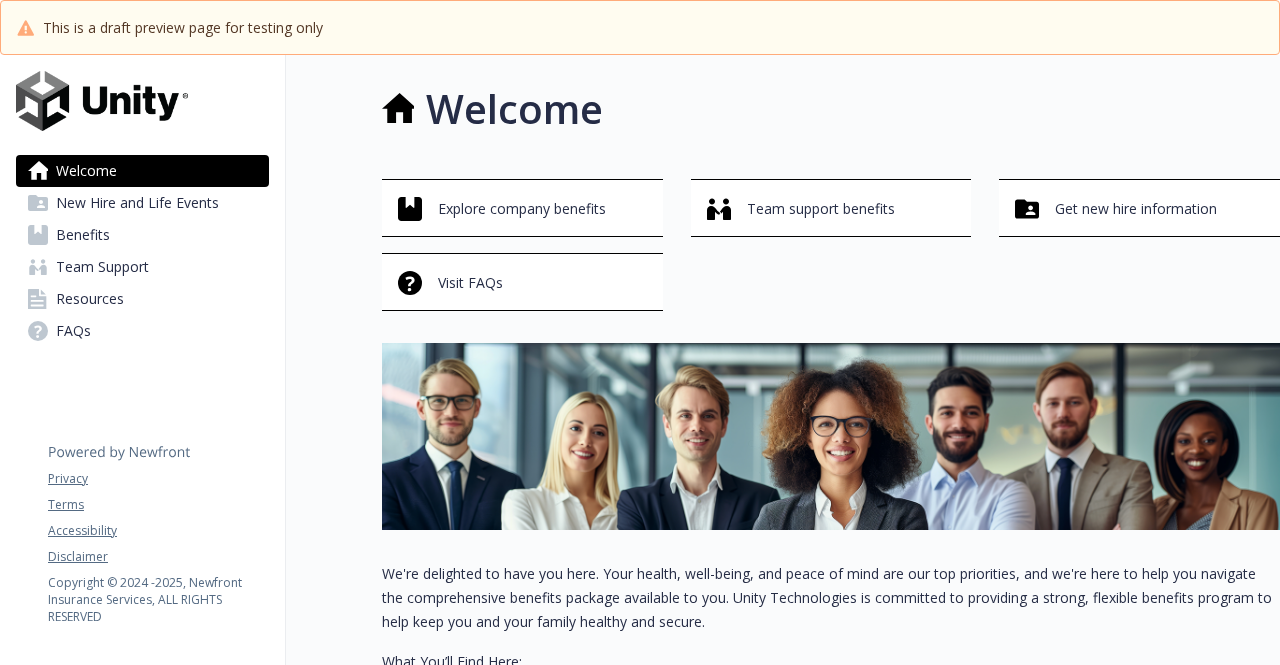 scroll, scrollTop: 0, scrollLeft: 0, axis: both 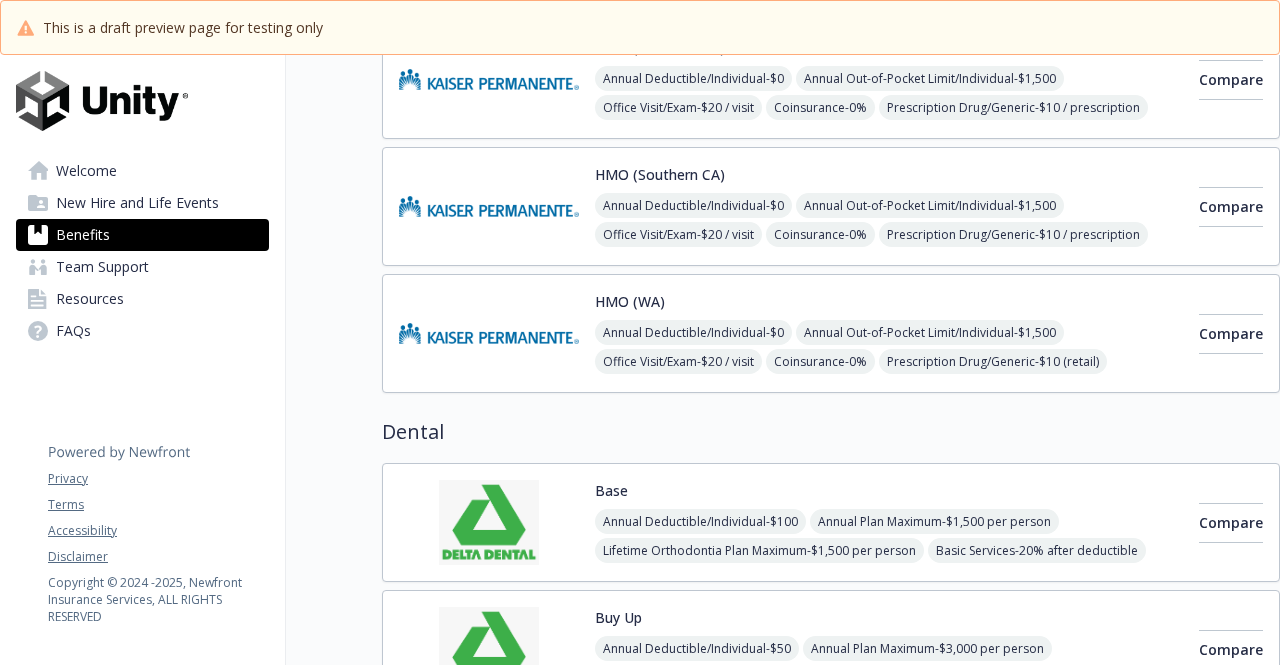 click at bounding box center (489, 333) 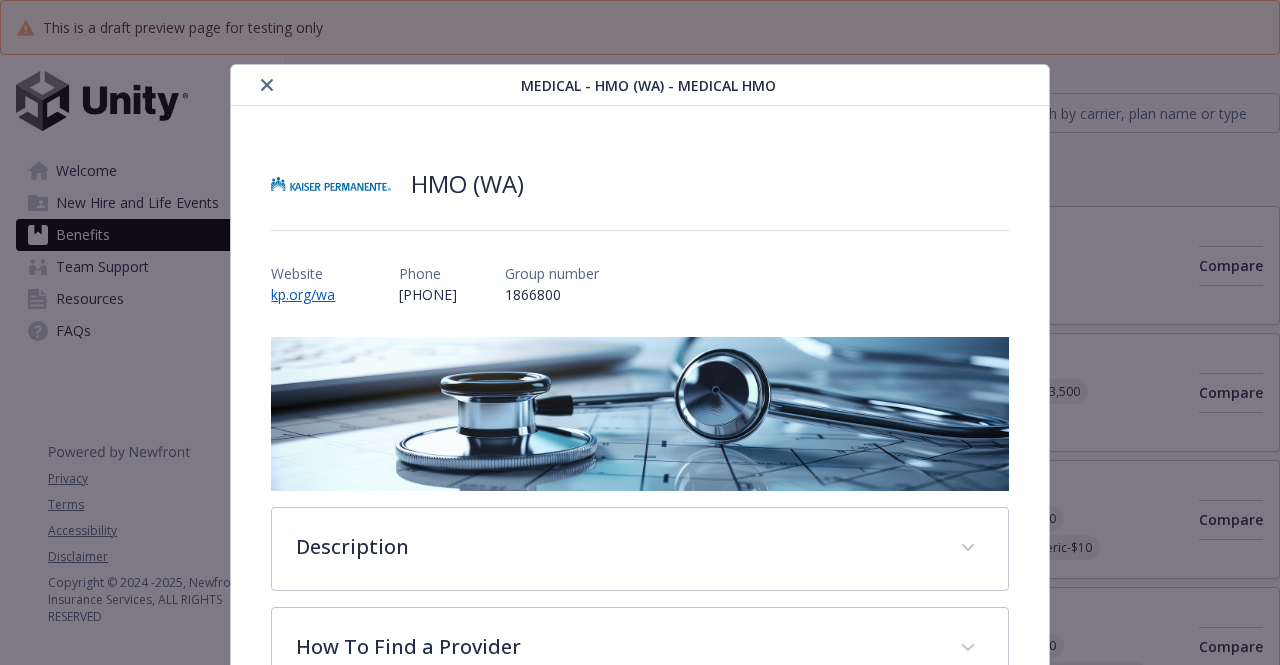 scroll, scrollTop: 60, scrollLeft: 0, axis: vertical 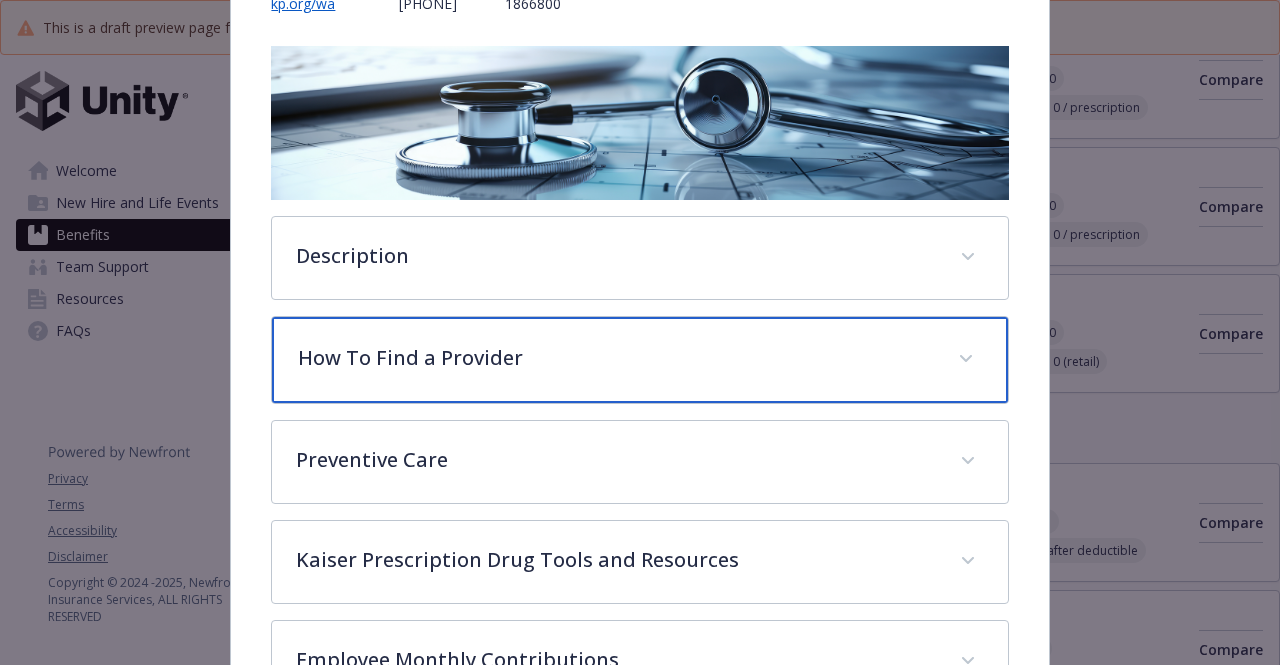click on "How To Find a Provider" at bounding box center (615, 358) 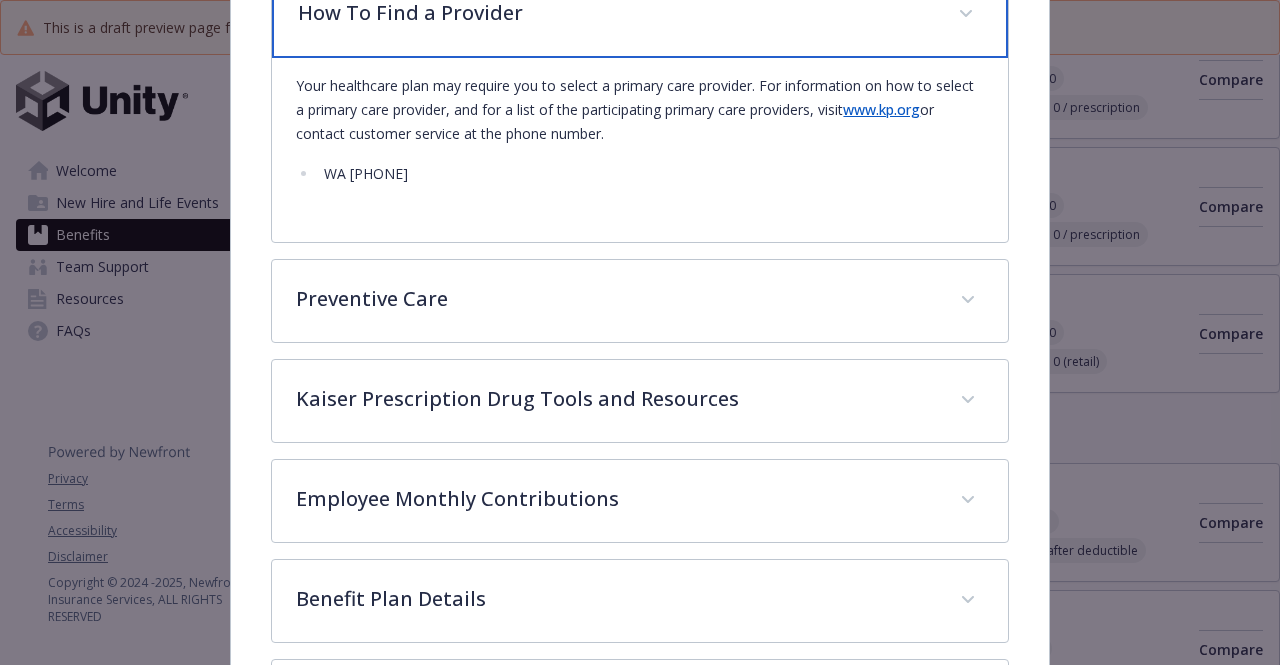 scroll, scrollTop: 639, scrollLeft: 0, axis: vertical 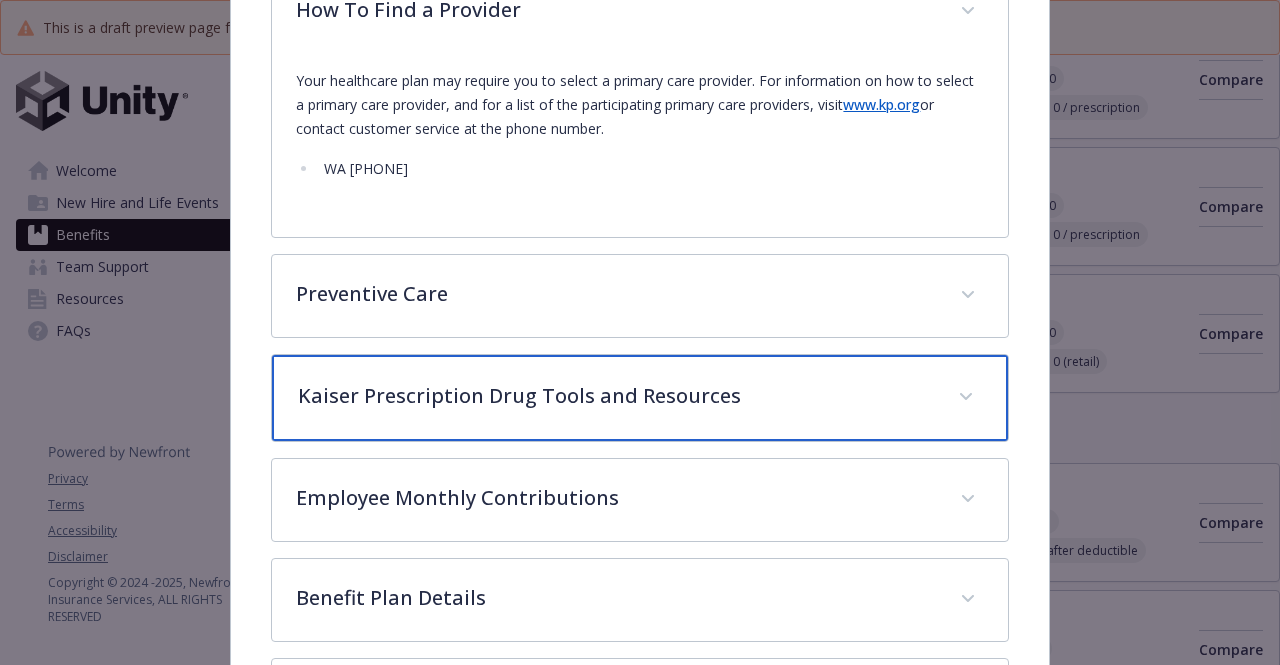 click on "Kaiser Prescription Drug Tools and Resources" at bounding box center (615, 396) 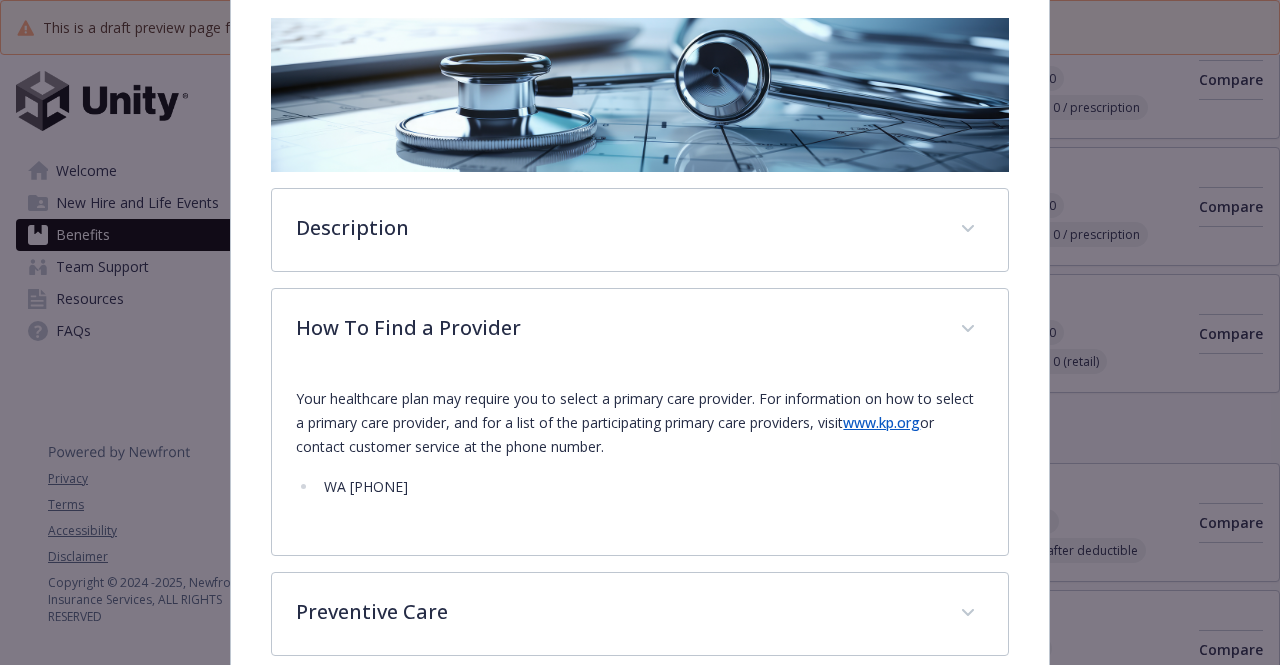 scroll, scrollTop: 0, scrollLeft: 0, axis: both 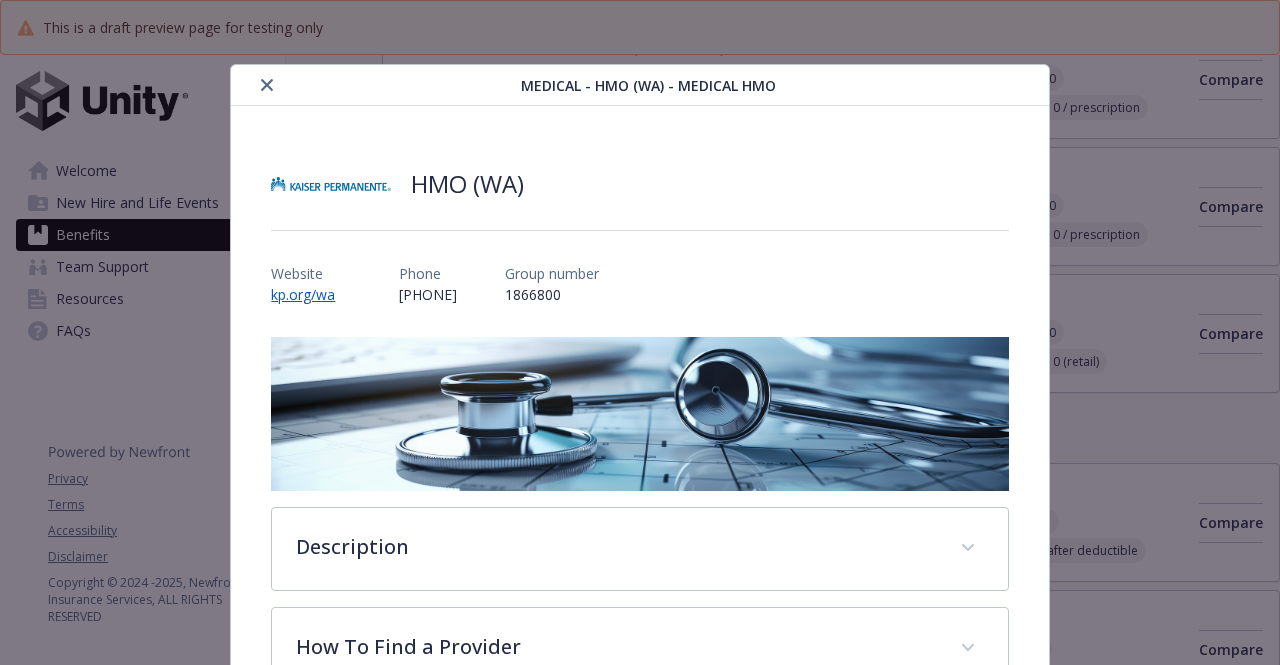 click 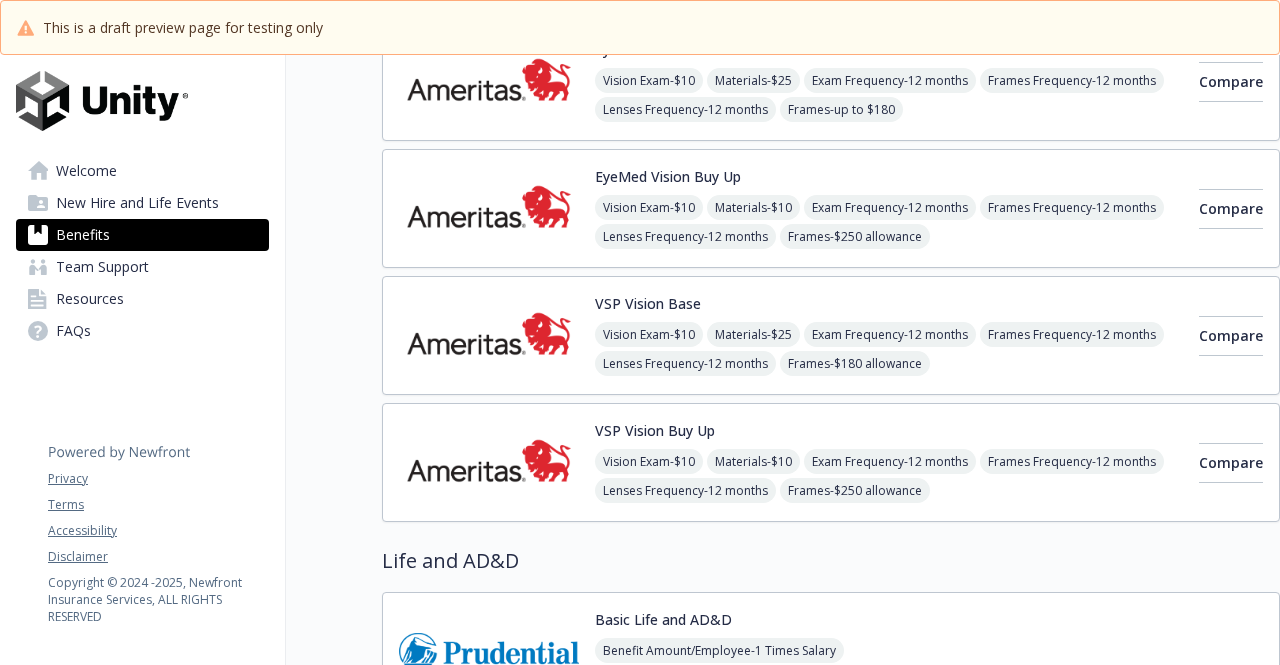 click at bounding box center (489, 335) 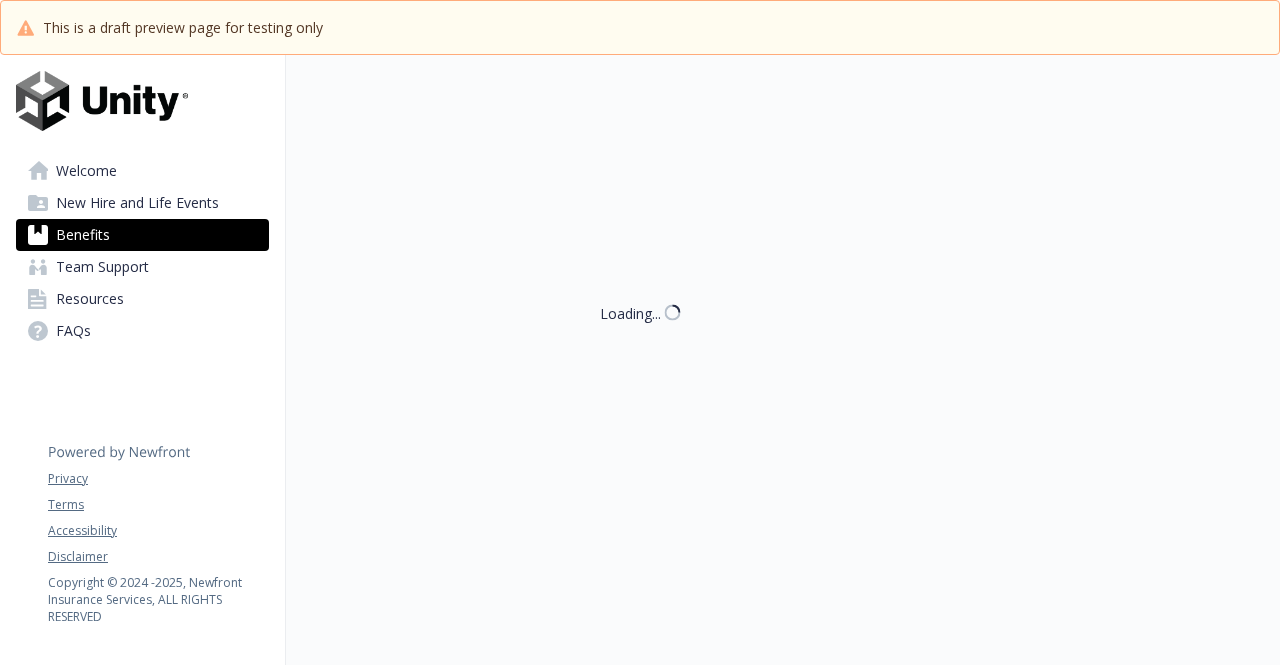scroll, scrollTop: 1394, scrollLeft: 0, axis: vertical 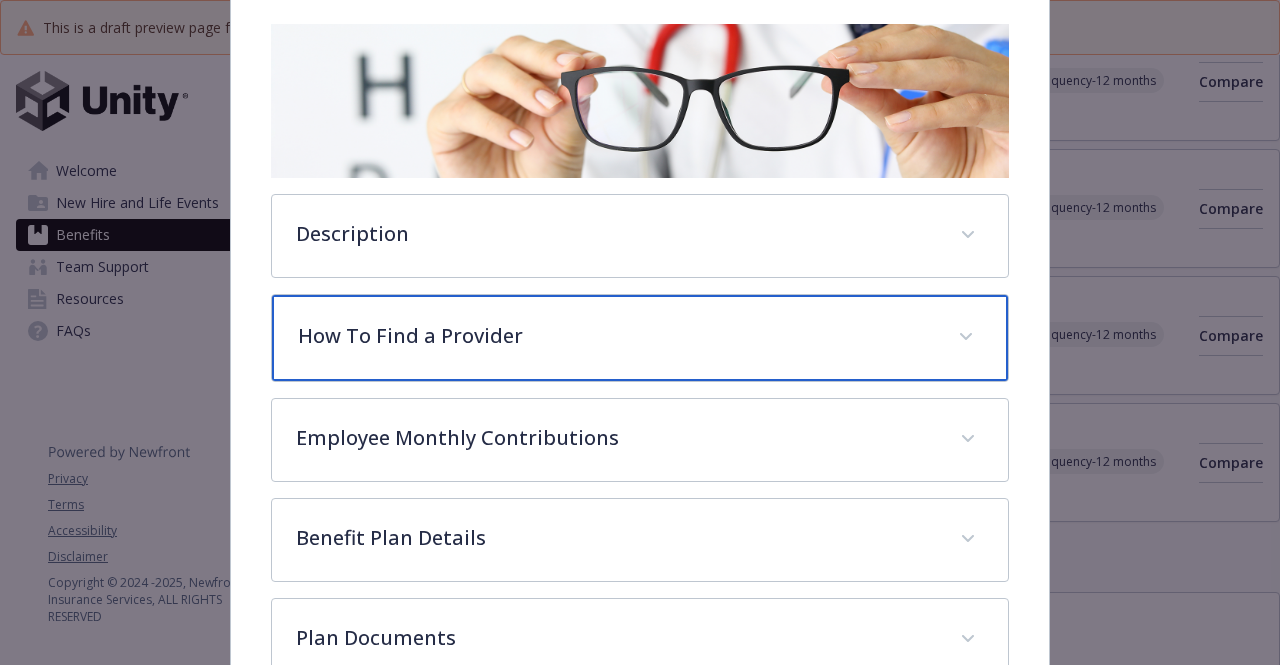 click on "How To Find a Provider" at bounding box center (639, 338) 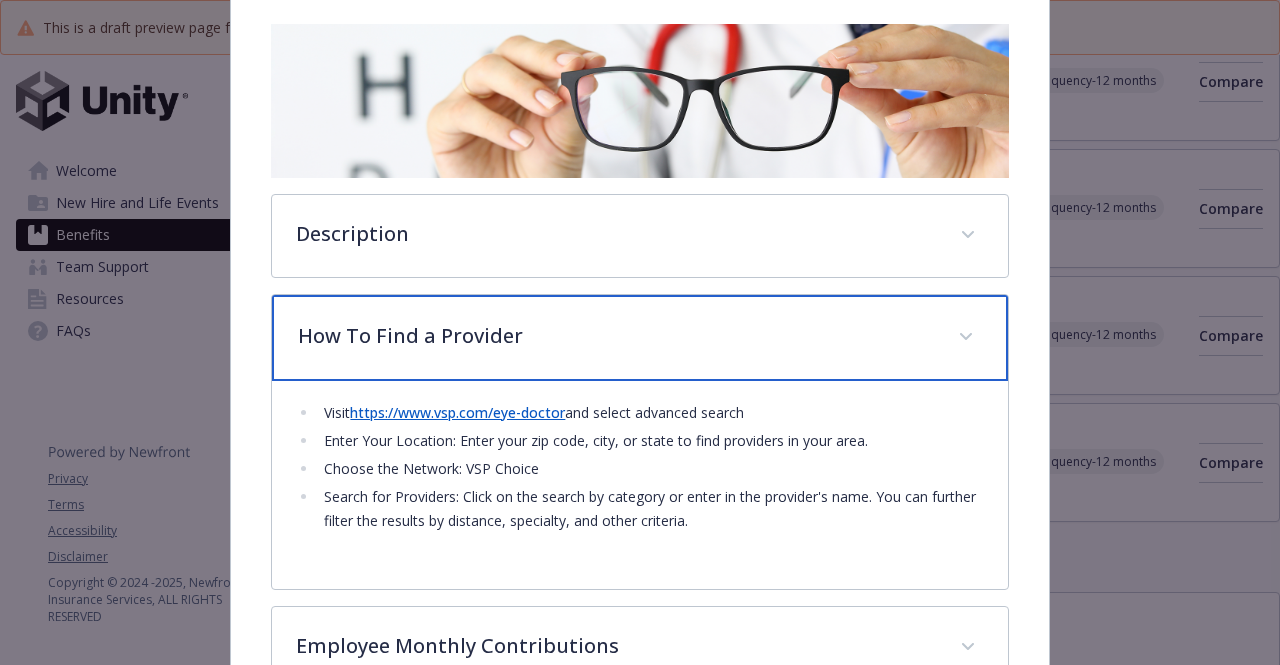 scroll, scrollTop: 0, scrollLeft: 0, axis: both 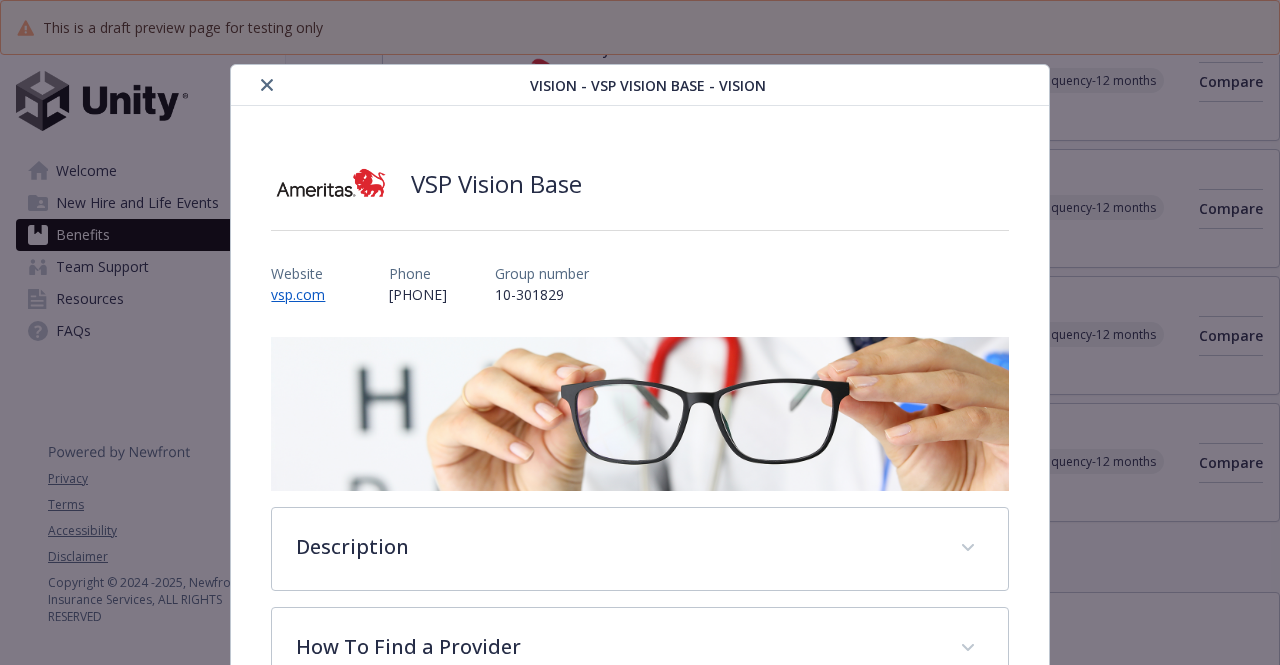 click 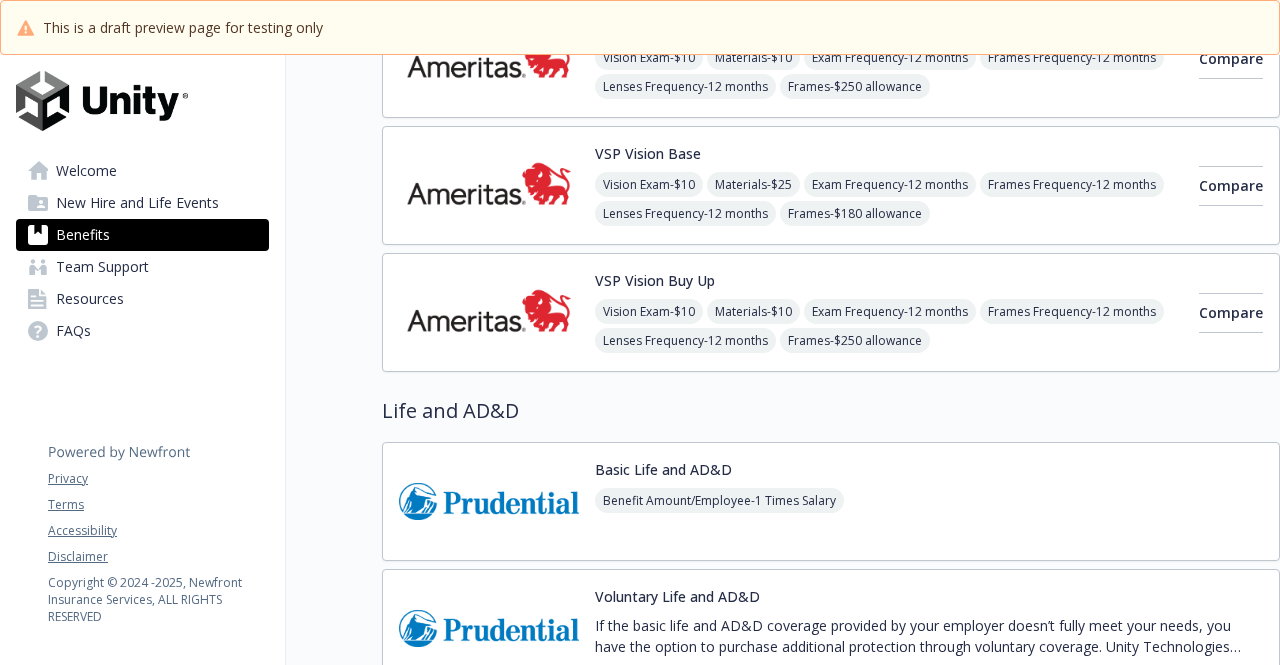 click at bounding box center [489, 312] 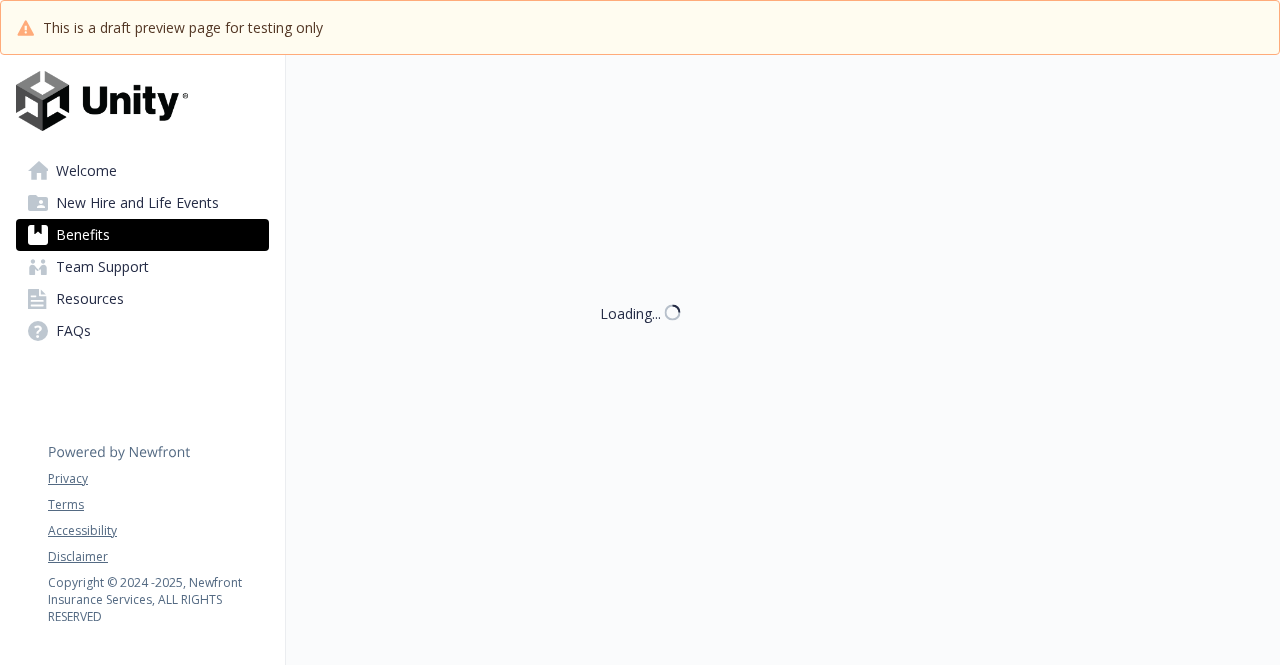 scroll, scrollTop: 1544, scrollLeft: 0, axis: vertical 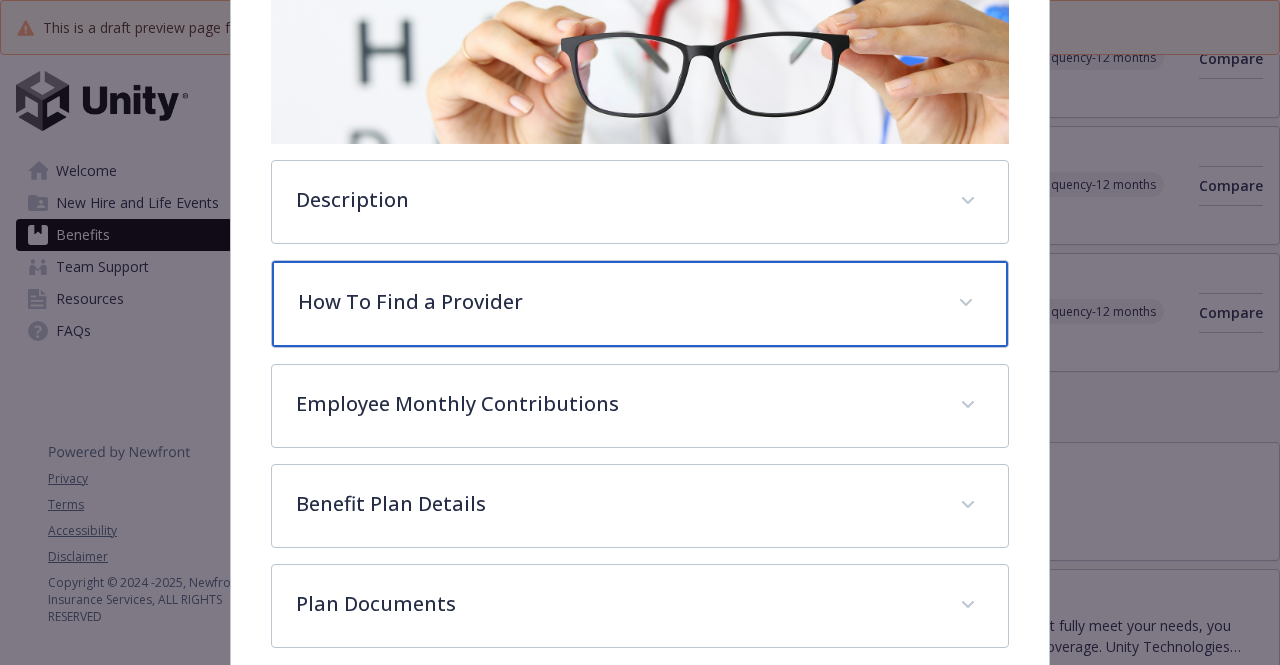 click on "How To Find a Provider" at bounding box center [639, 304] 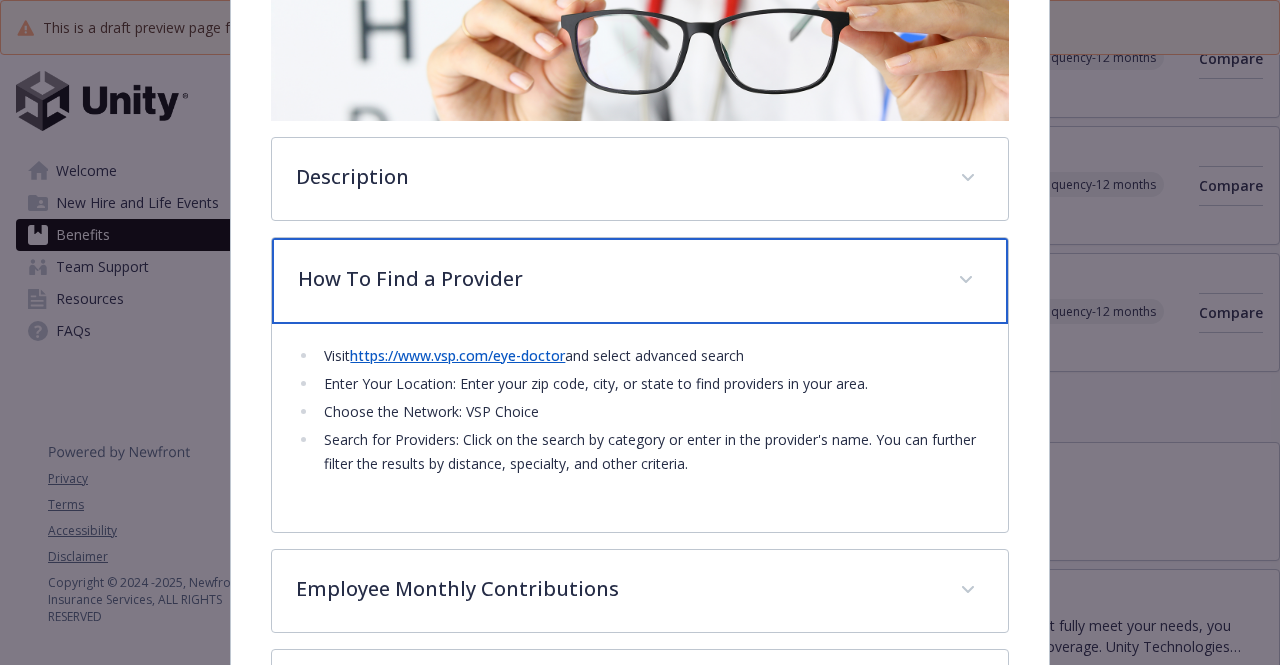 scroll, scrollTop: 371, scrollLeft: 0, axis: vertical 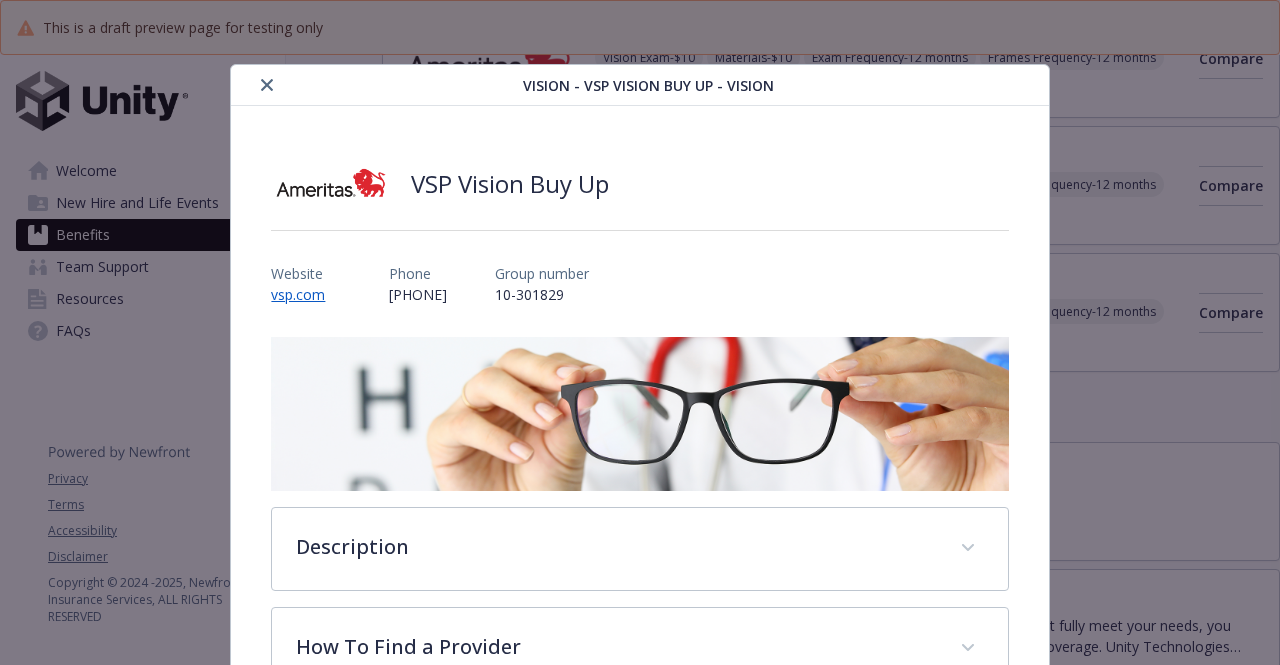click 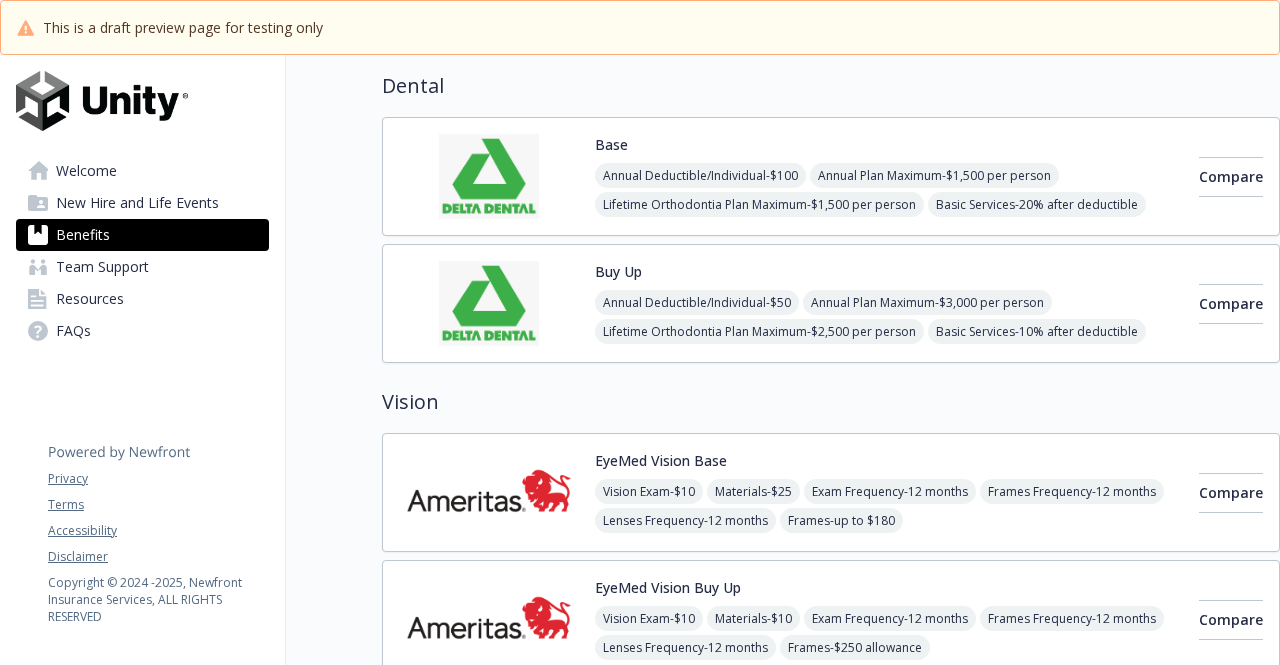 click at bounding box center [489, 176] 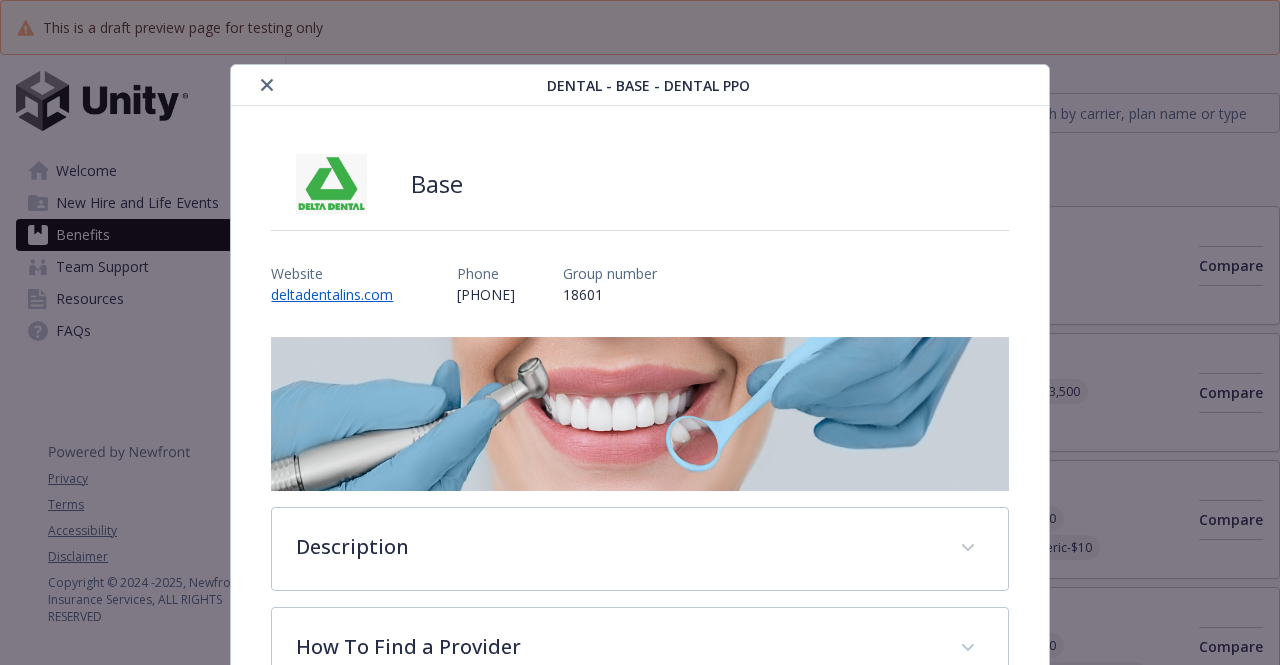 scroll, scrollTop: 983, scrollLeft: 15, axis: both 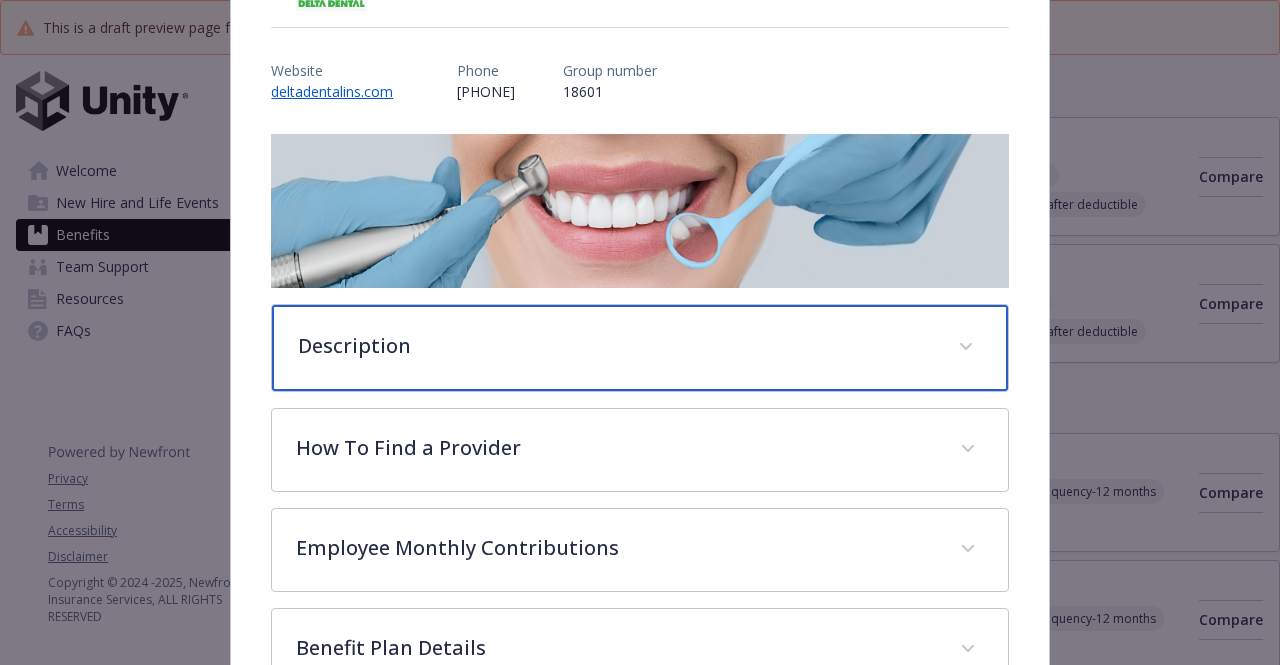 click on "Description" at bounding box center [615, 346] 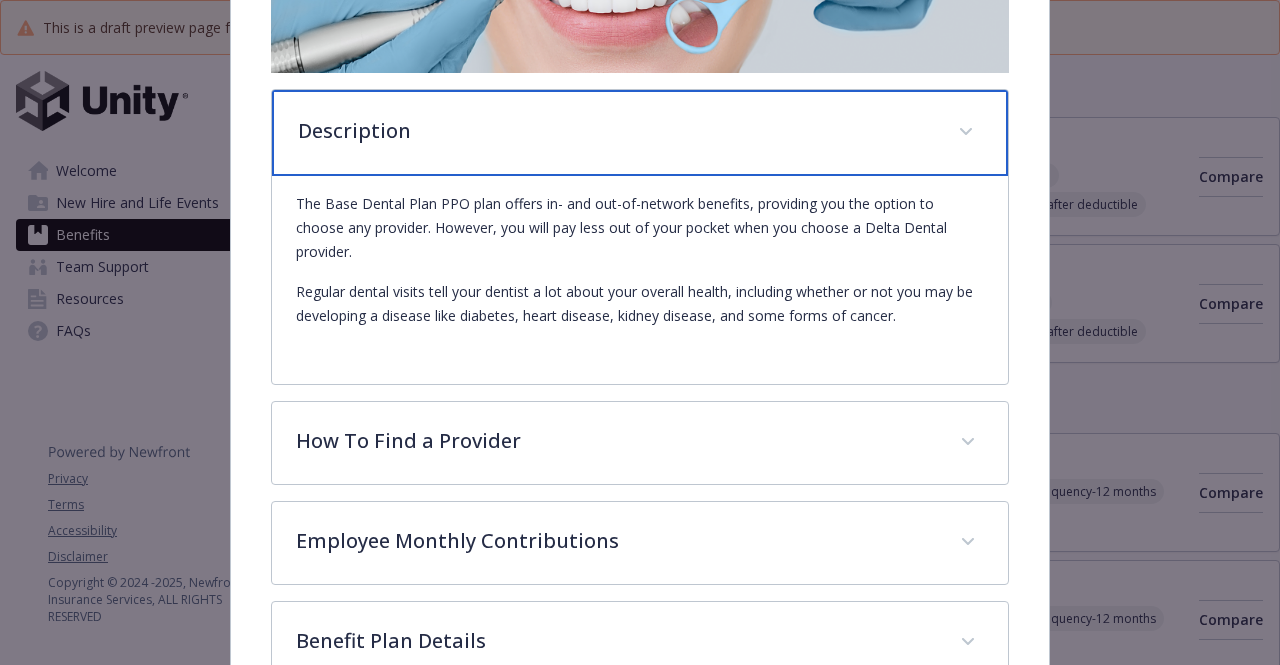 scroll, scrollTop: 422, scrollLeft: 0, axis: vertical 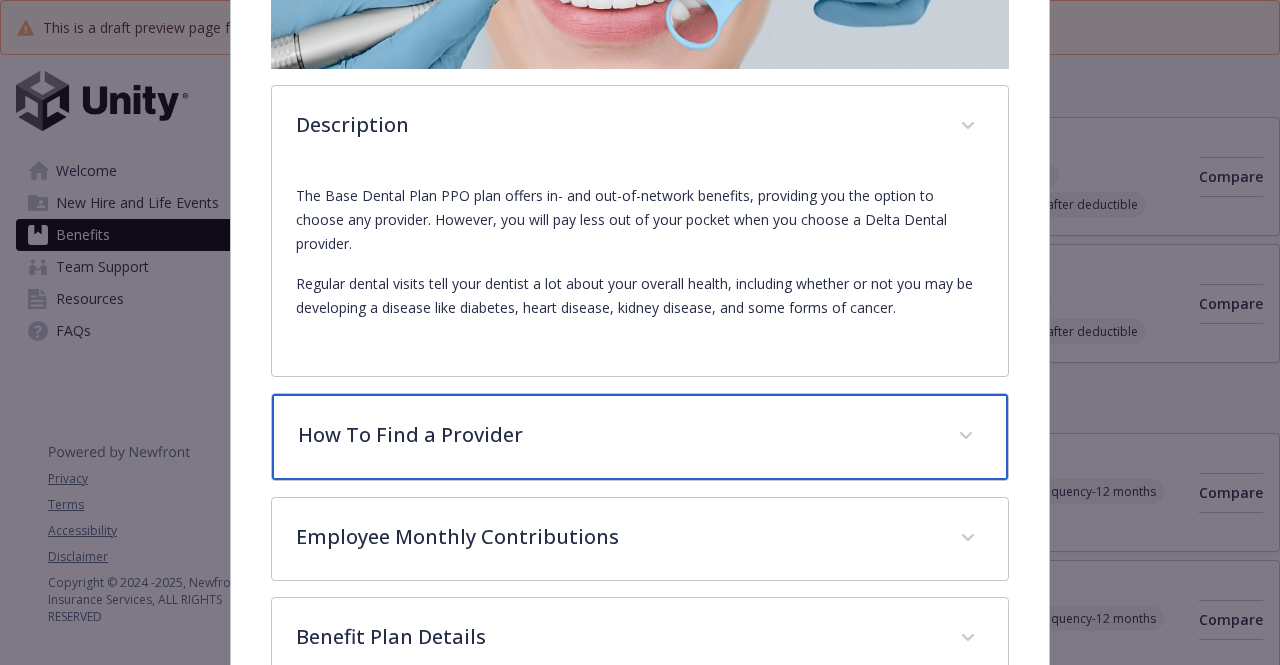 click on "How To Find a Provider" at bounding box center (639, 437) 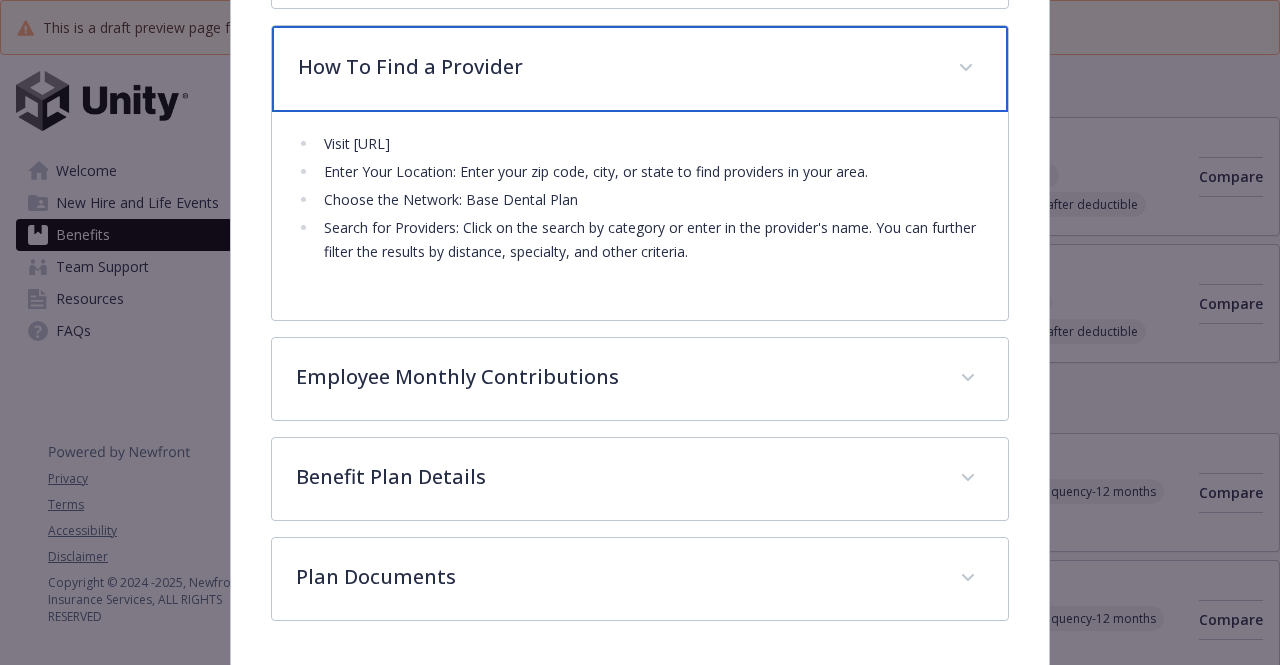 scroll, scrollTop: 792, scrollLeft: 0, axis: vertical 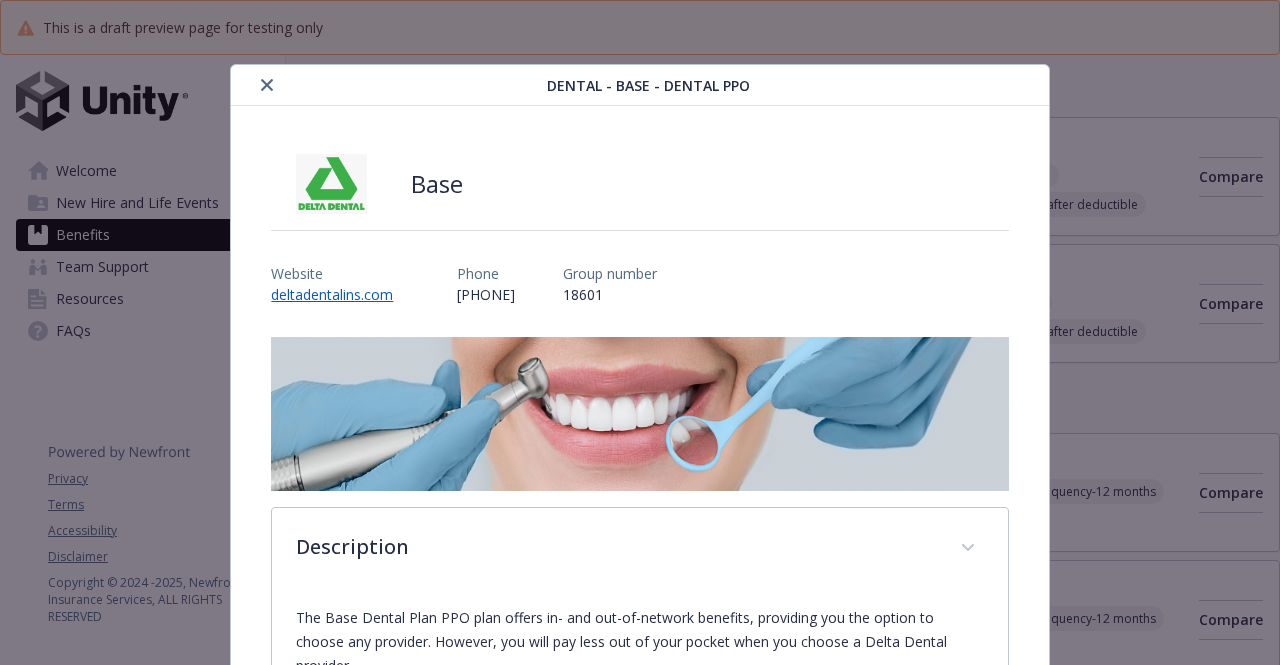 click 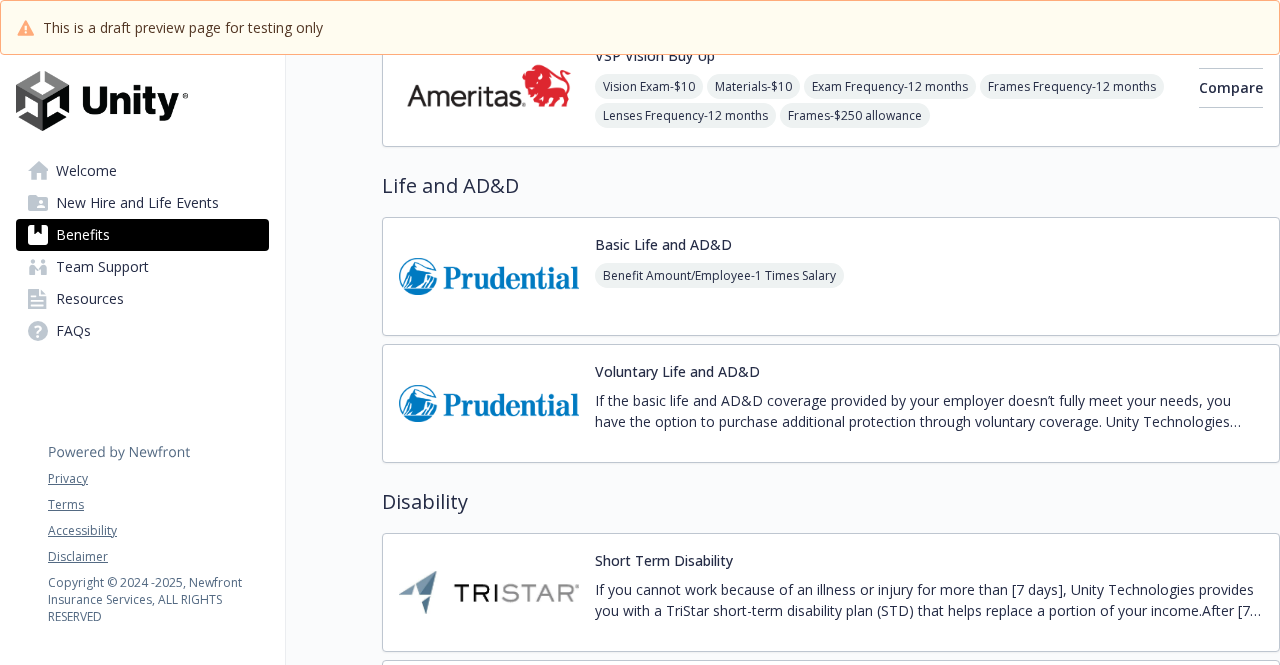 click at bounding box center [489, 276] 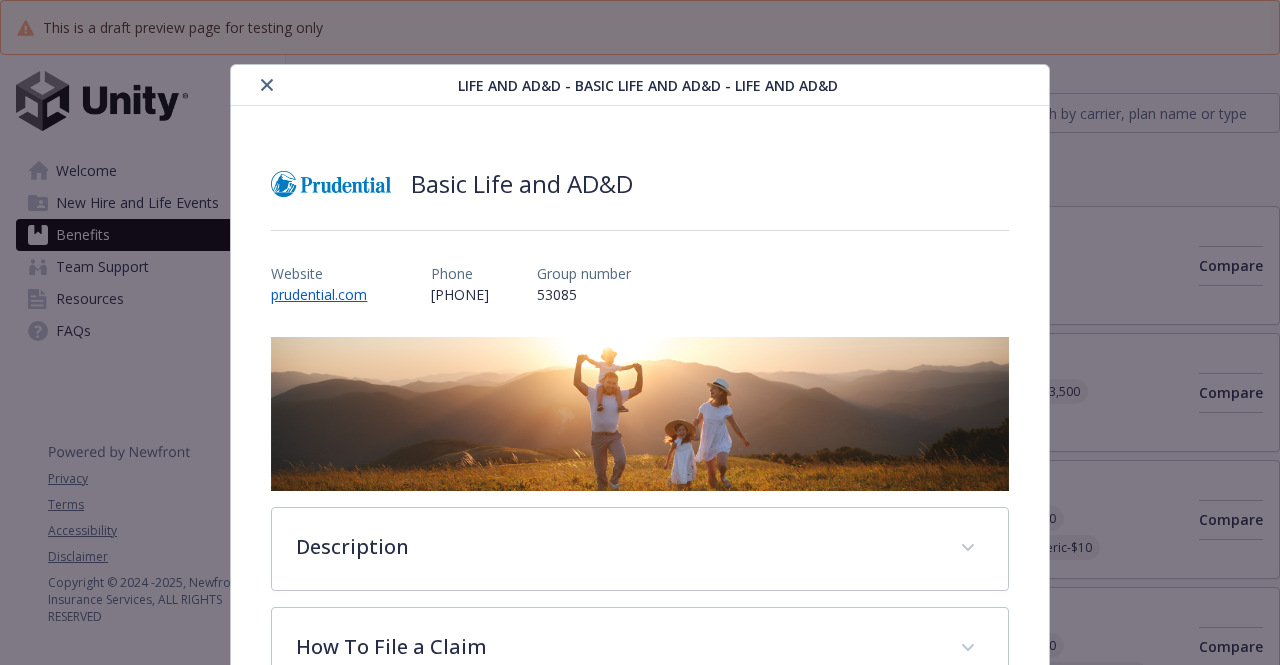 scroll, scrollTop: 1769, scrollLeft: 15, axis: both 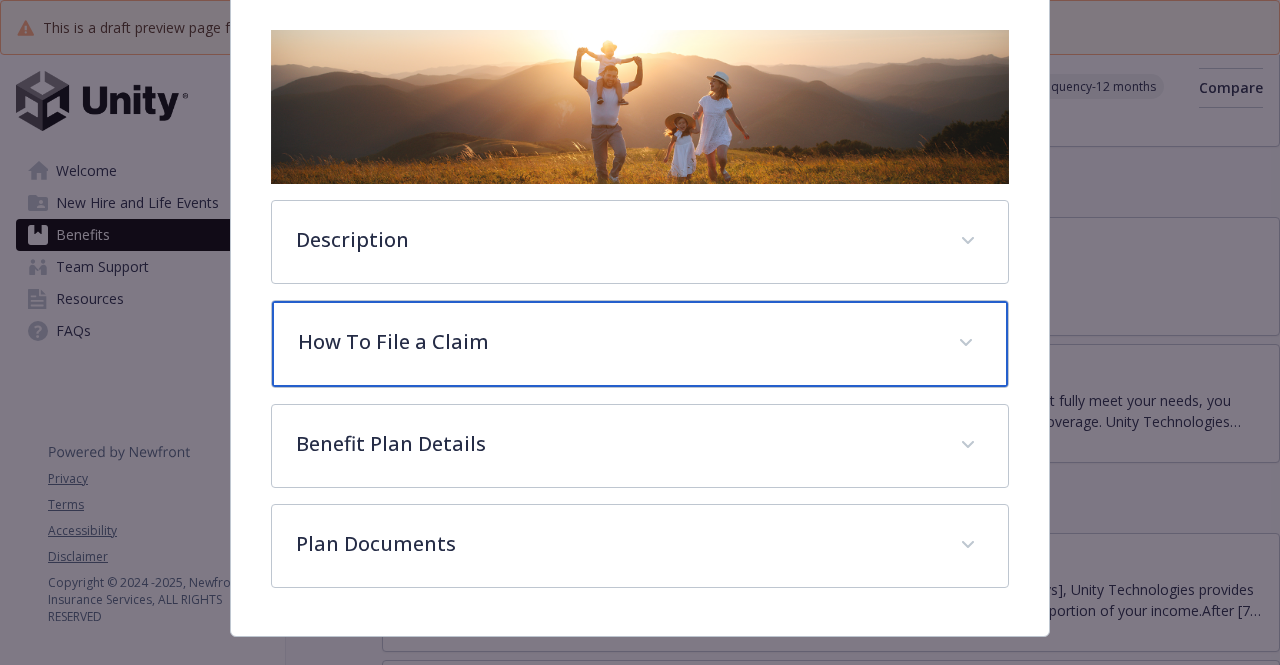 click on "How To File a Claim" at bounding box center (615, 342) 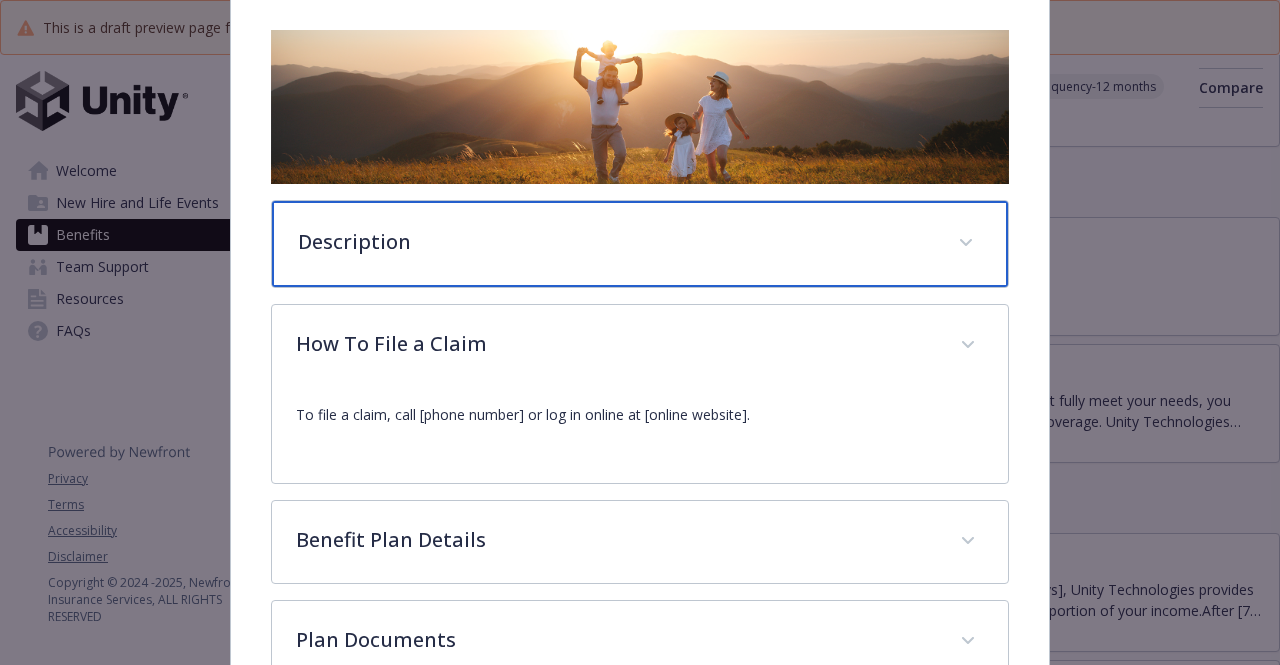 click on "Description" at bounding box center [615, 242] 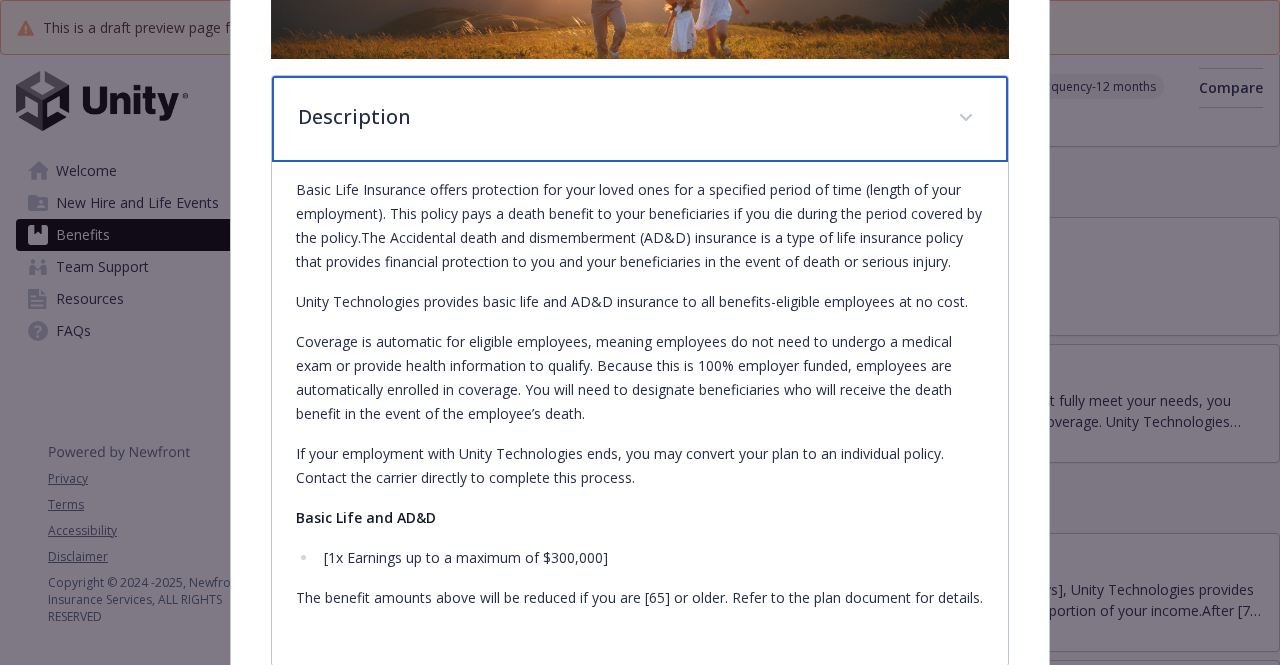 scroll, scrollTop: 439, scrollLeft: 0, axis: vertical 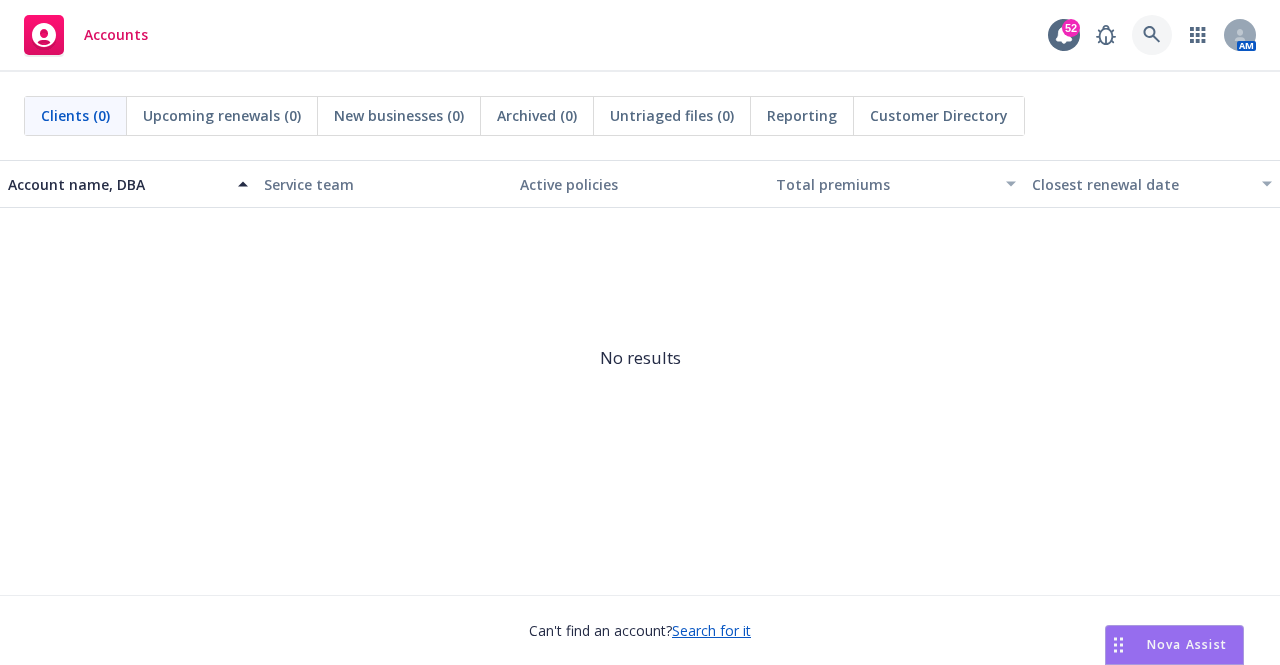 click 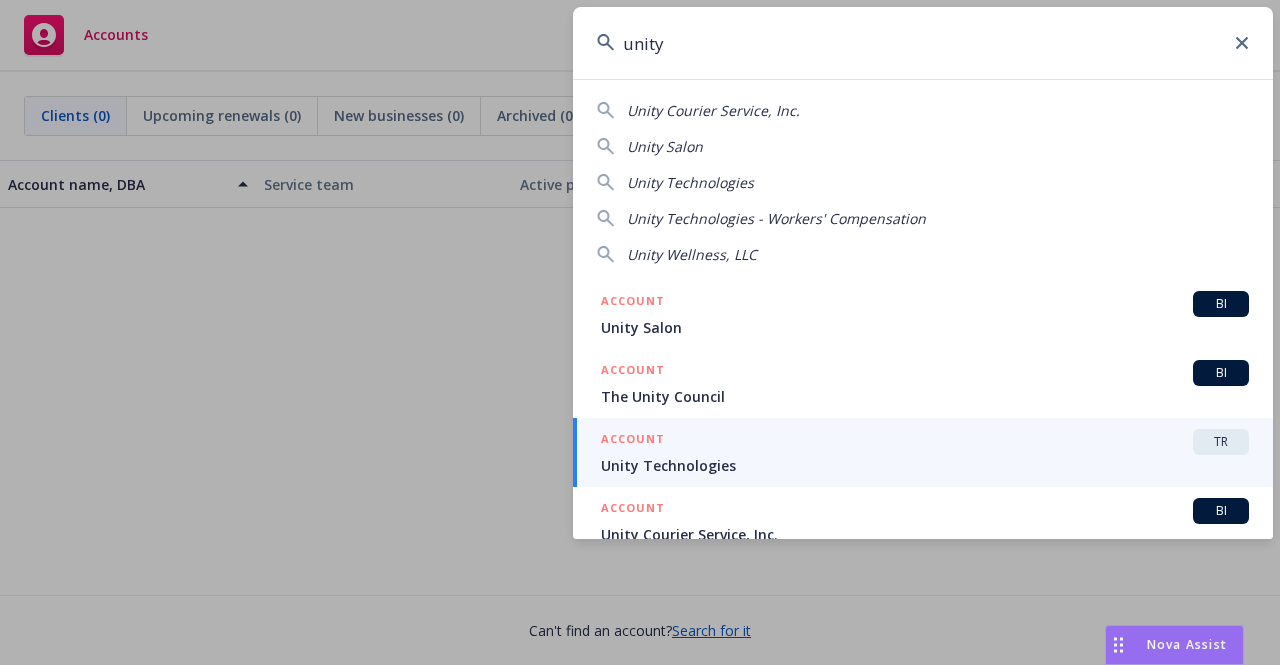 type on "unity" 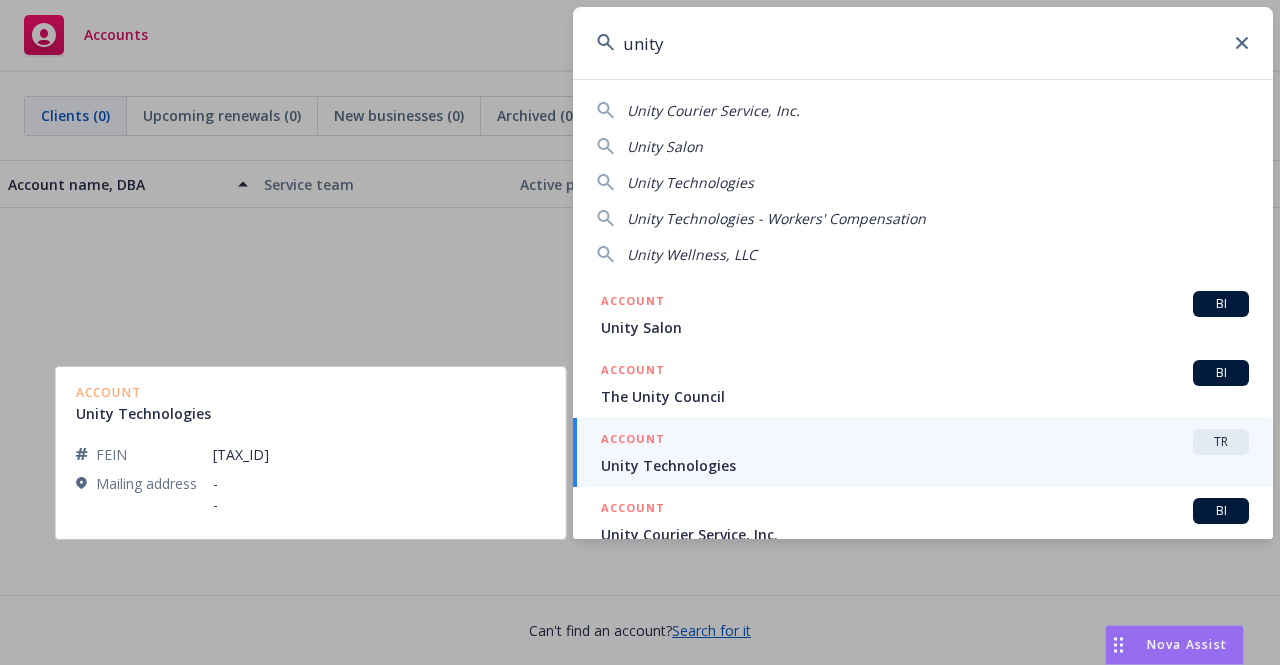 click on "Unity Technologies" at bounding box center (925, 465) 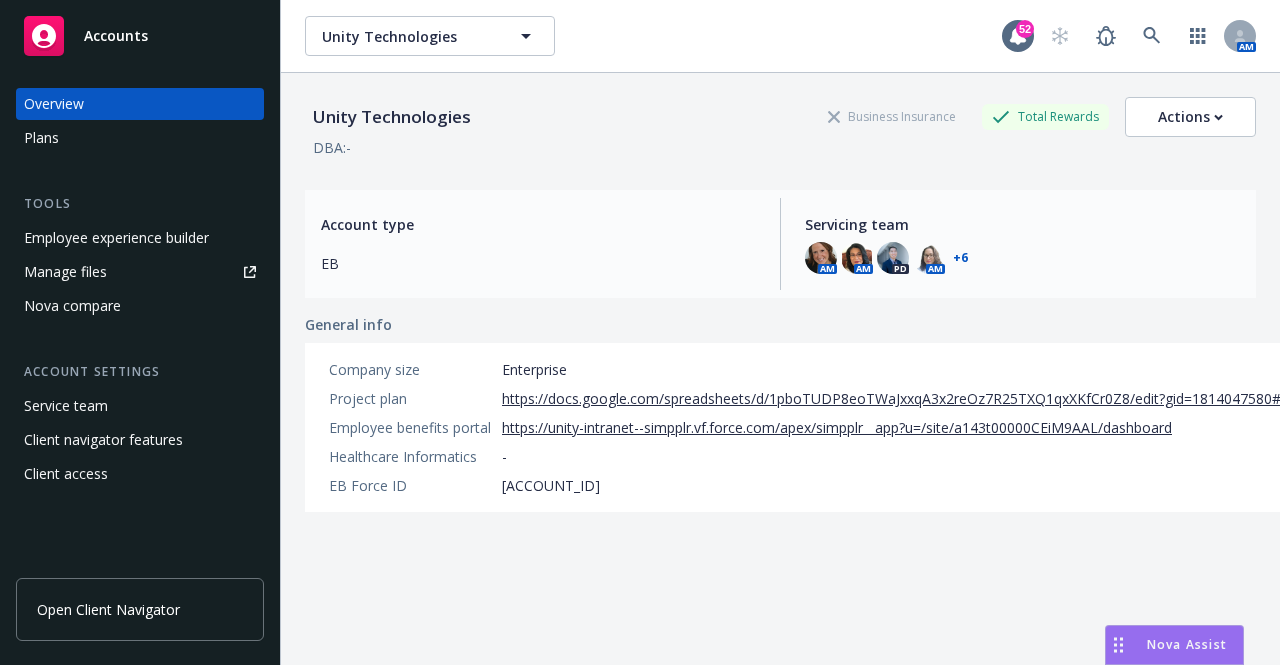 click on "Employee experience builder" at bounding box center [140, 238] 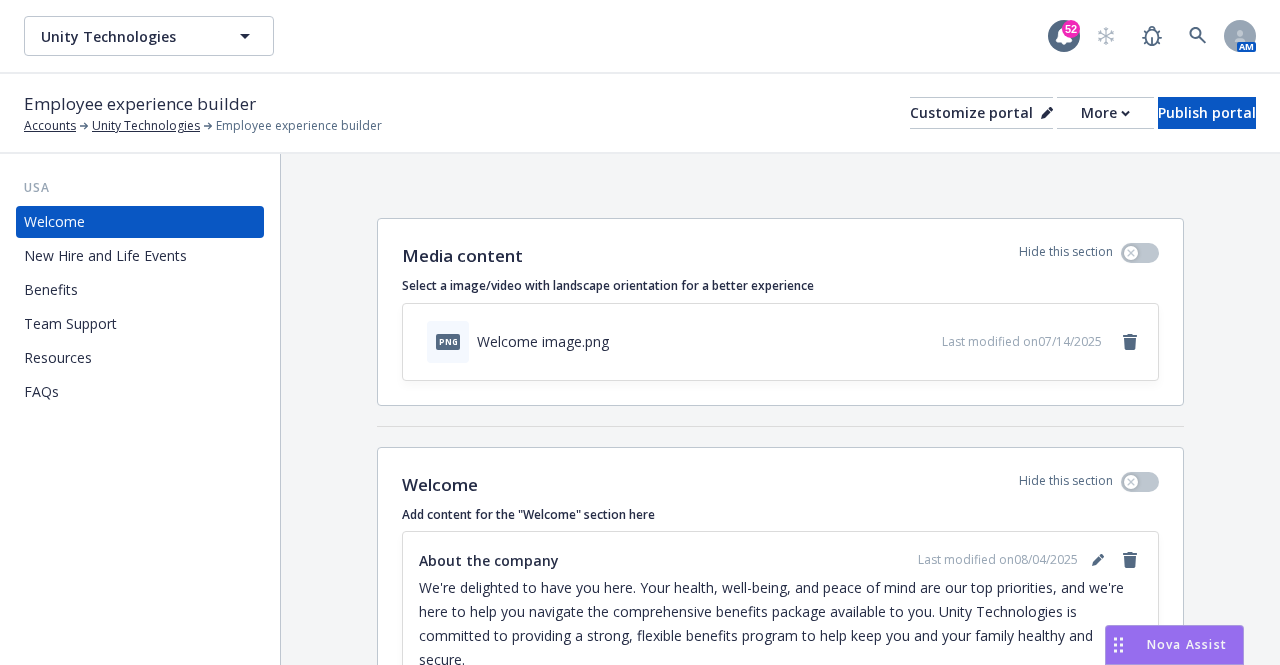 scroll, scrollTop: 0, scrollLeft: 0, axis: both 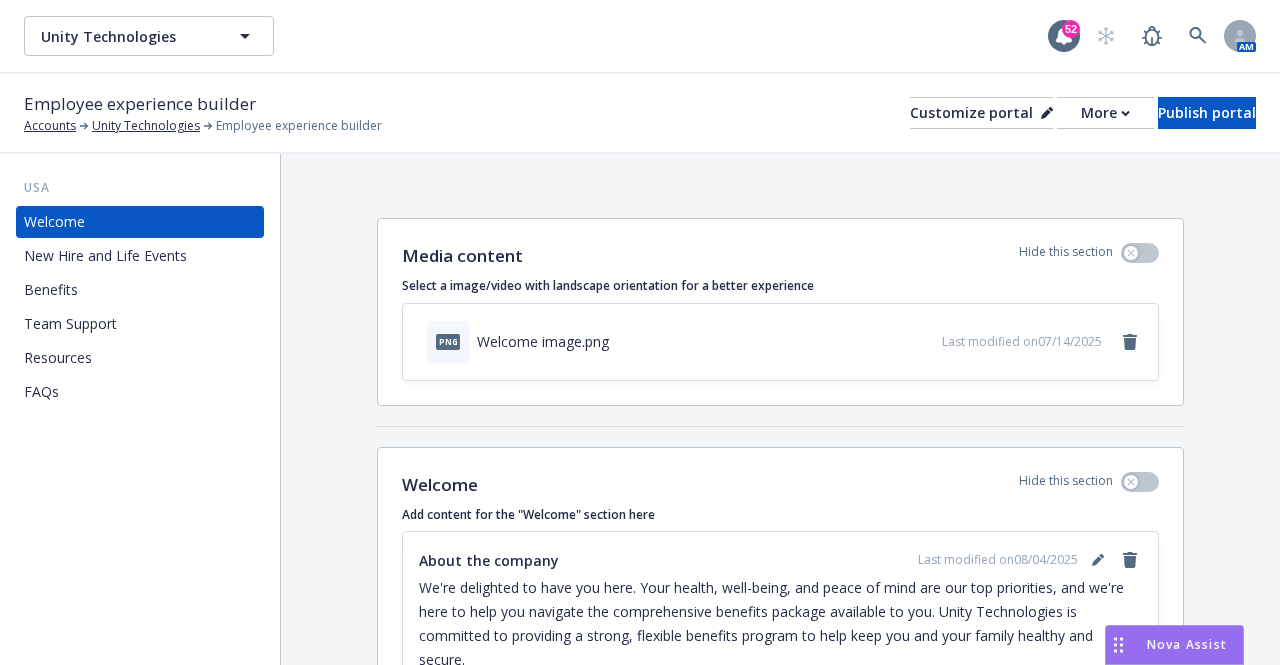 click on "Benefits" at bounding box center [140, 290] 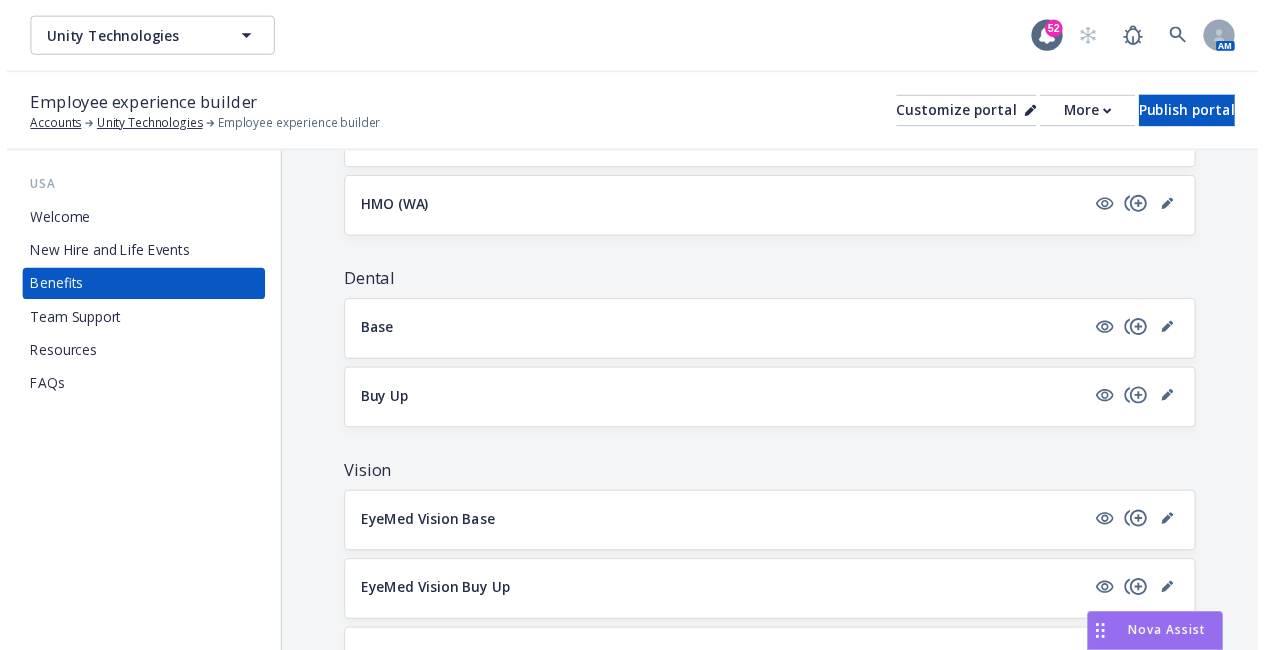 scroll, scrollTop: 694, scrollLeft: 0, axis: vertical 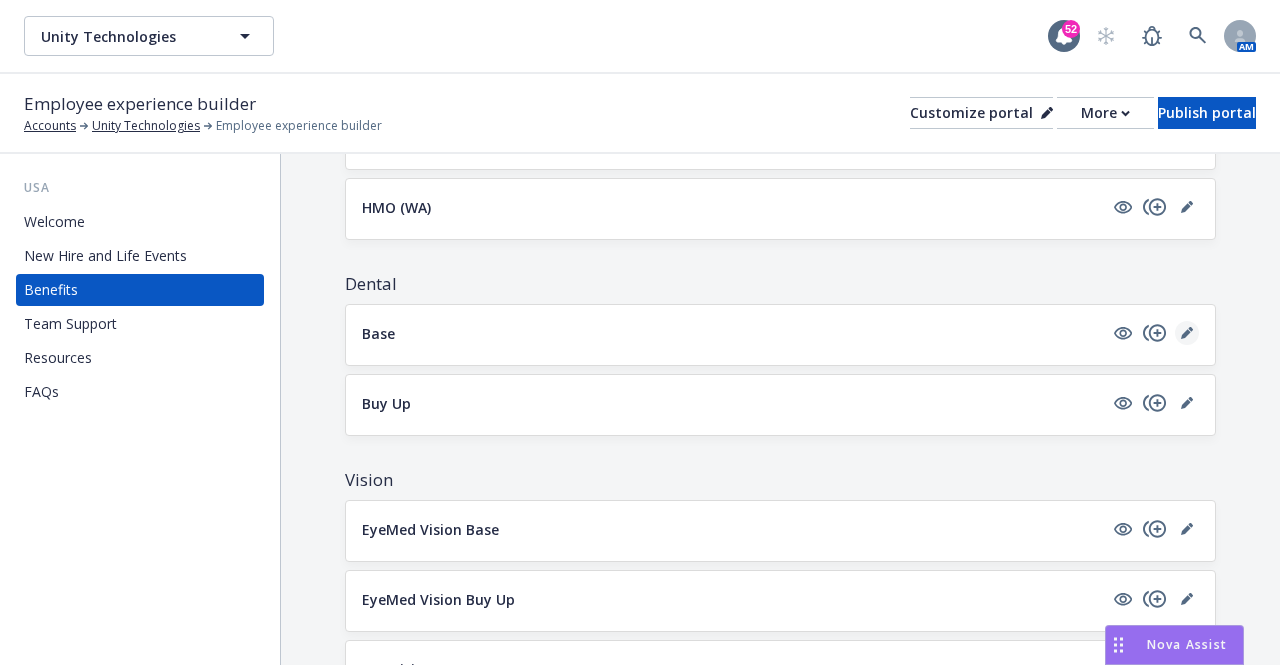 click 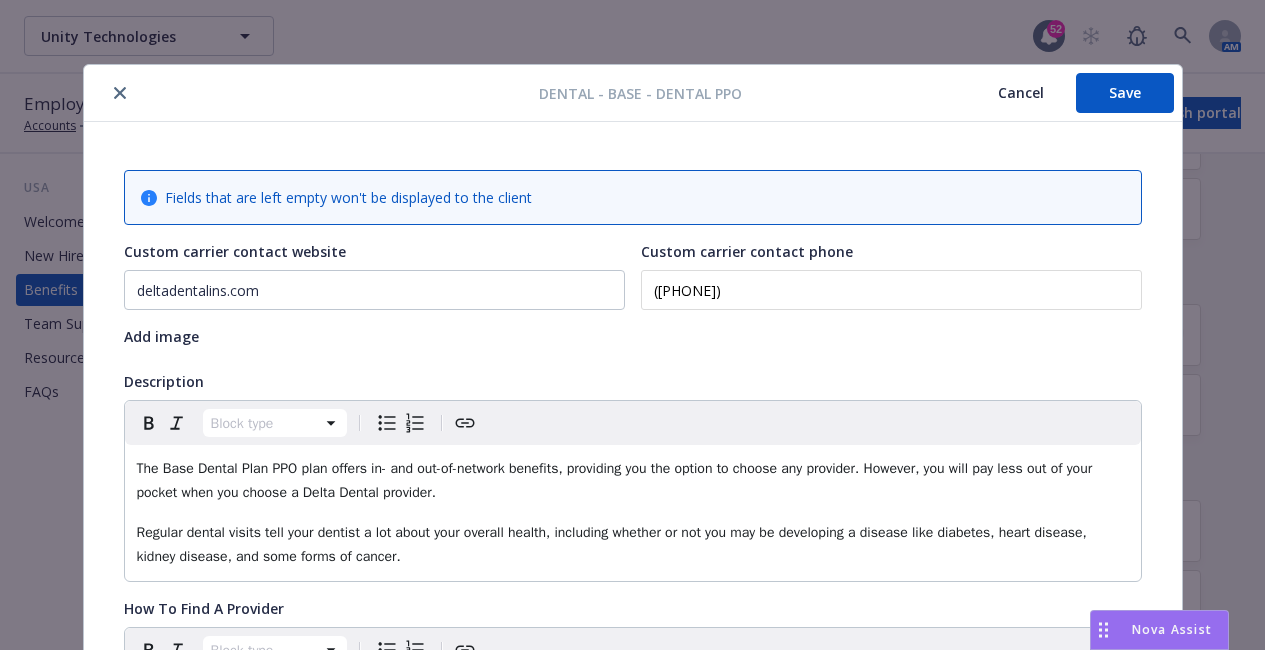 scroll, scrollTop: 60, scrollLeft: 0, axis: vertical 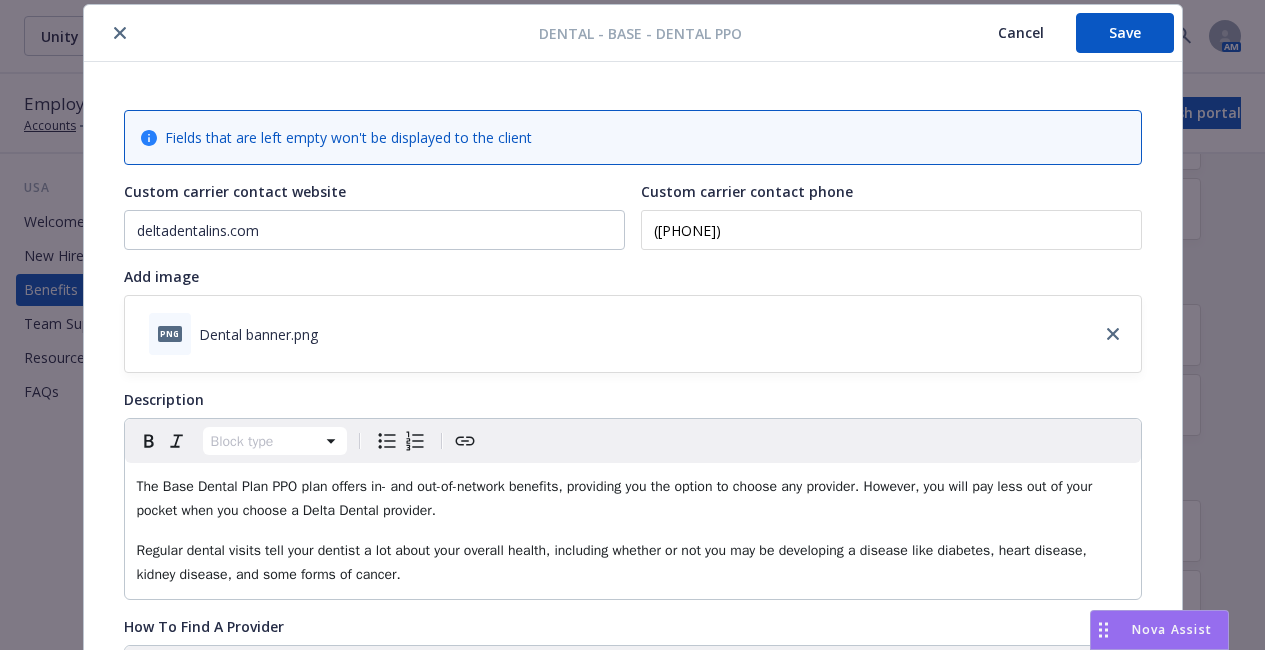 click on "png Dental banner.png" at bounding box center [633, 334] 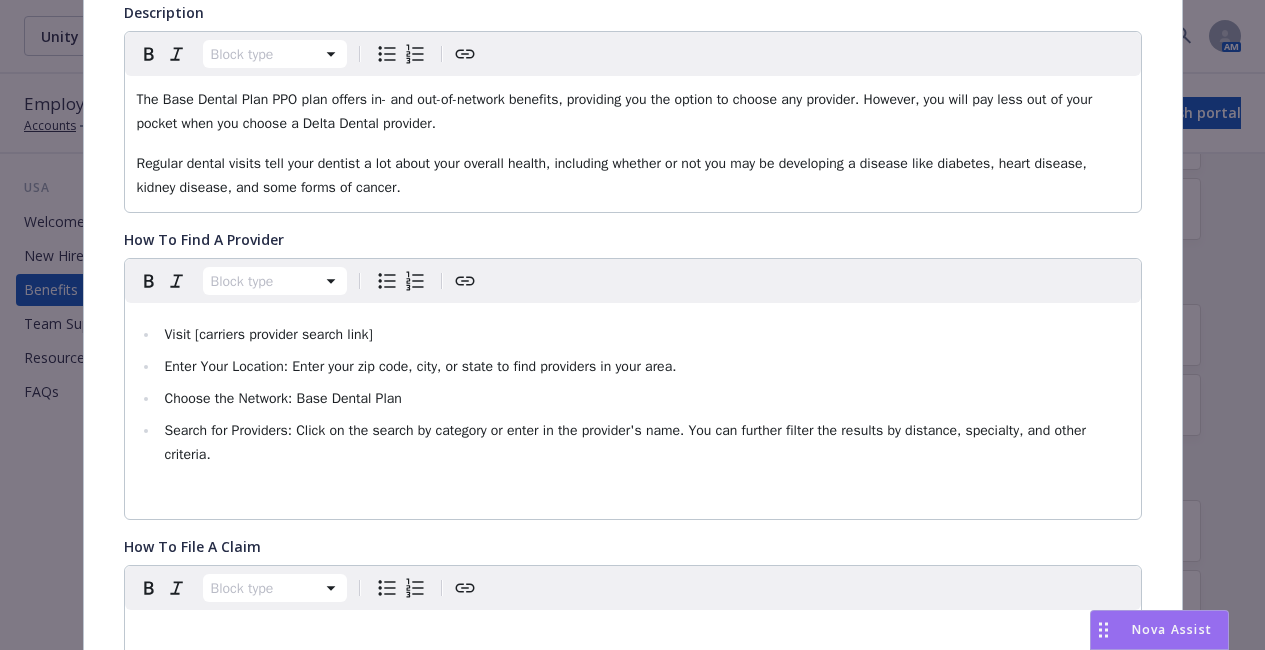 scroll, scrollTop: 448, scrollLeft: 0, axis: vertical 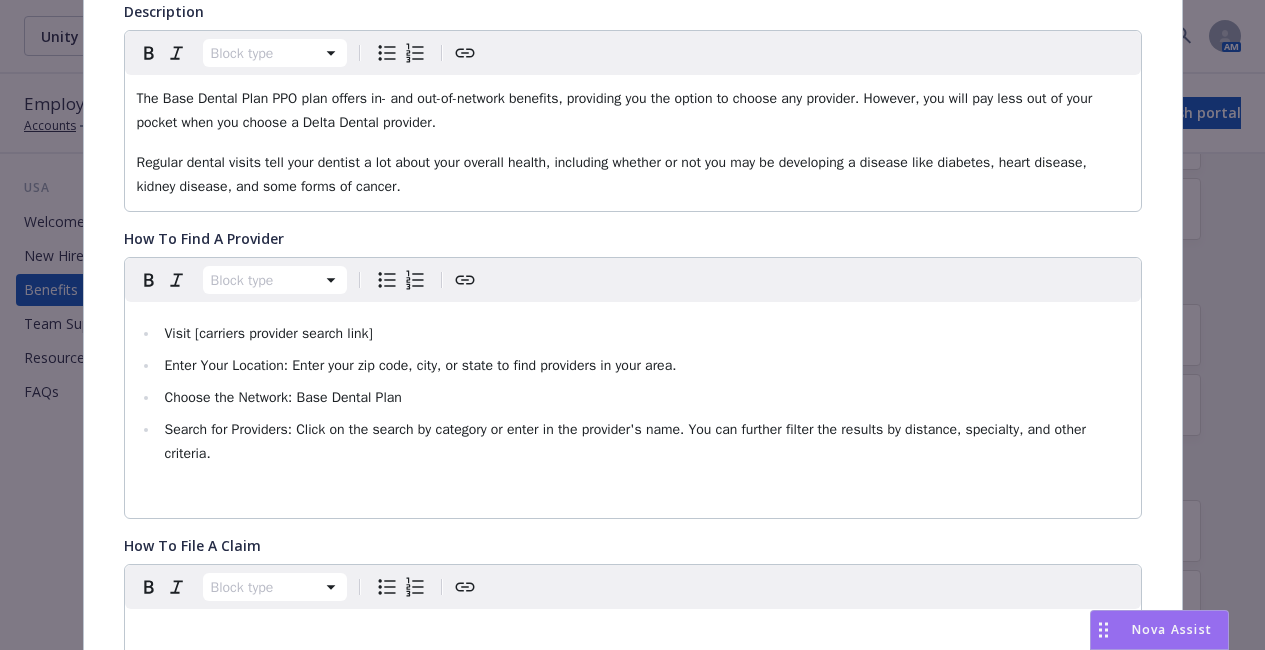 click on "Visit [carriers provider search link]" at bounding box center [644, 334] 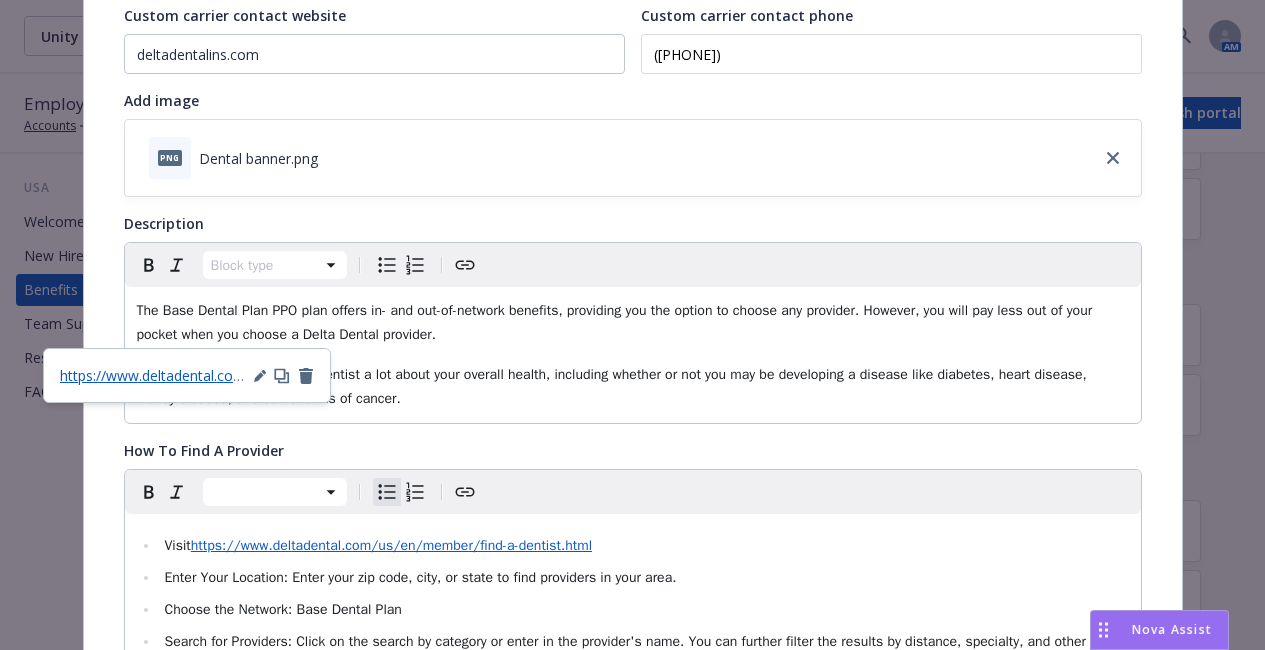 scroll, scrollTop: 0, scrollLeft: 0, axis: both 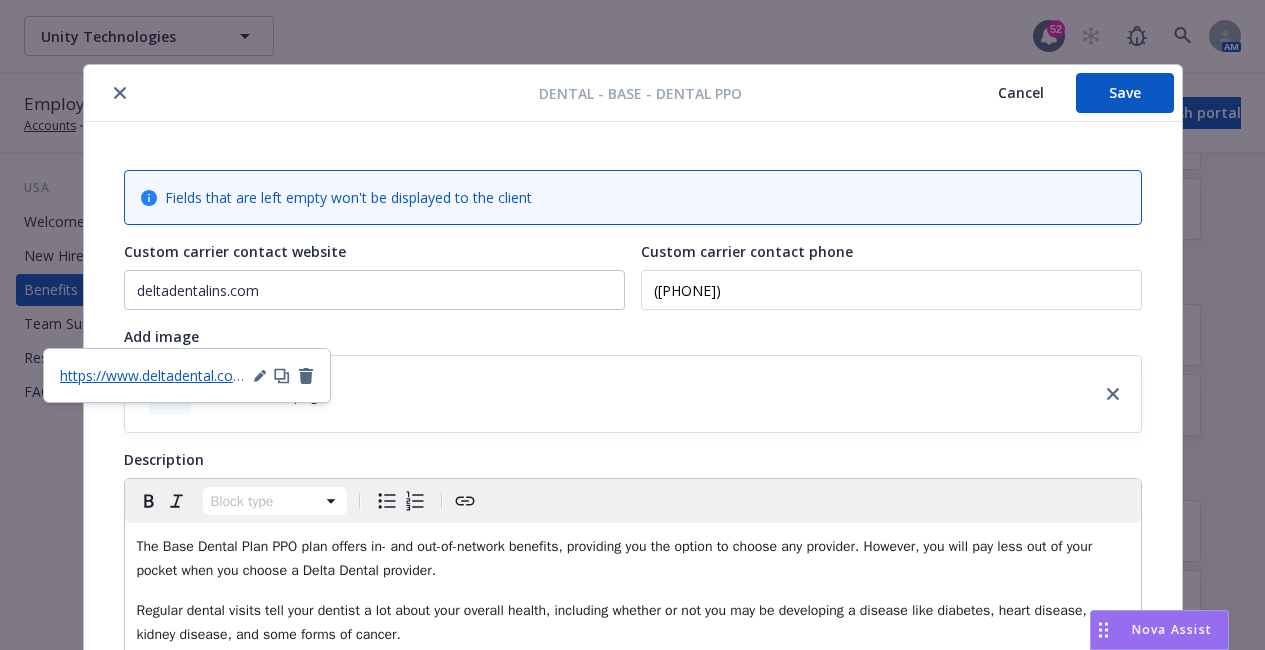 click on "Save" at bounding box center [1125, 93] 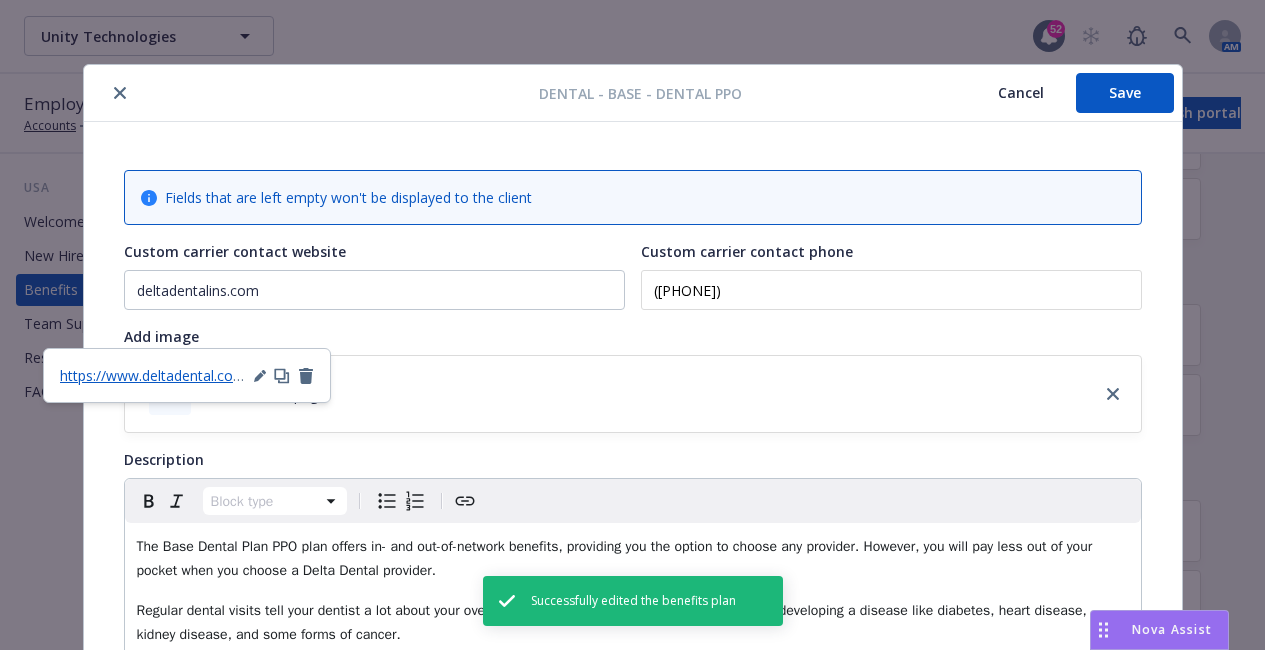 click at bounding box center [120, 93] 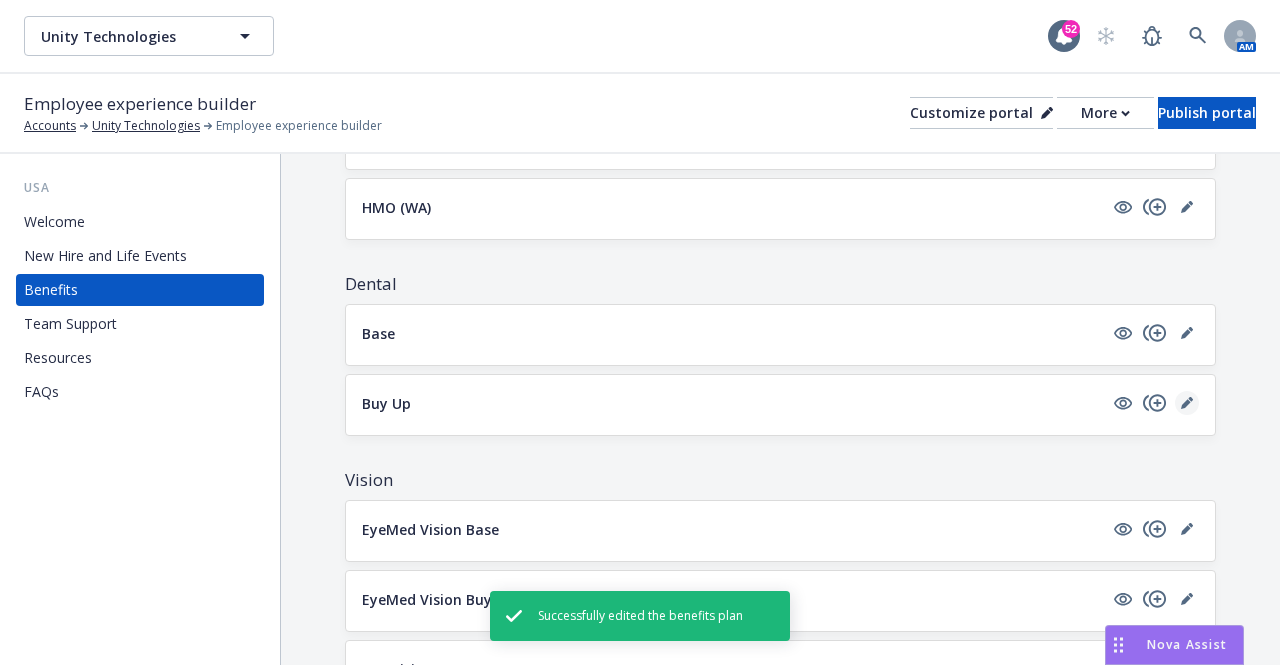 click 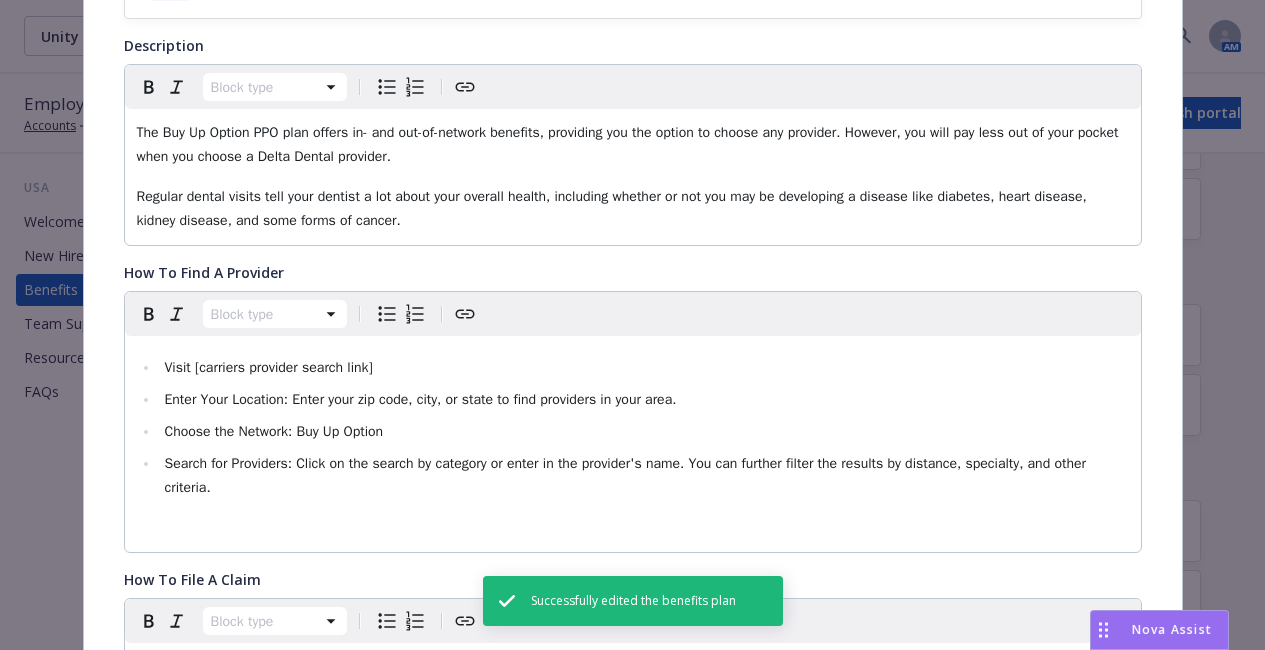 scroll, scrollTop: 415, scrollLeft: 0, axis: vertical 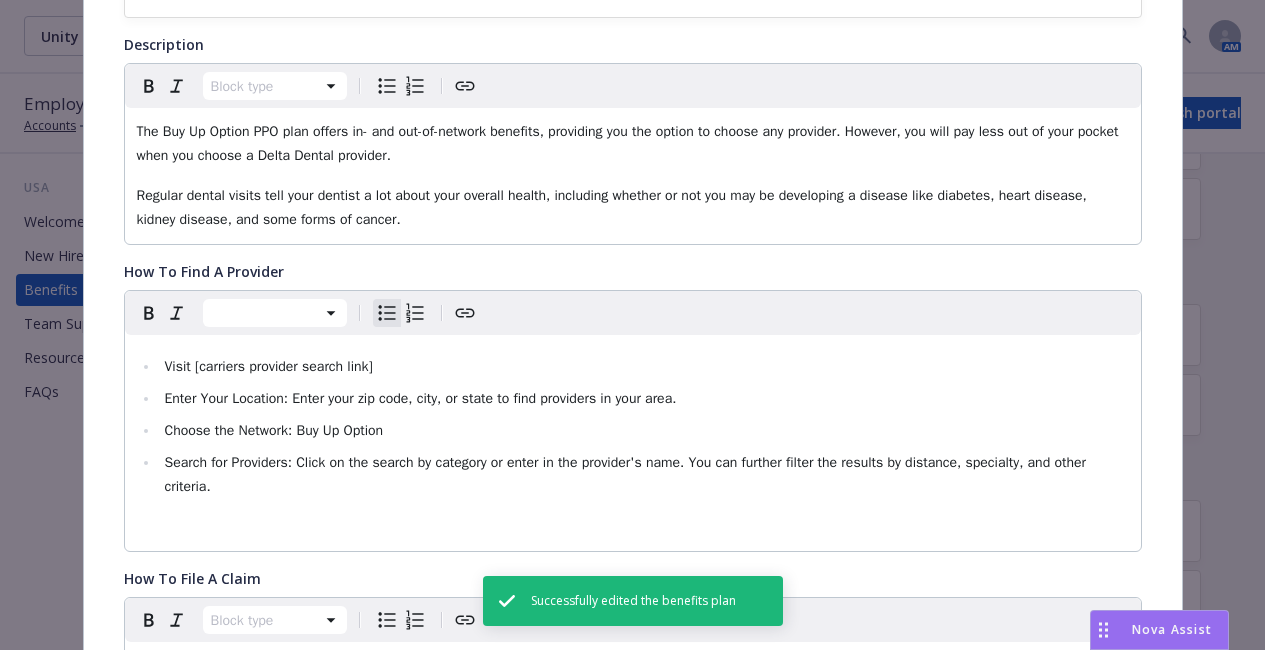 click on "Visit [carriers provider search link]" at bounding box center [644, 367] 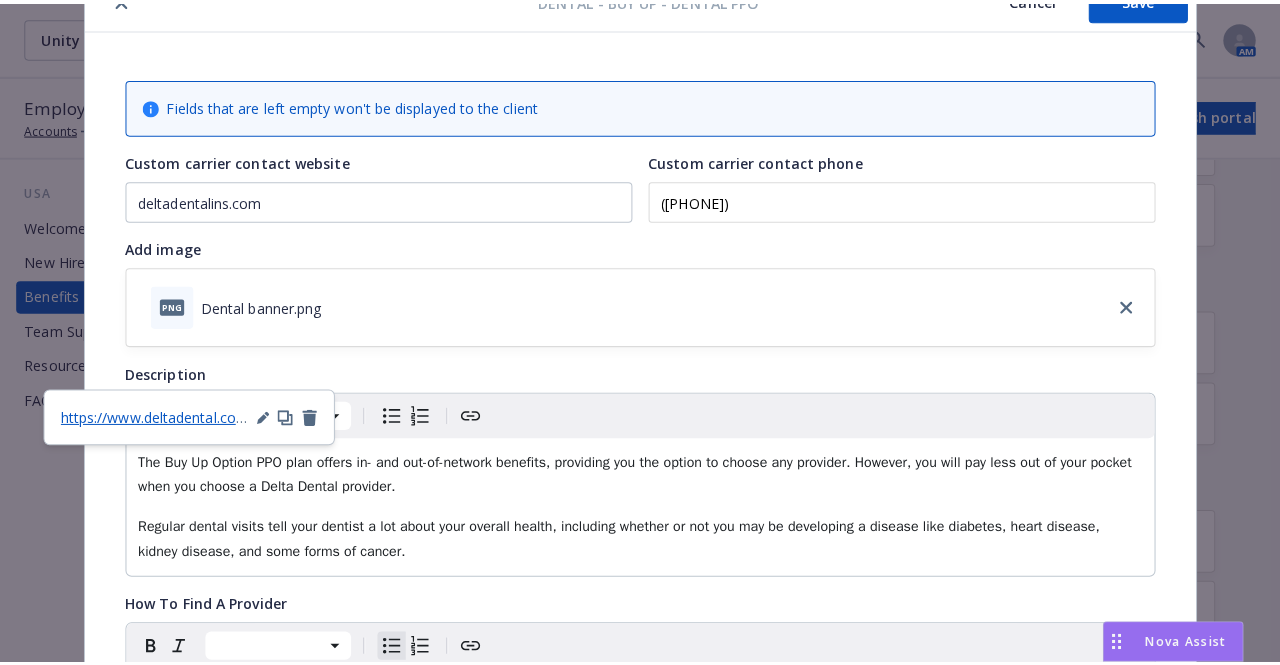 scroll, scrollTop: 0, scrollLeft: 0, axis: both 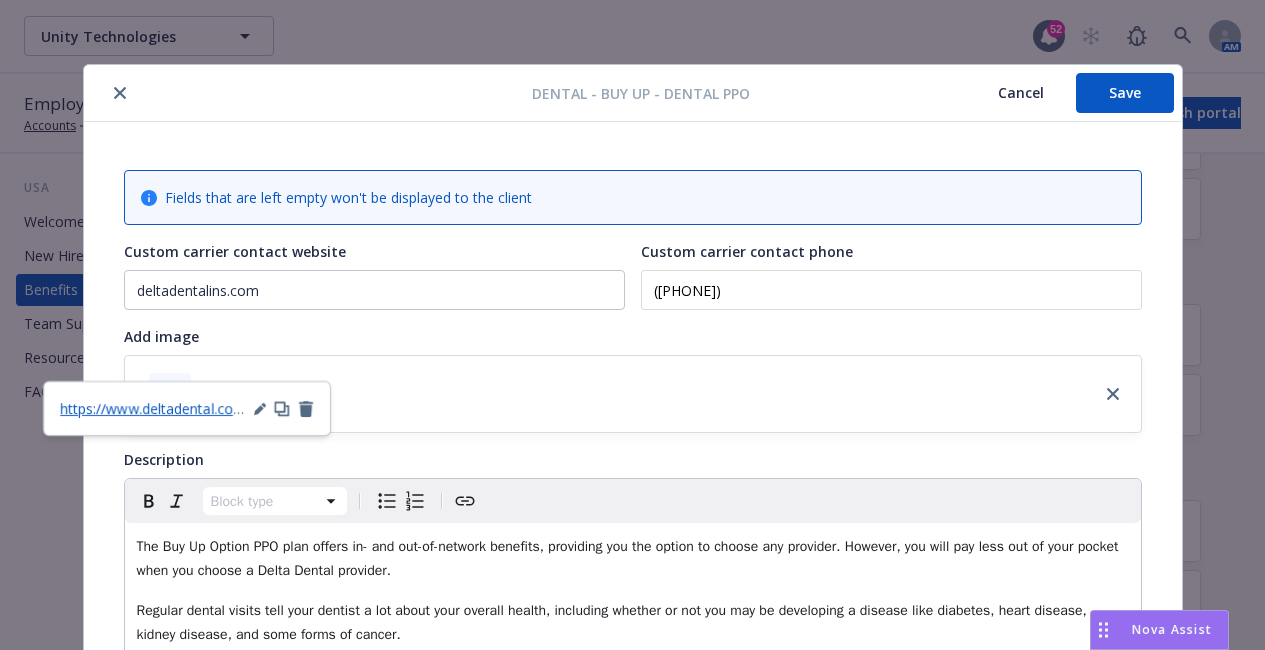 click on "Save" at bounding box center [1125, 93] 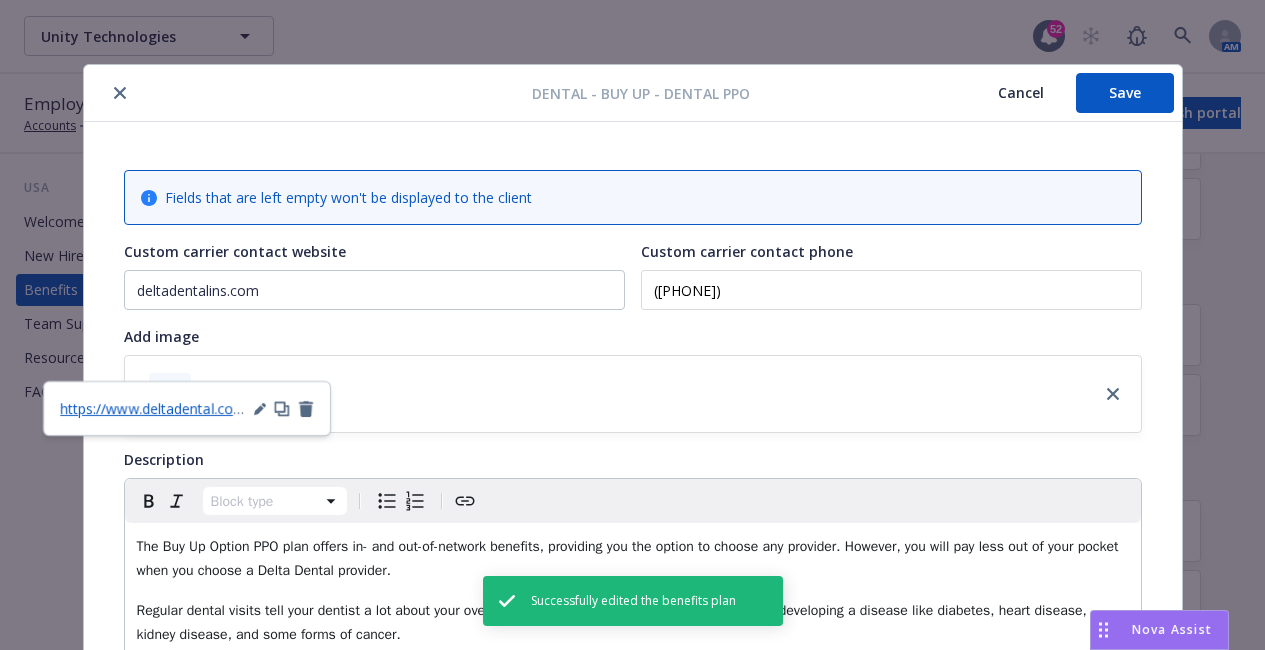 click 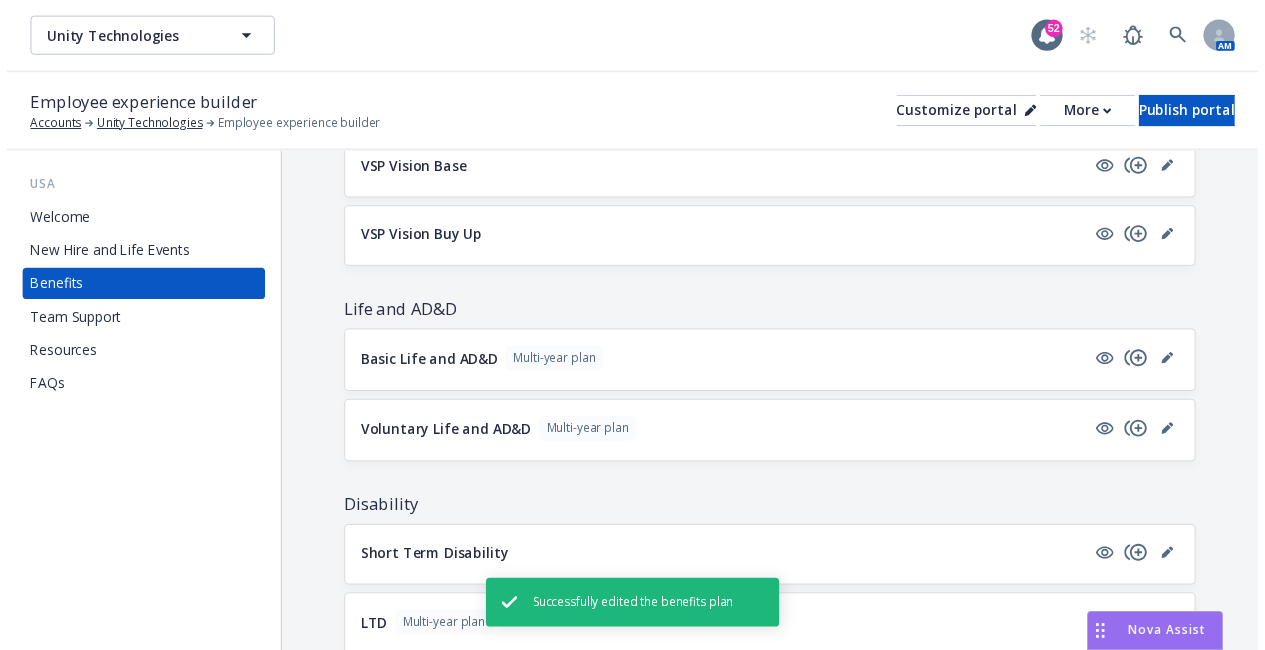 scroll, scrollTop: 1221, scrollLeft: 0, axis: vertical 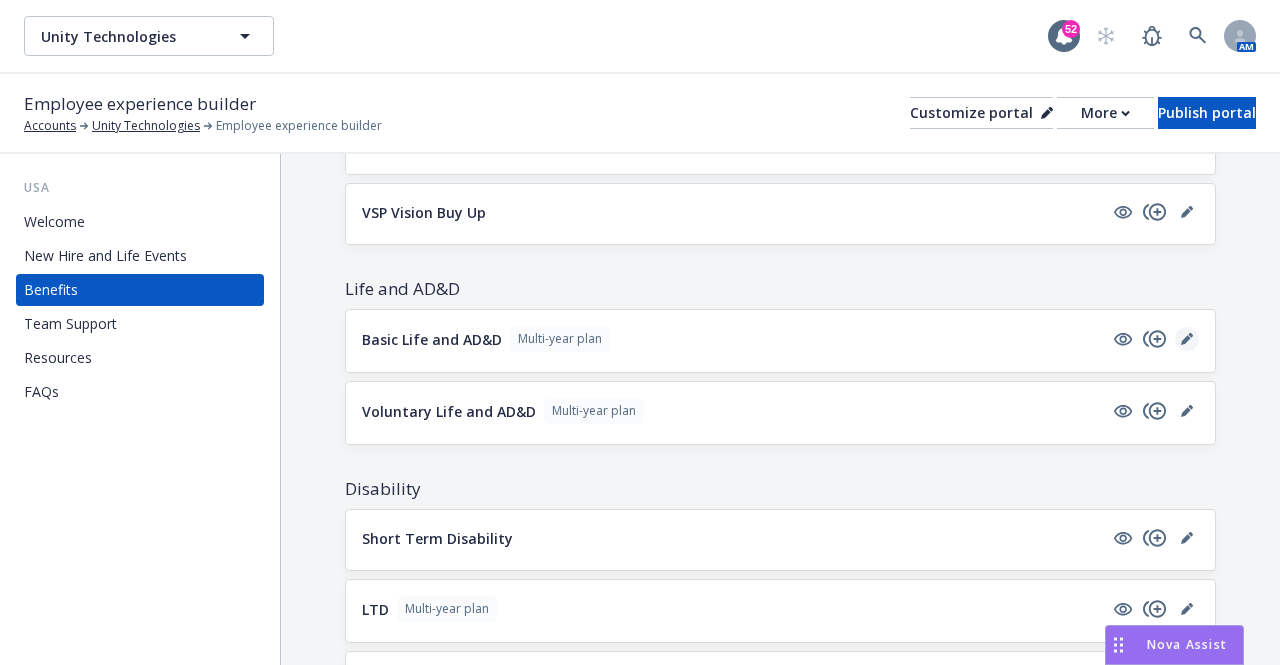 click at bounding box center [1187, 339] 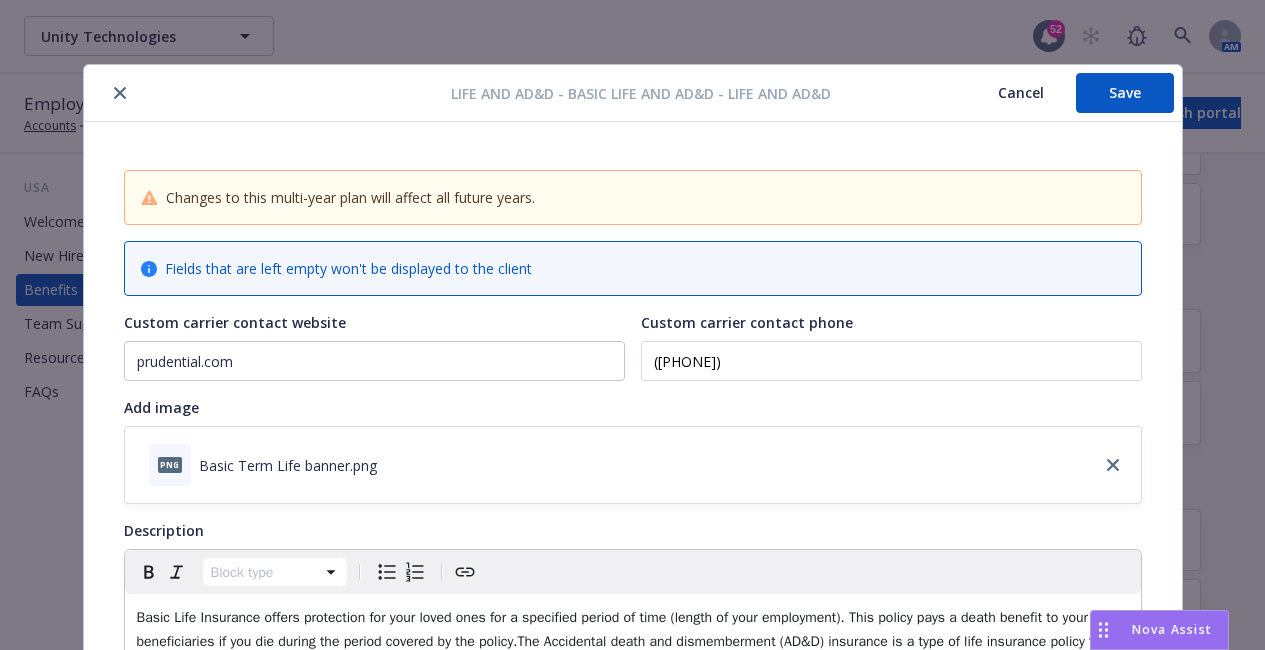 scroll, scrollTop: 60, scrollLeft: 0, axis: vertical 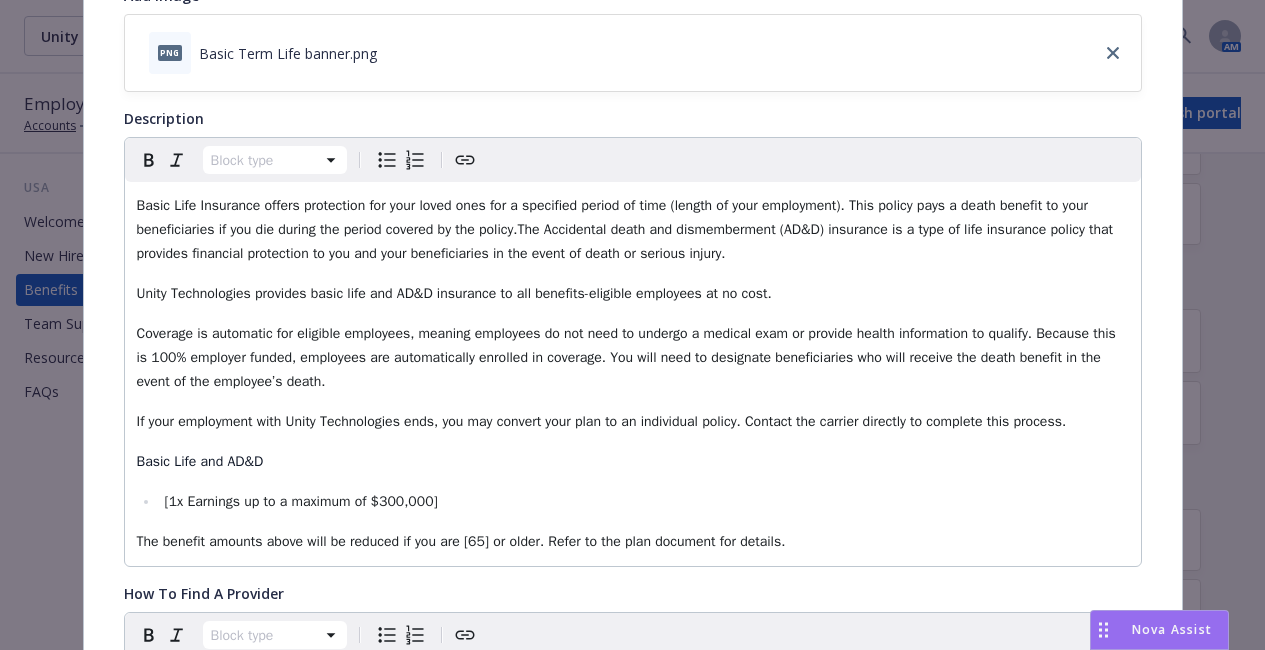 click on "[1x Earnings up to a maximum of $300,000]" at bounding box center [300, 501] 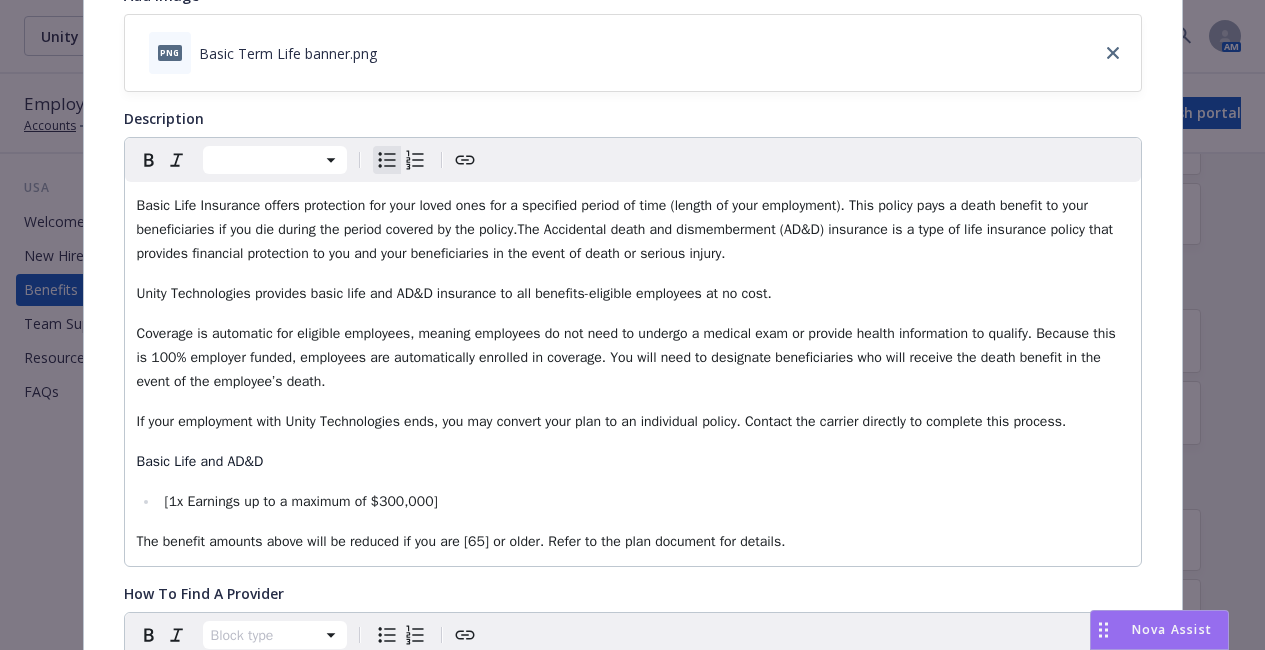 type 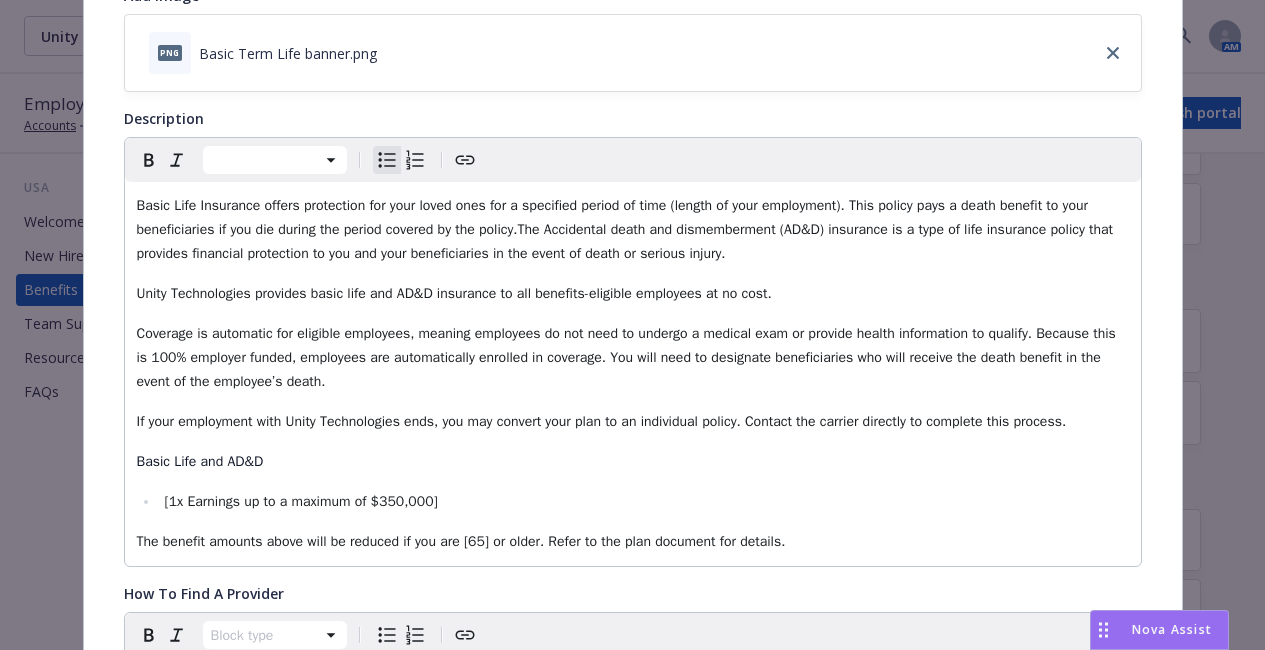 click on "[1x Earnings up to a maximum of $350,000]" at bounding box center (644, 502) 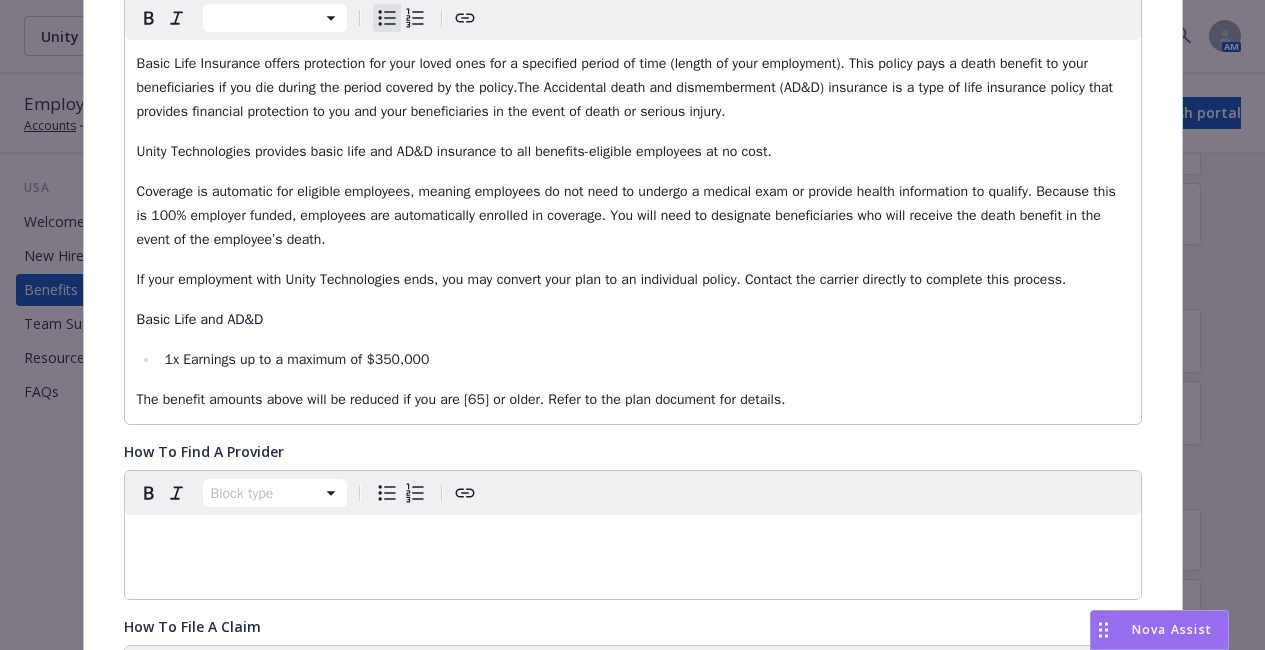 scroll, scrollTop: 553, scrollLeft: 0, axis: vertical 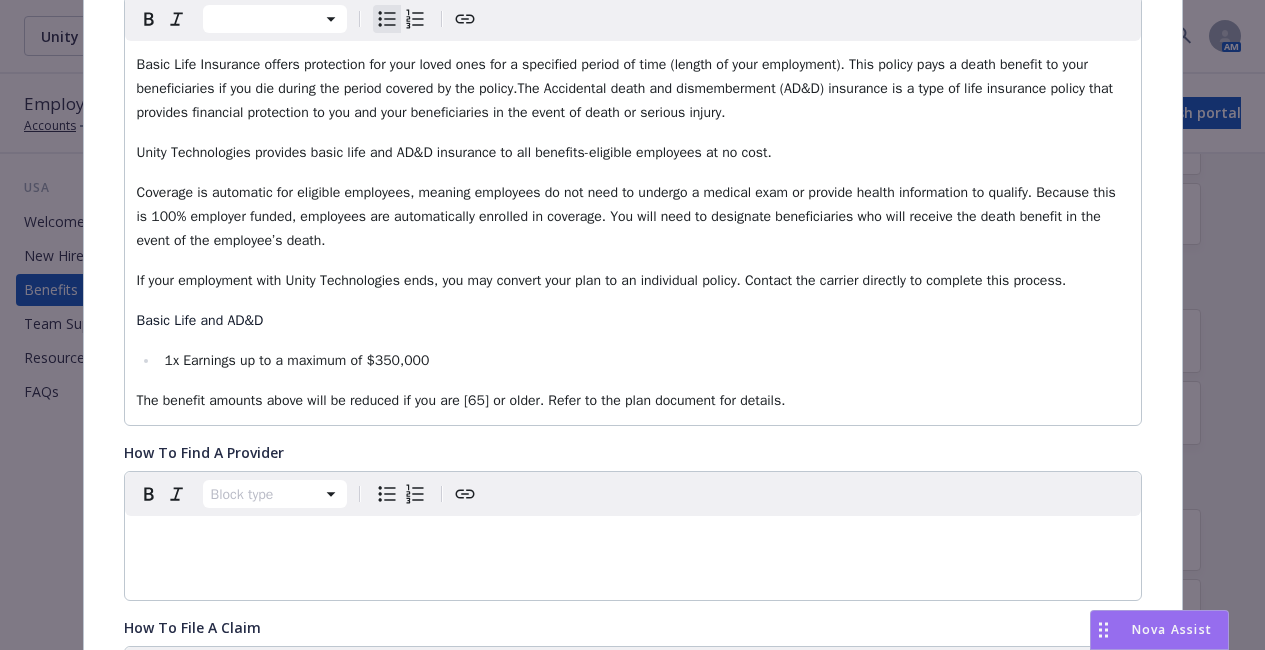 click on "1x Earnings up to a maximum of $350,000" at bounding box center [296, 360] 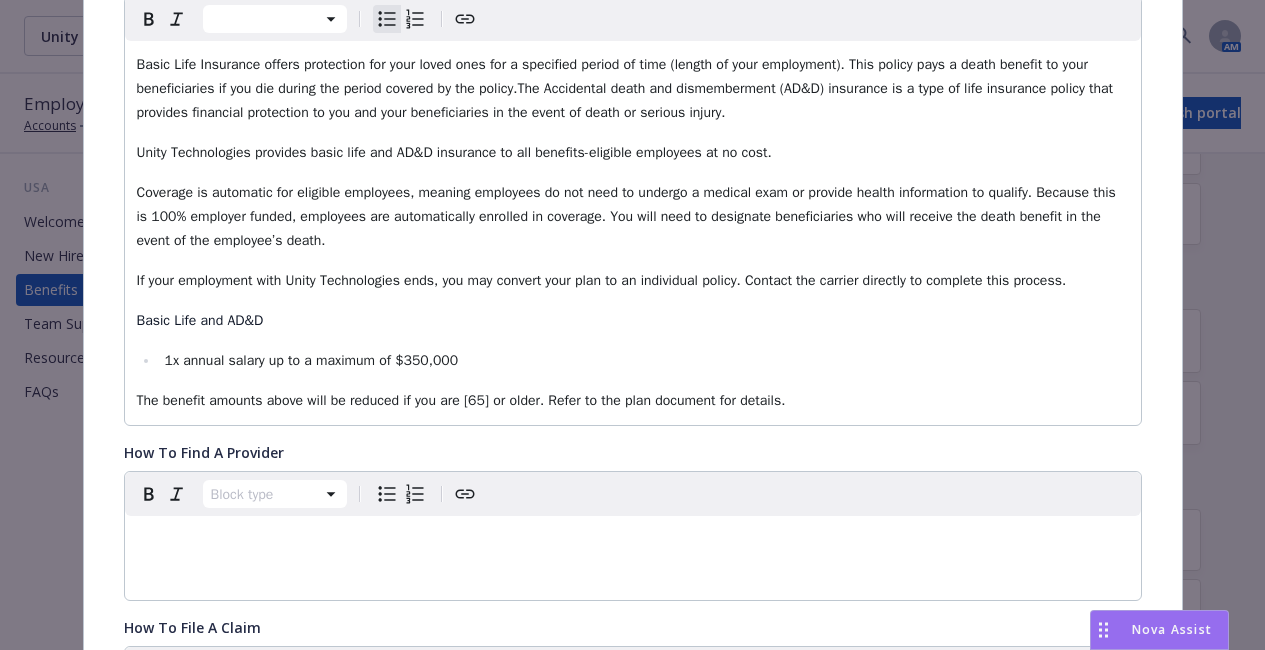 click on "The benefit amounts above will be reduced if you are [65] or older. Refer to the plan document for details." at bounding box center [461, 400] 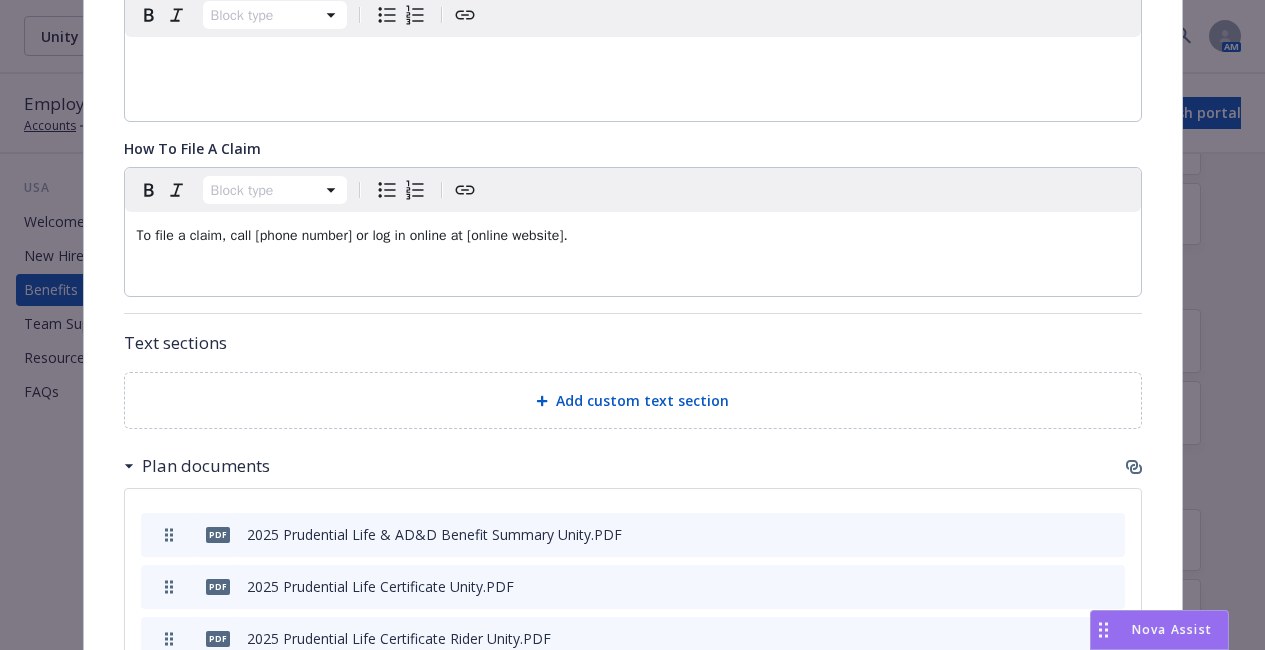 scroll, scrollTop: 1034, scrollLeft: 0, axis: vertical 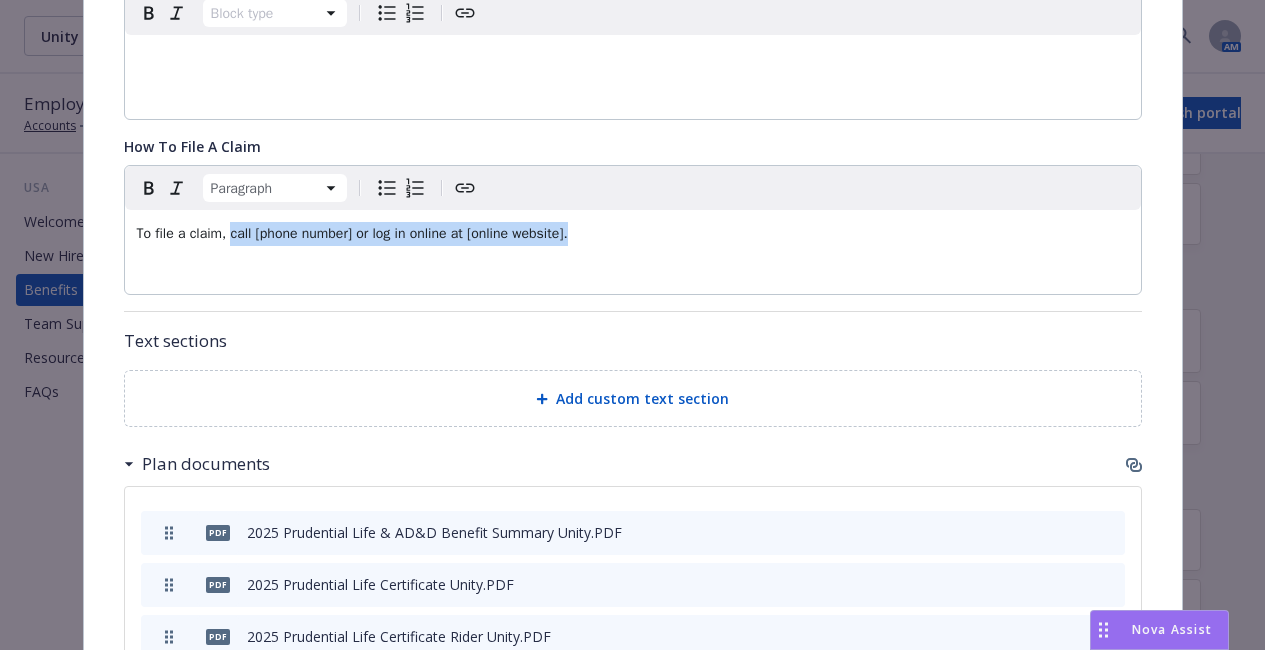 drag, startPoint x: 574, startPoint y: 232, endPoint x: 221, endPoint y: 217, distance: 353.31854 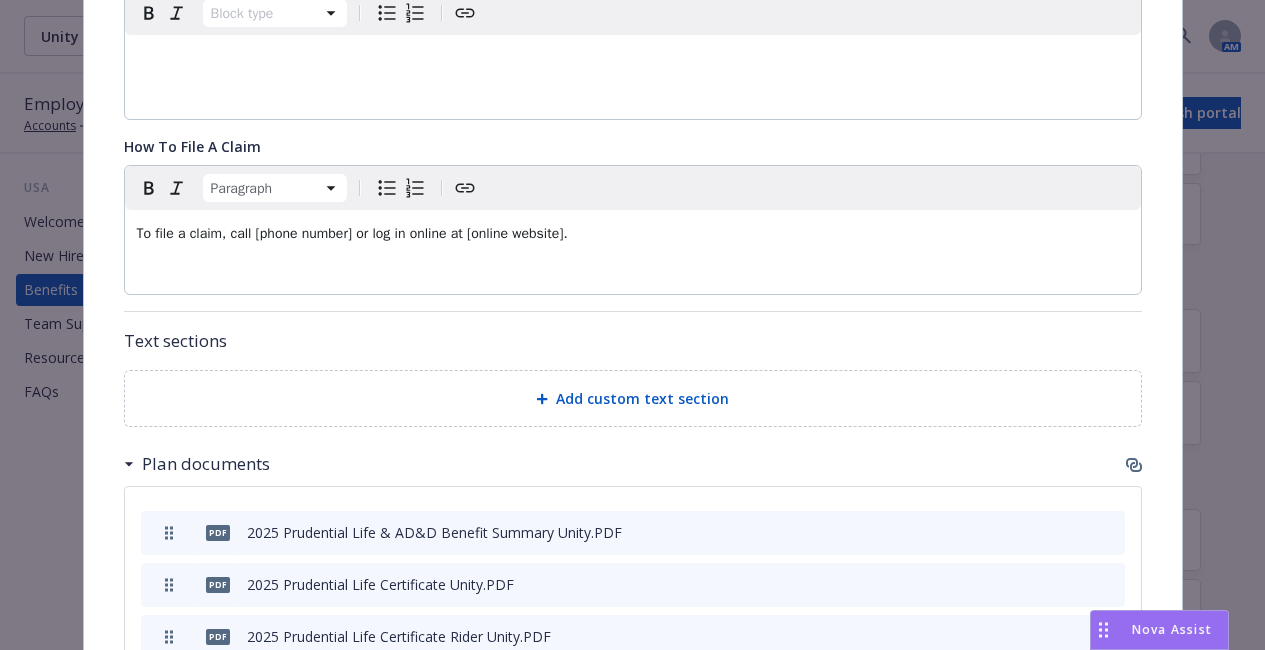 type 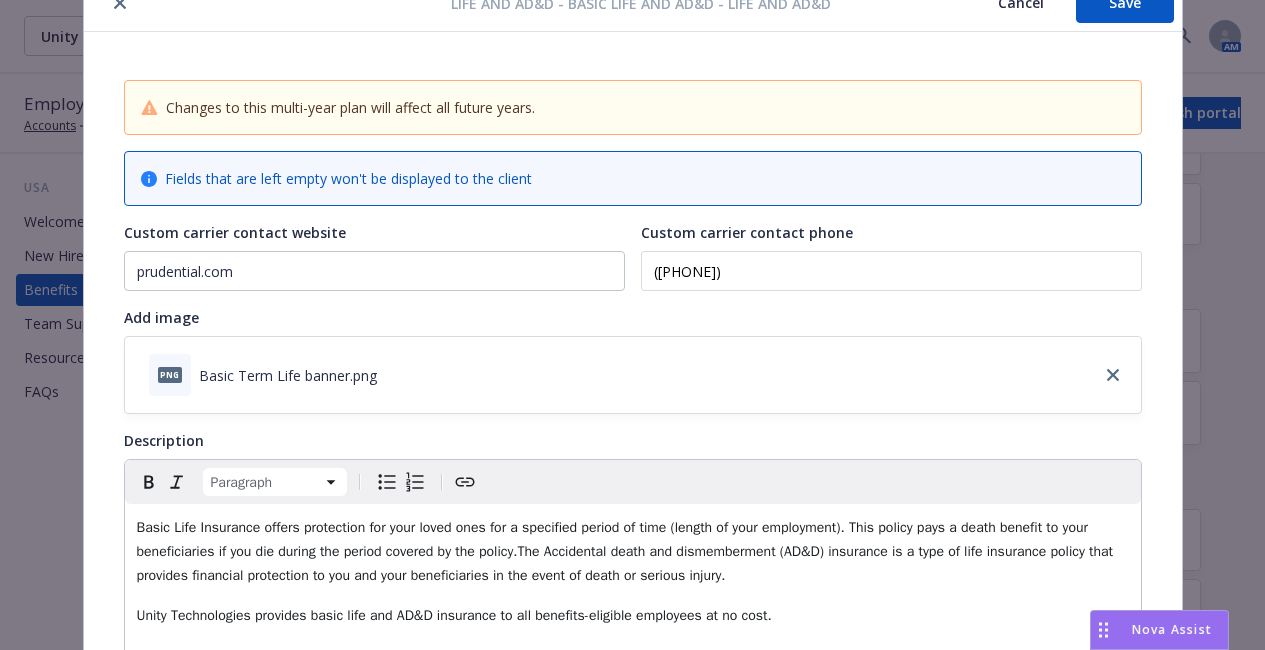 scroll, scrollTop: 0, scrollLeft: 0, axis: both 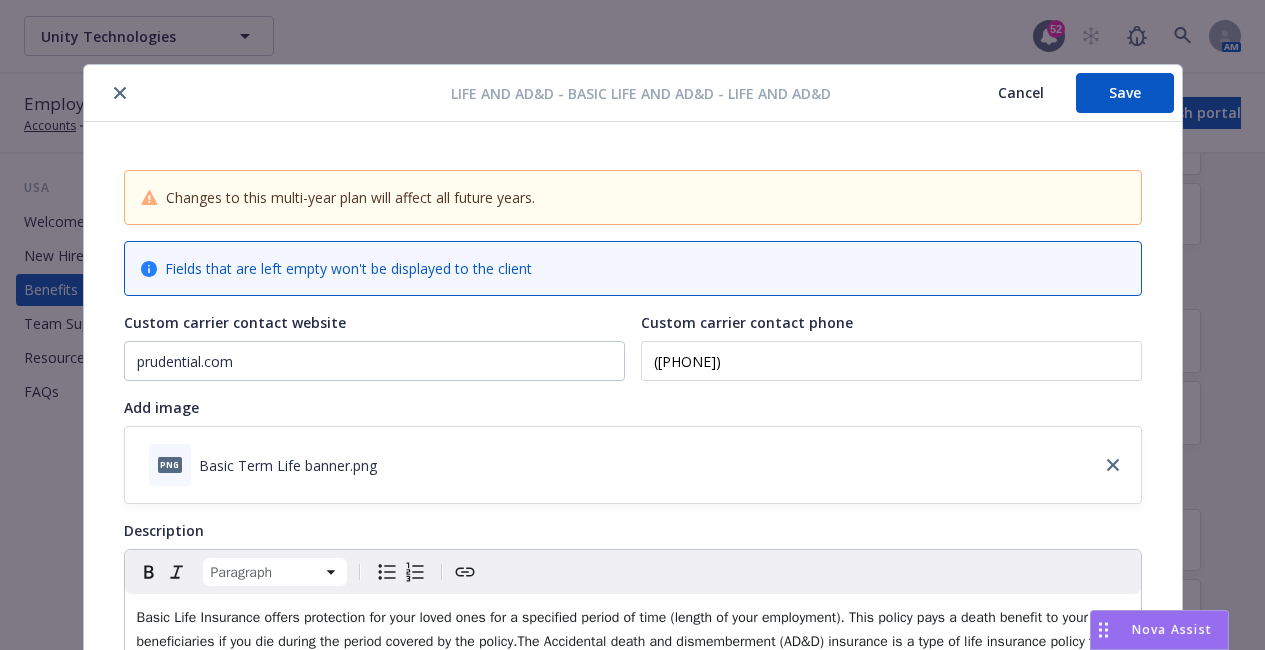 click on "Save" at bounding box center [1125, 93] 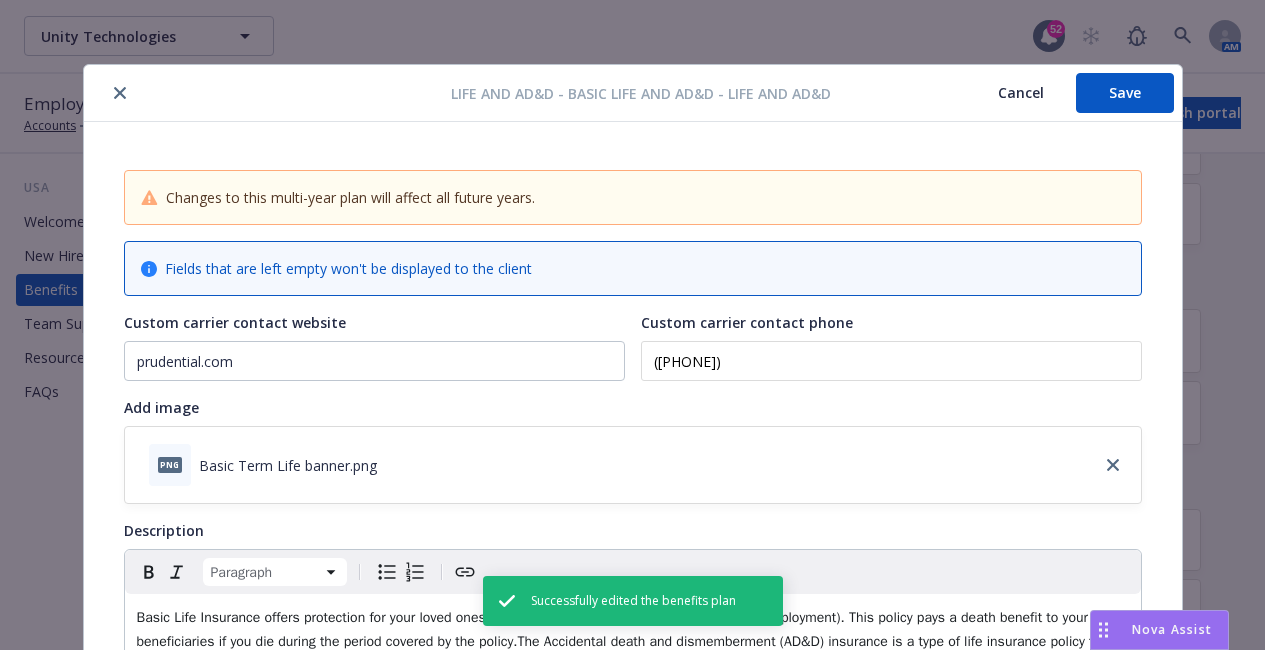 click at bounding box center [120, 93] 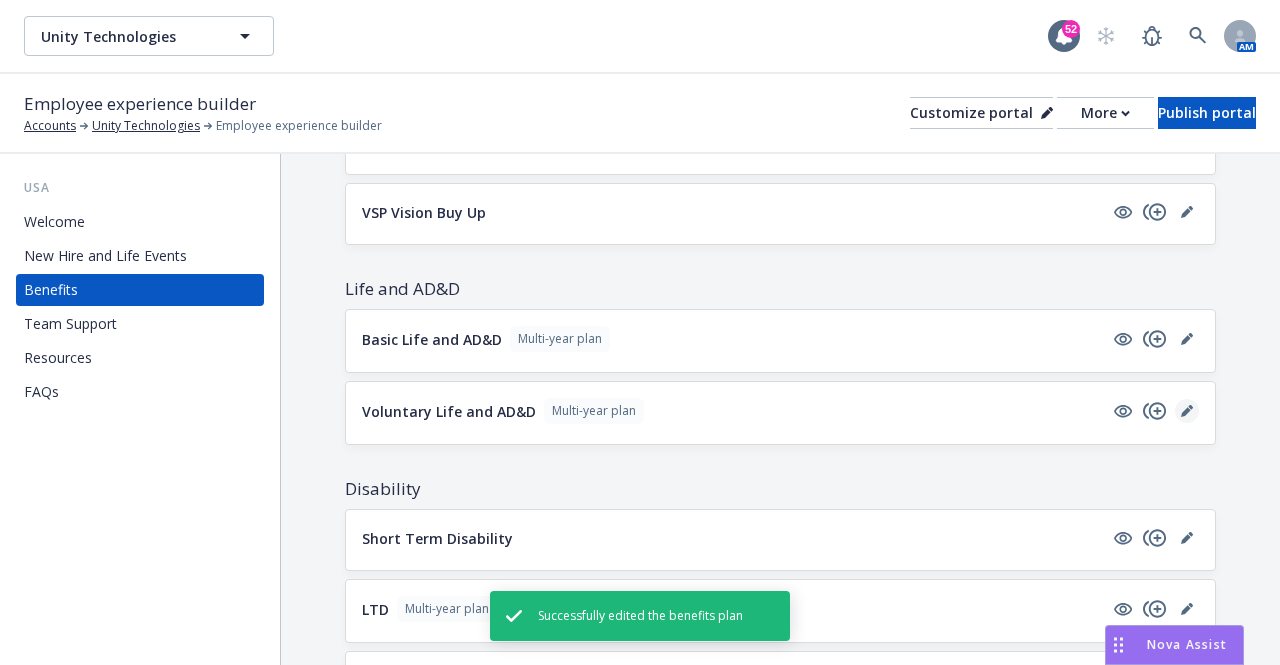 click 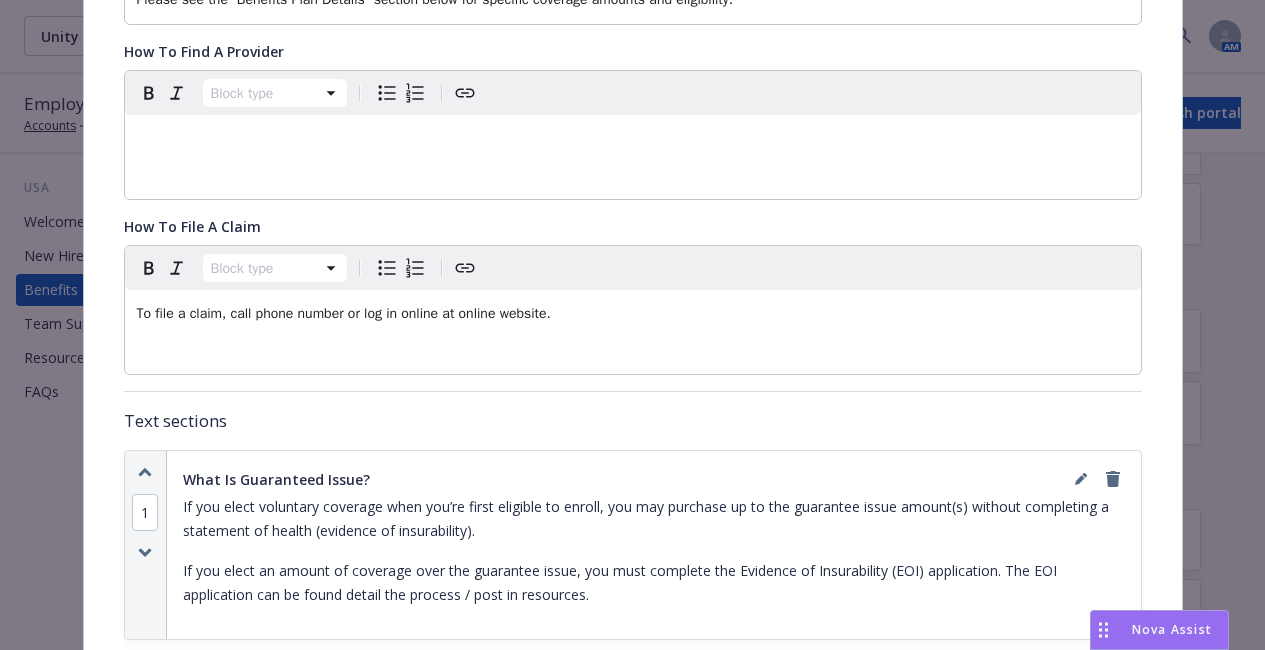 scroll, scrollTop: 892, scrollLeft: 0, axis: vertical 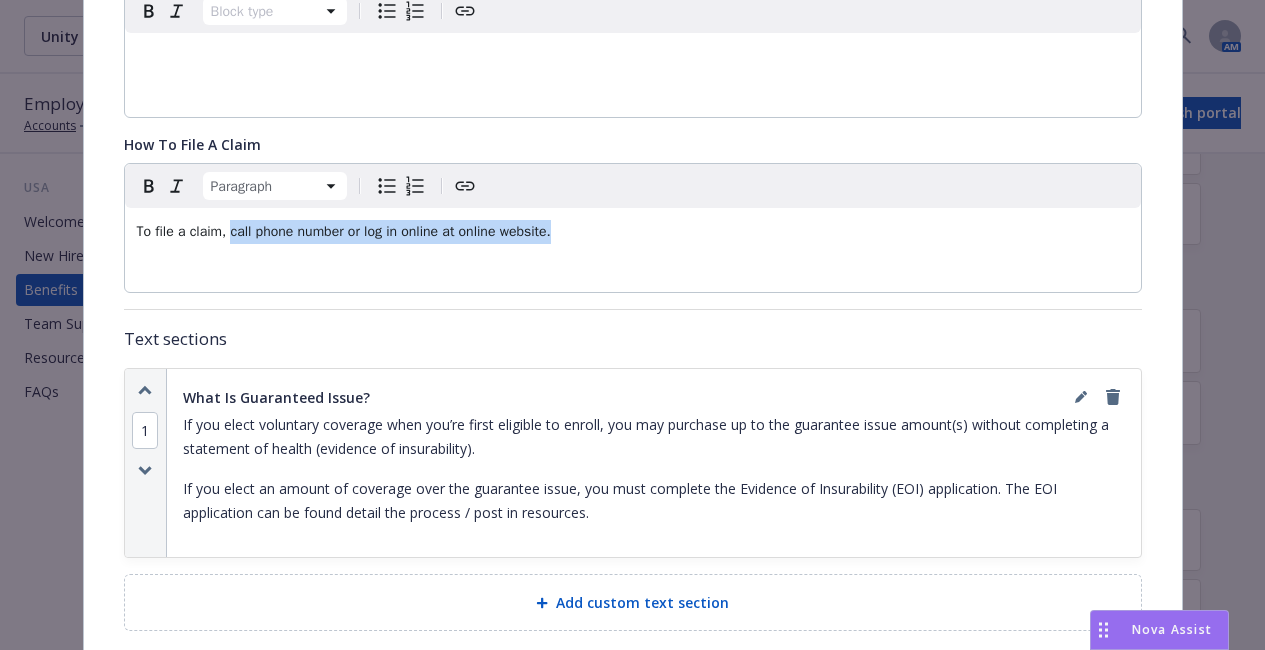 drag, startPoint x: 600, startPoint y: 219, endPoint x: 218, endPoint y: 220, distance: 382.0013 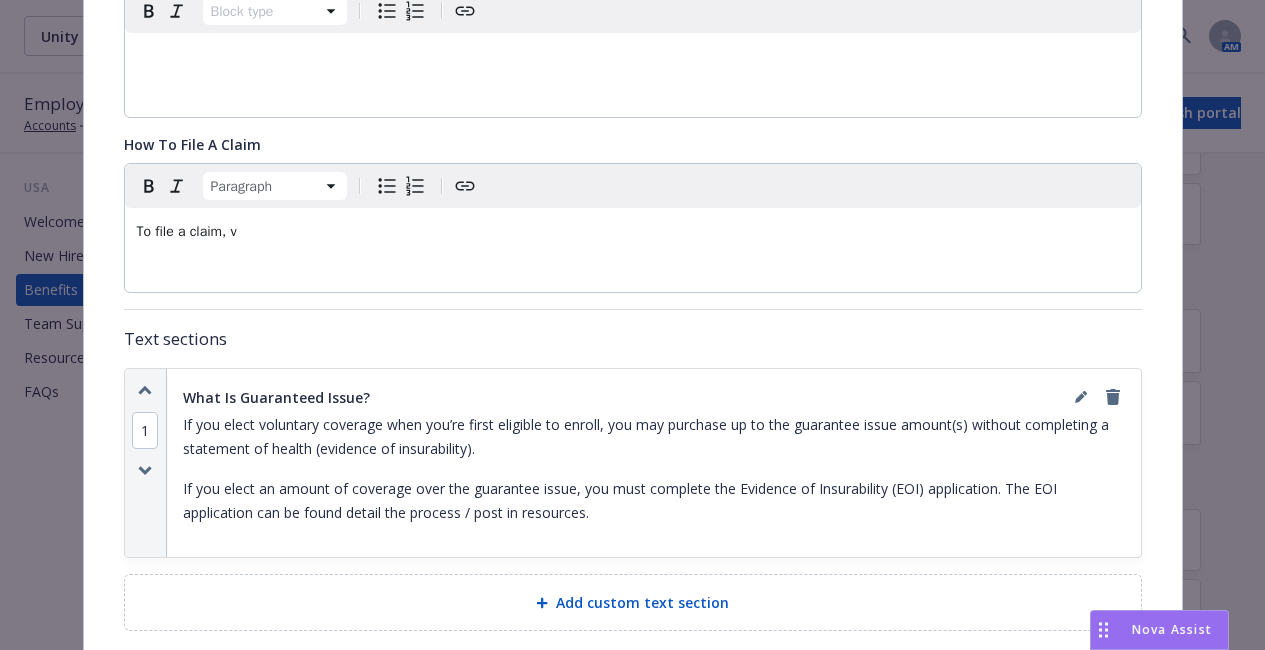 type 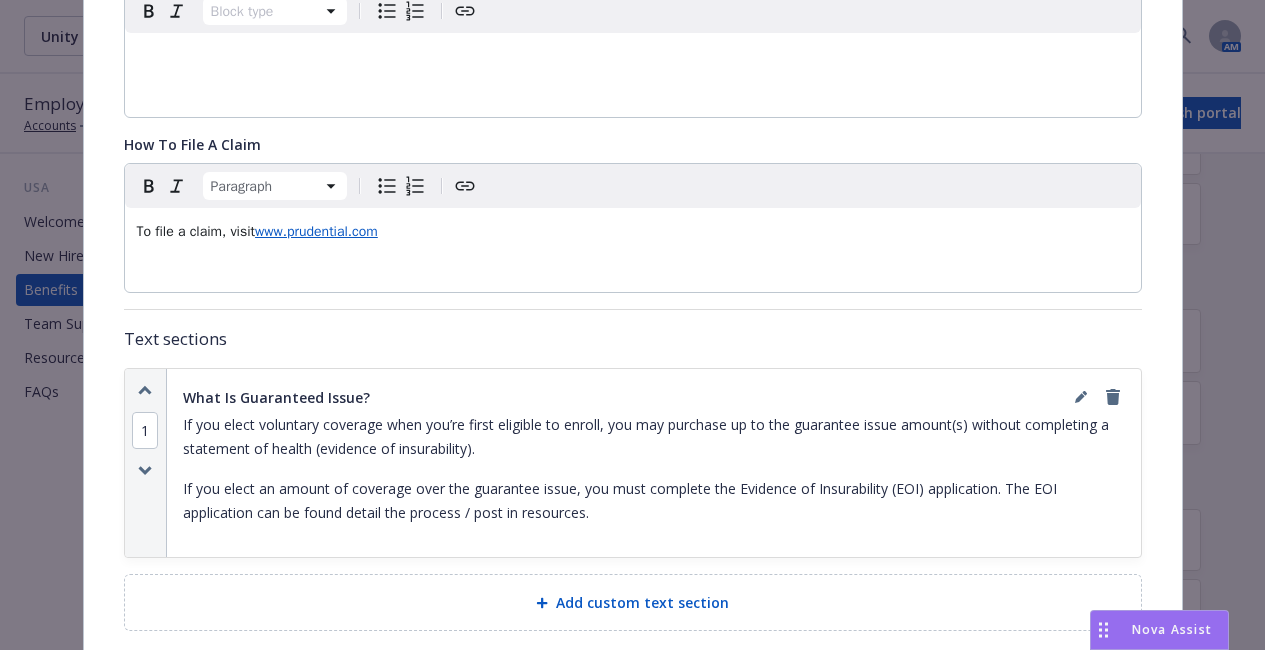 click on "To file a claim, visit" at bounding box center (196, 231) 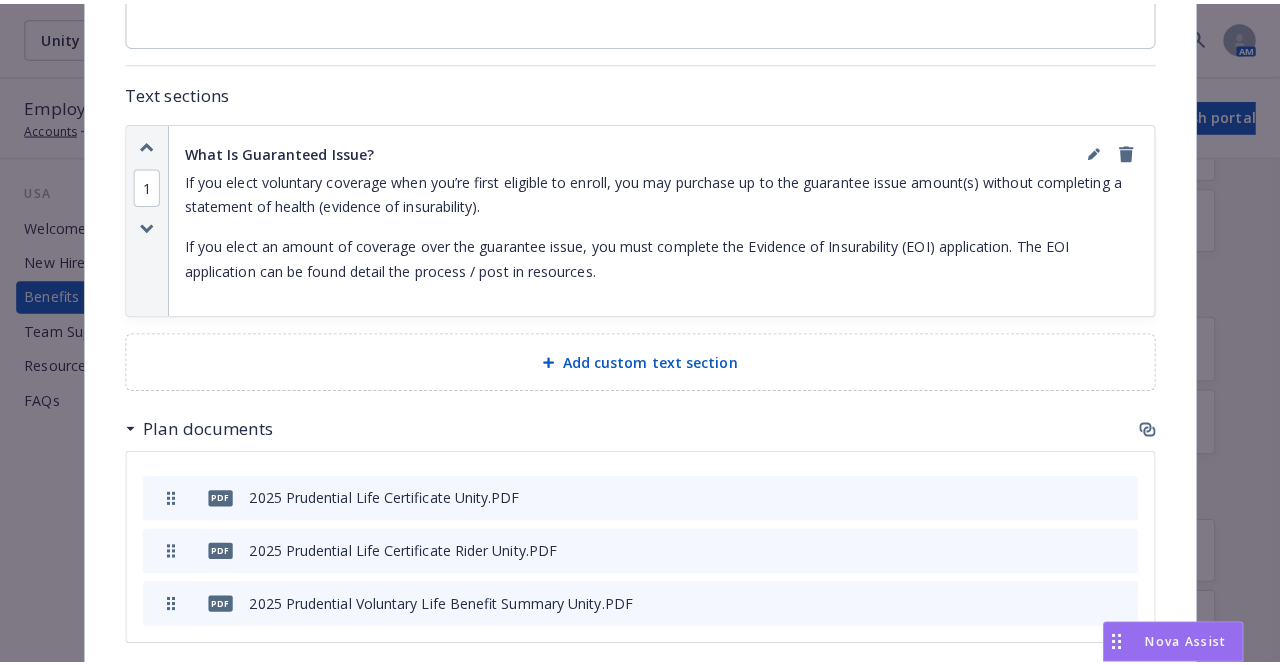 scroll, scrollTop: 1144, scrollLeft: 0, axis: vertical 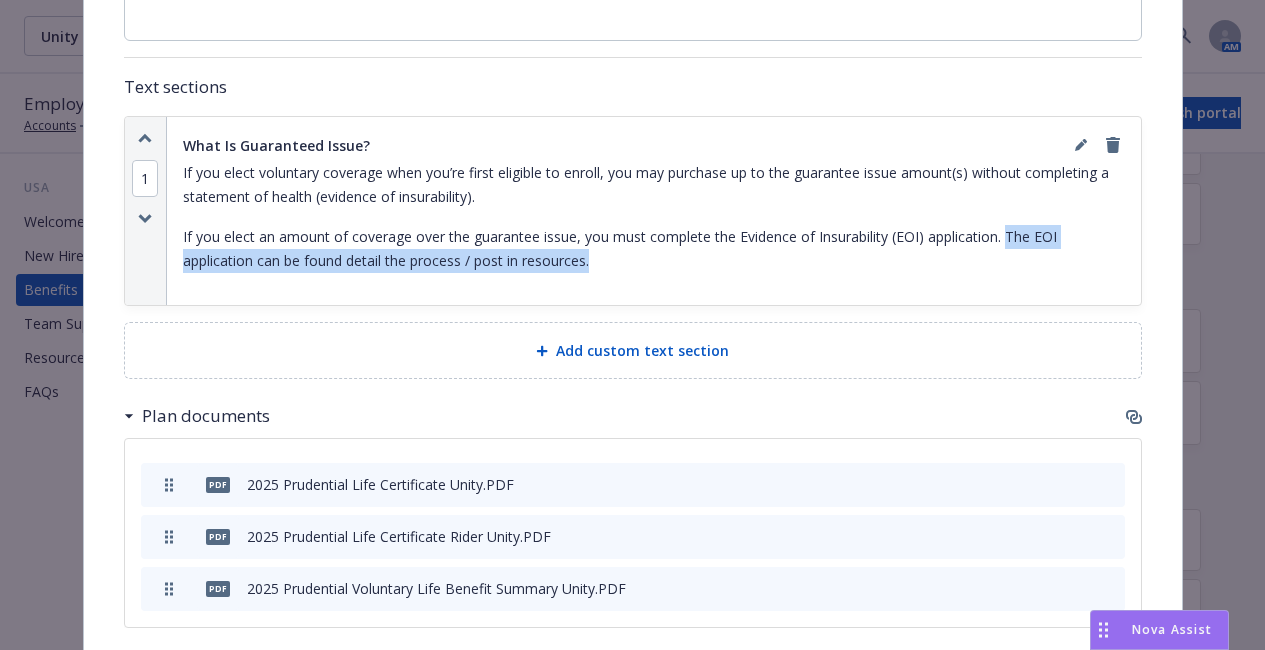 drag, startPoint x: 994, startPoint y: 238, endPoint x: 1043, endPoint y: 252, distance: 50.96077 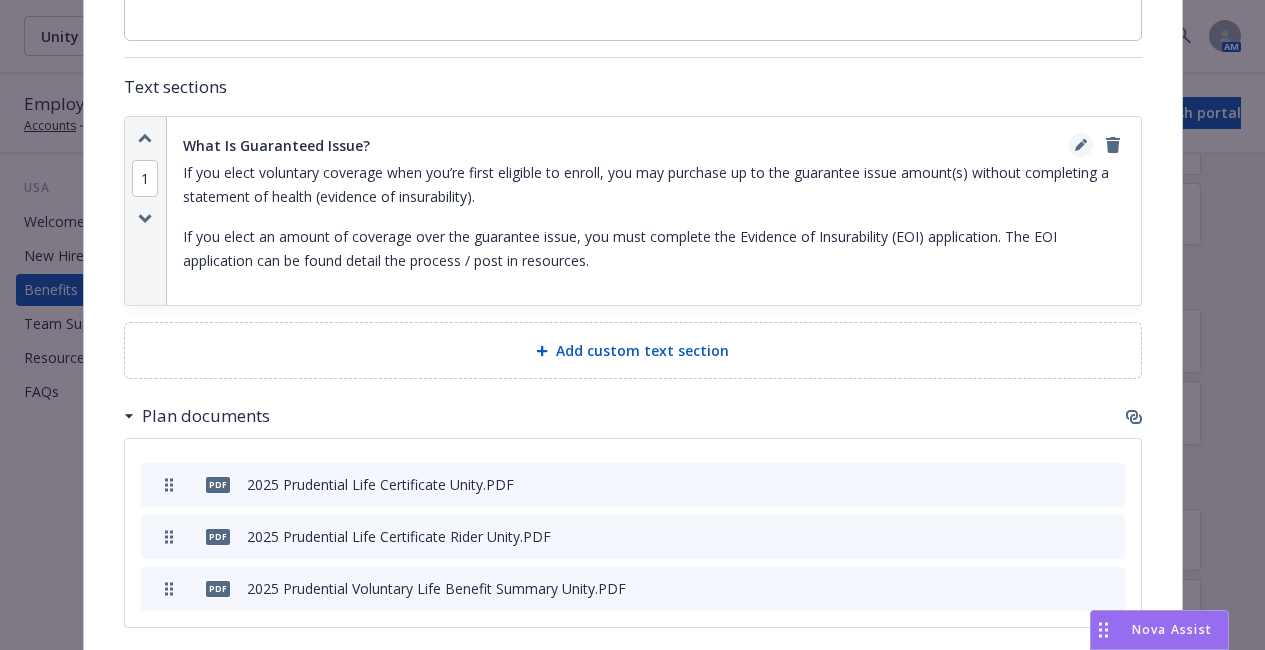 click 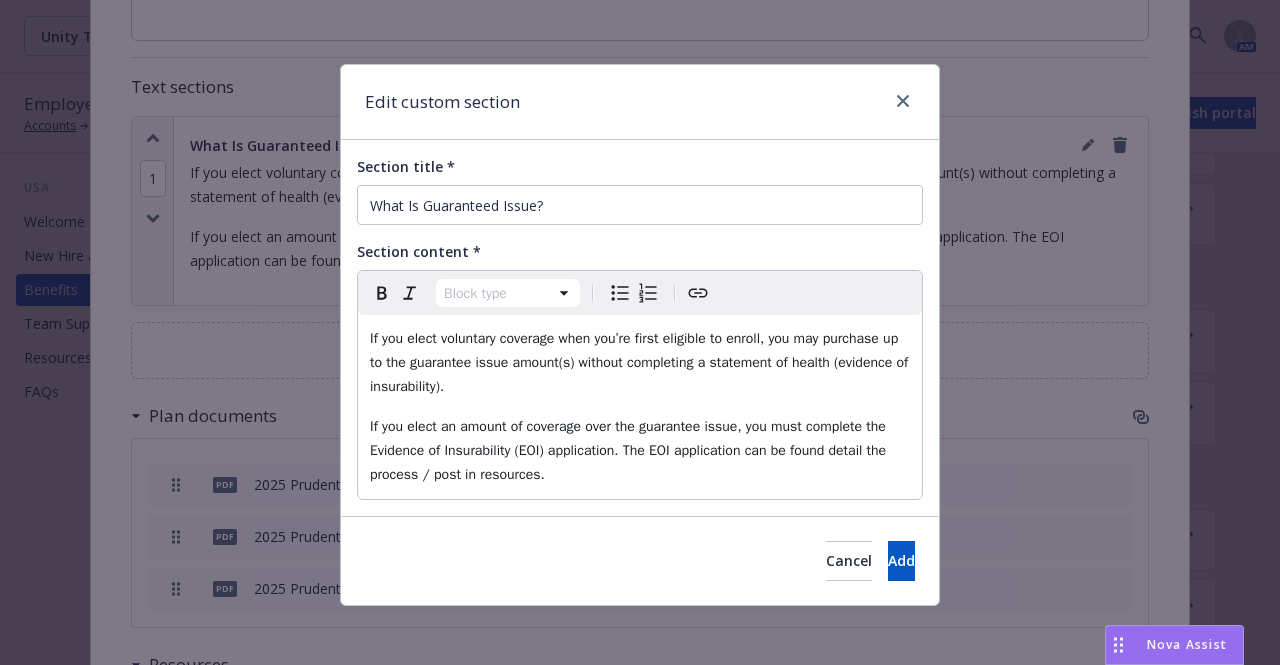 scroll, scrollTop: 5, scrollLeft: 0, axis: vertical 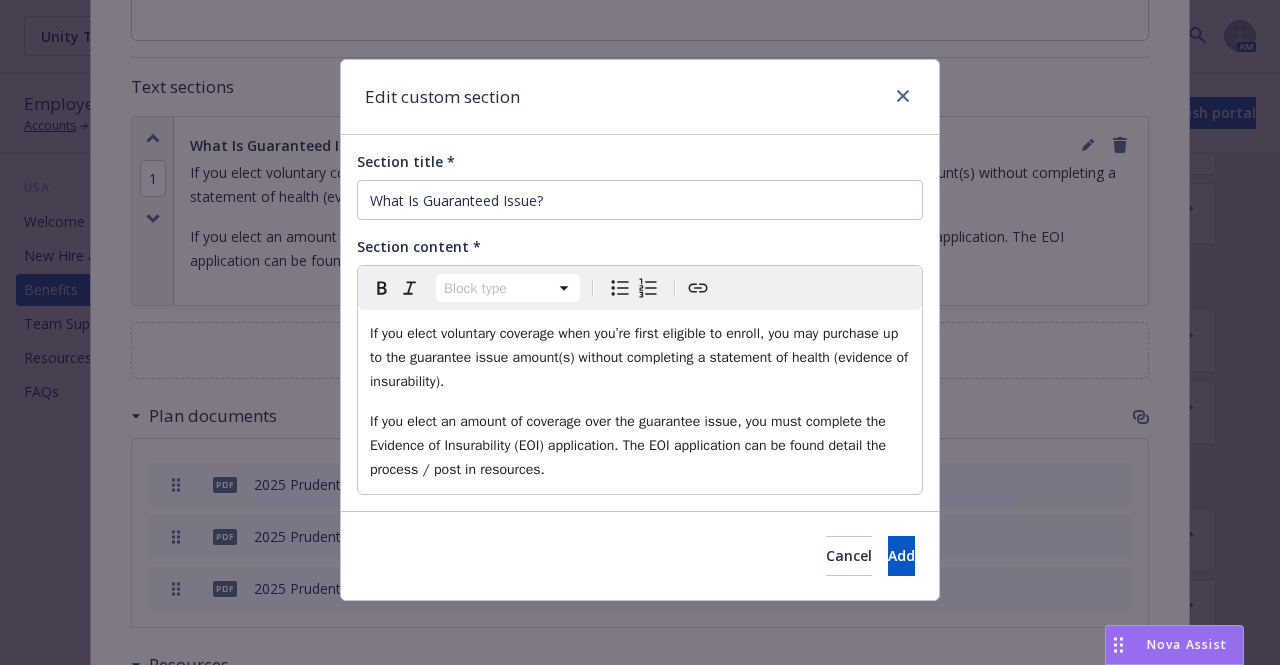 select on "paragraph" 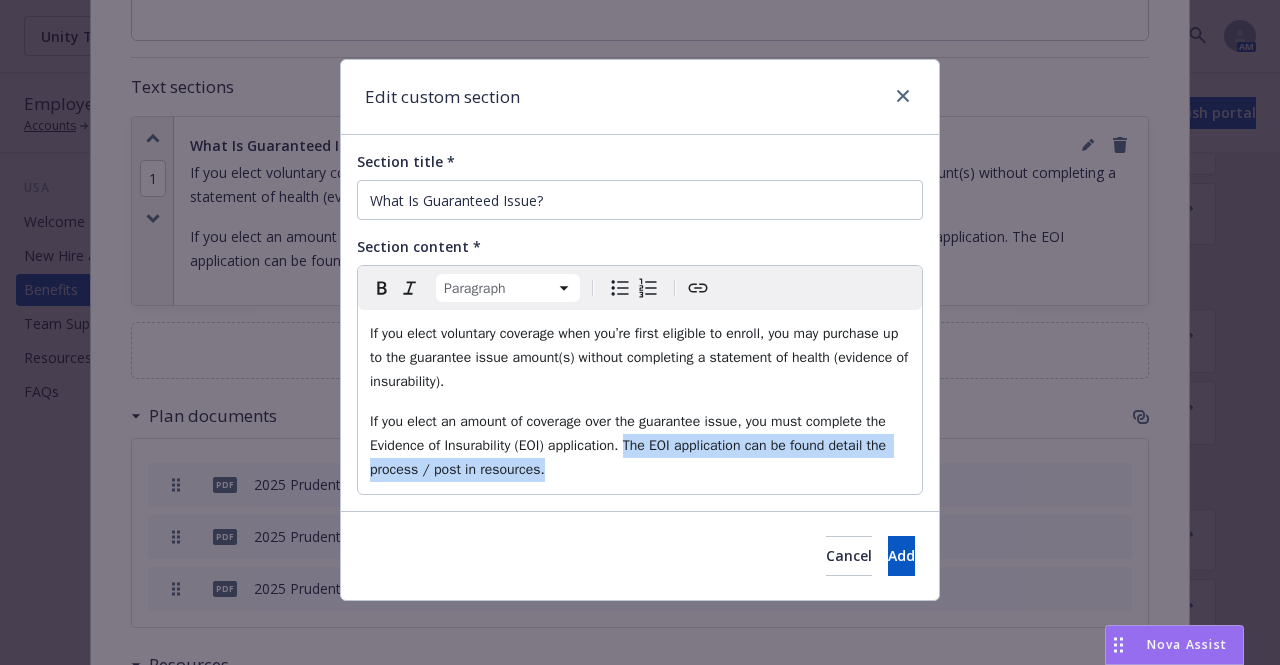 drag, startPoint x: 615, startPoint y: 445, endPoint x: 662, endPoint y: 472, distance: 54.20332 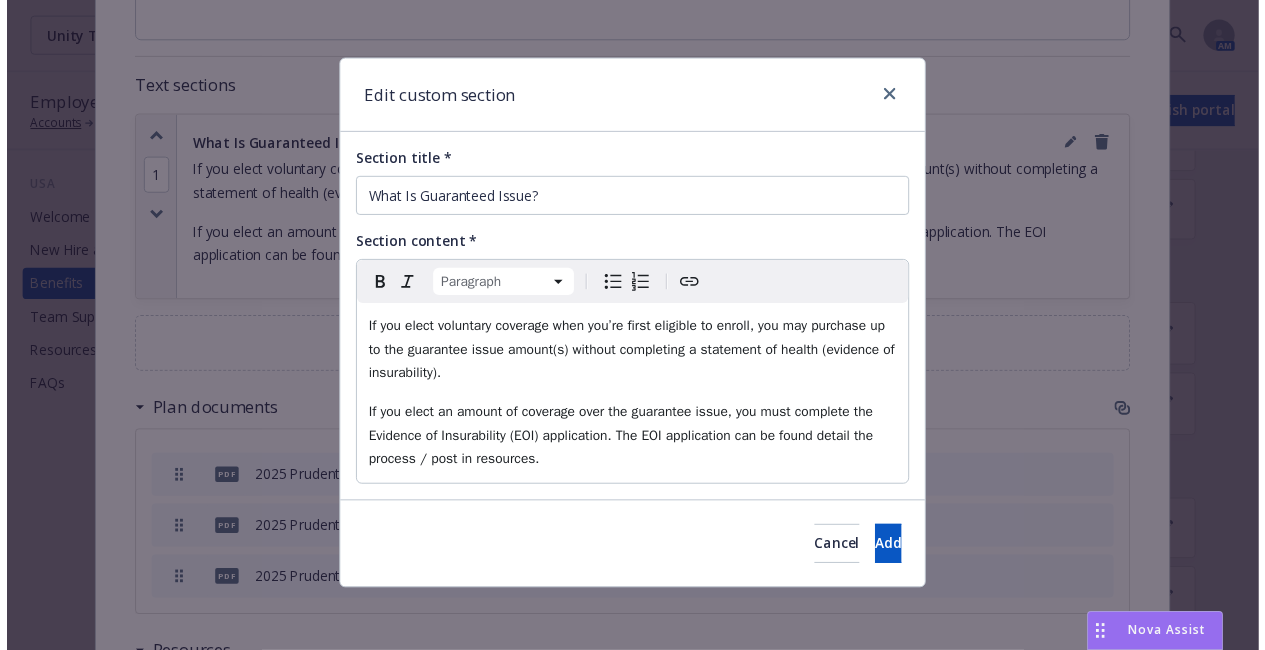 scroll, scrollTop: 0, scrollLeft: 0, axis: both 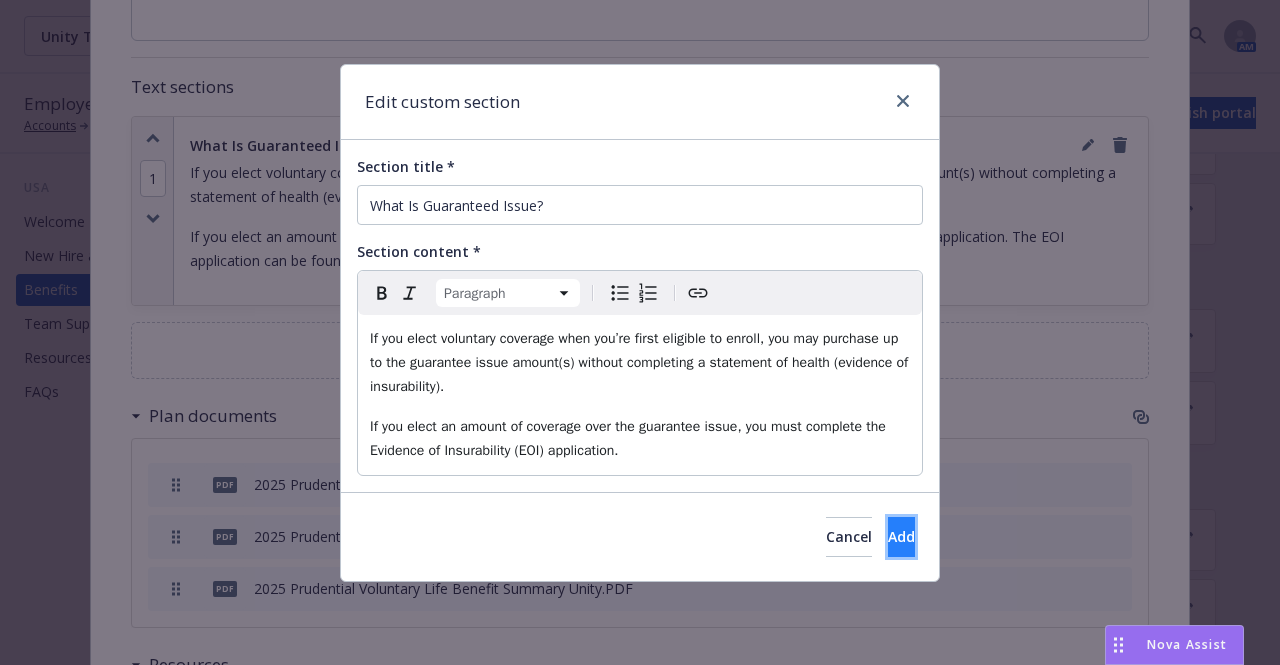 click on "Add" at bounding box center (901, 536) 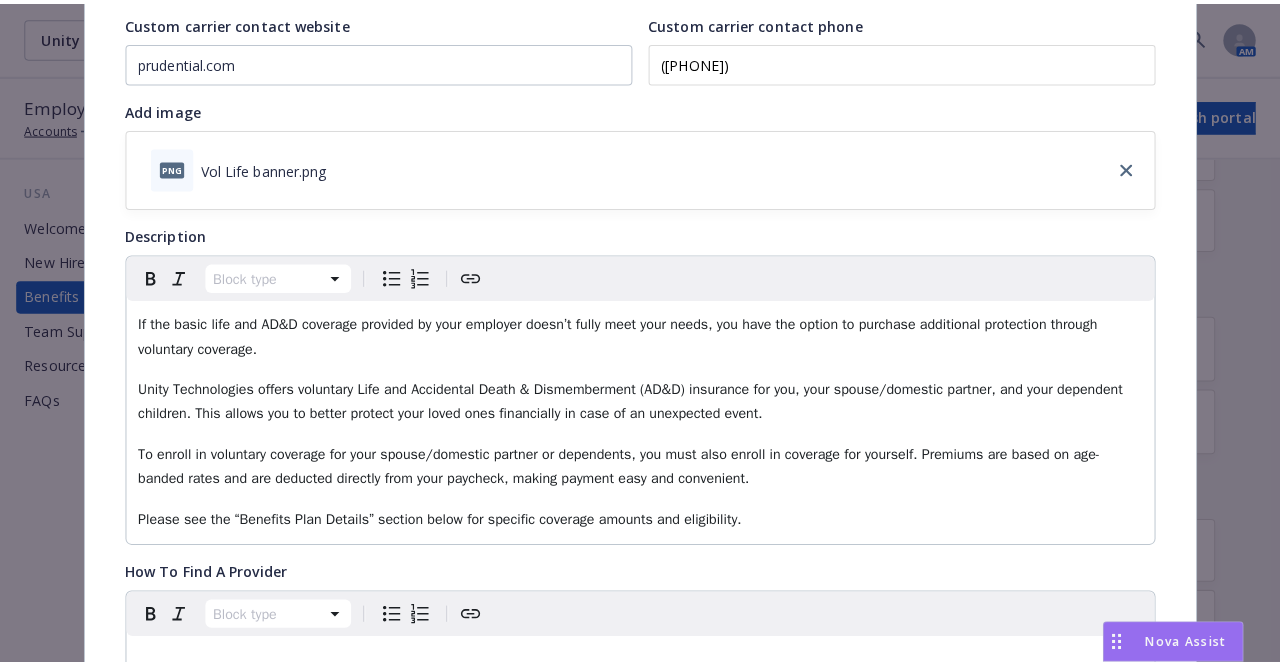 scroll, scrollTop: 0, scrollLeft: 0, axis: both 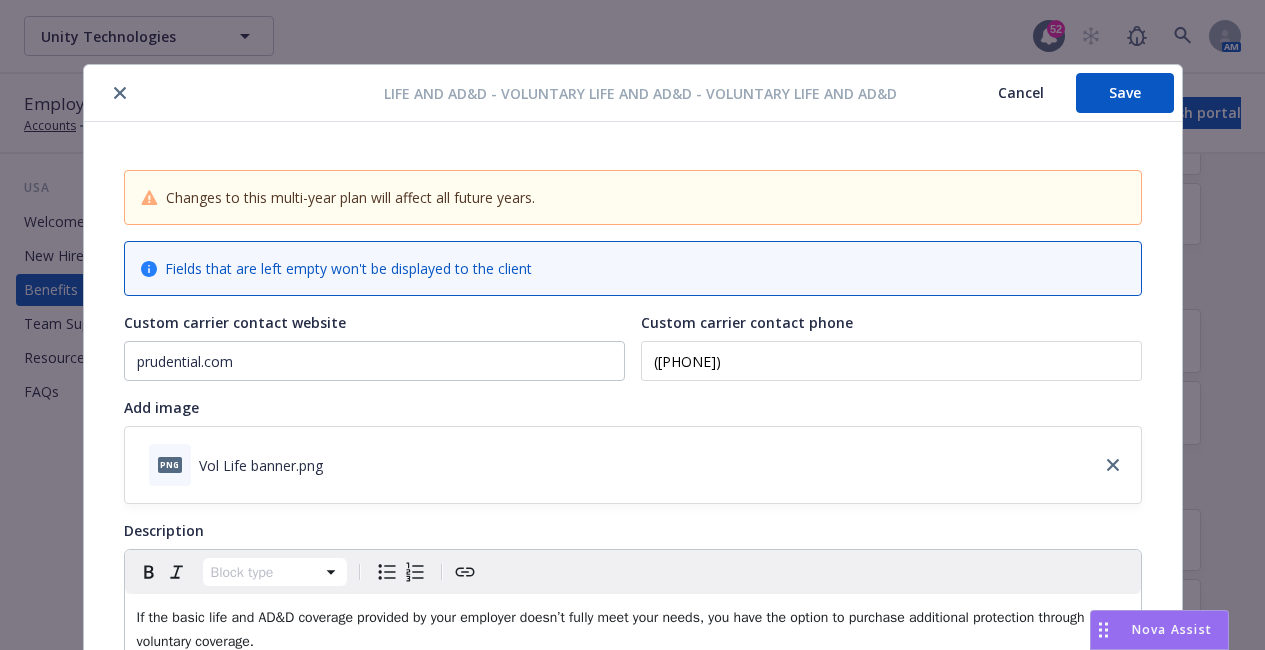 click on "Save" at bounding box center [1125, 93] 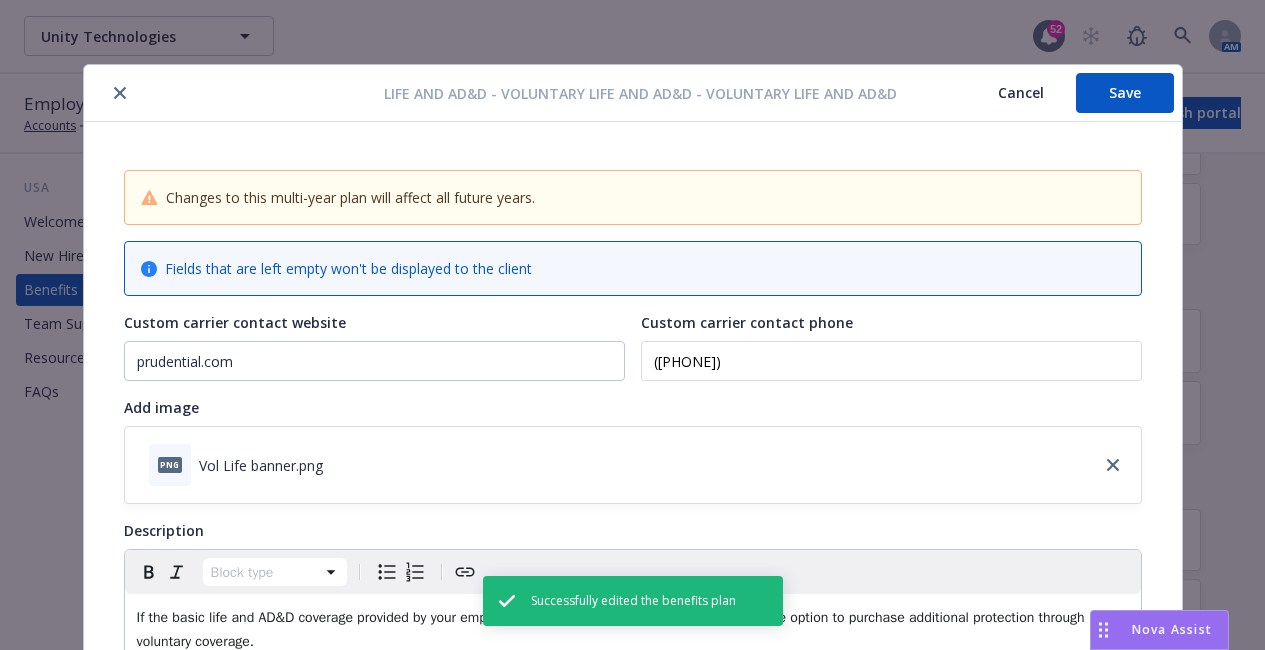 click at bounding box center [120, 93] 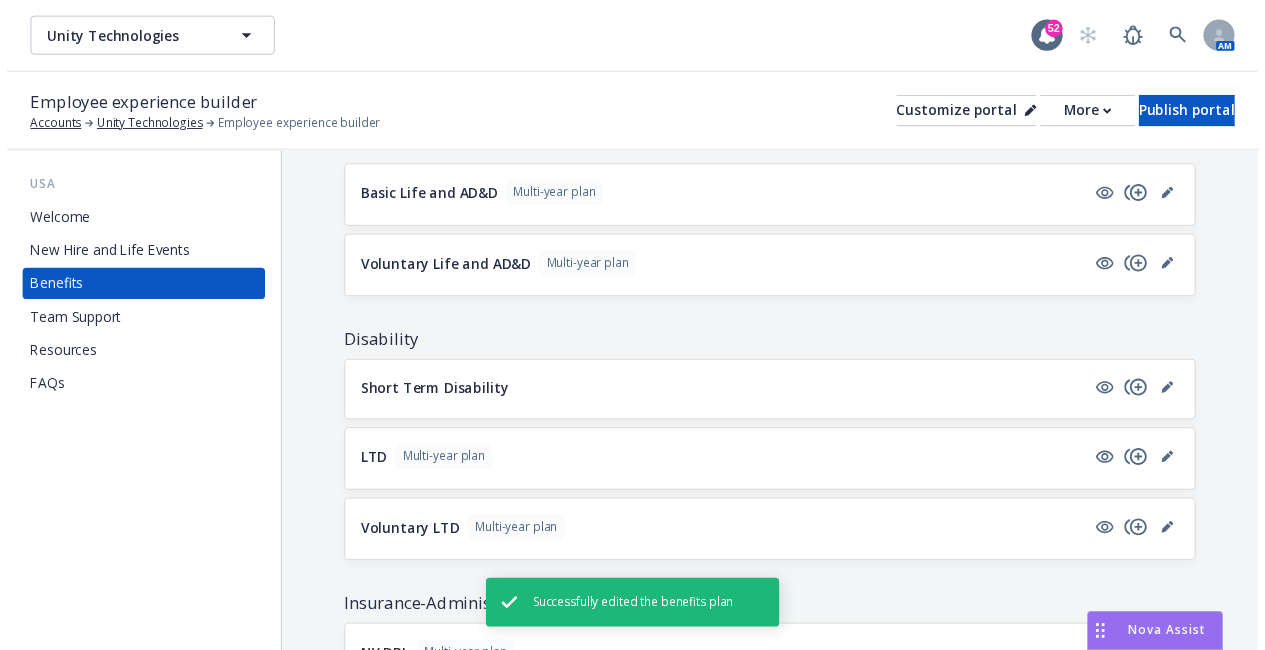 scroll, scrollTop: 1376, scrollLeft: 0, axis: vertical 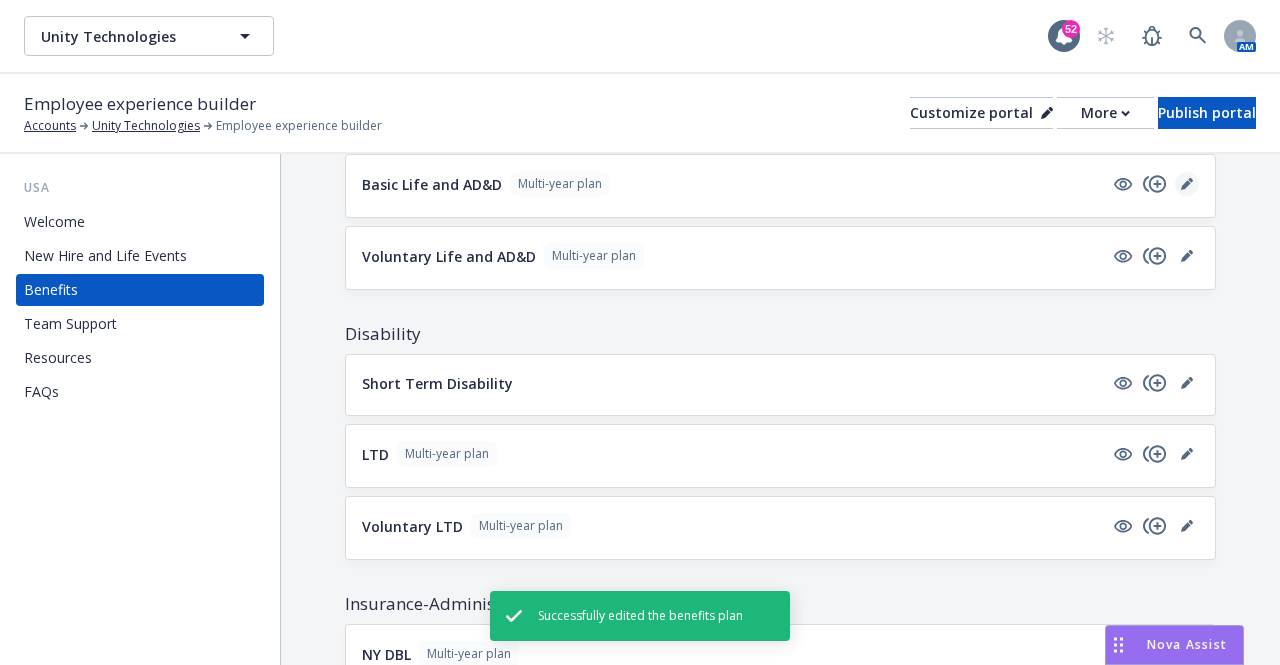 click at bounding box center (1187, 184) 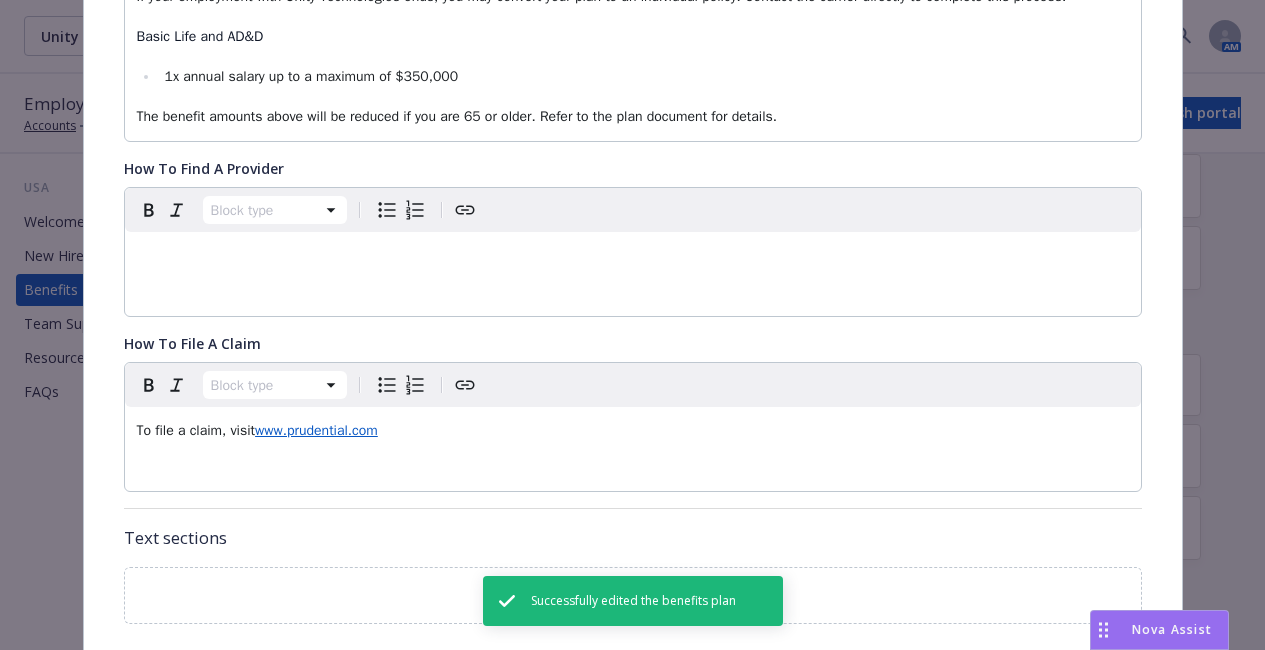 scroll, scrollTop: 839, scrollLeft: 0, axis: vertical 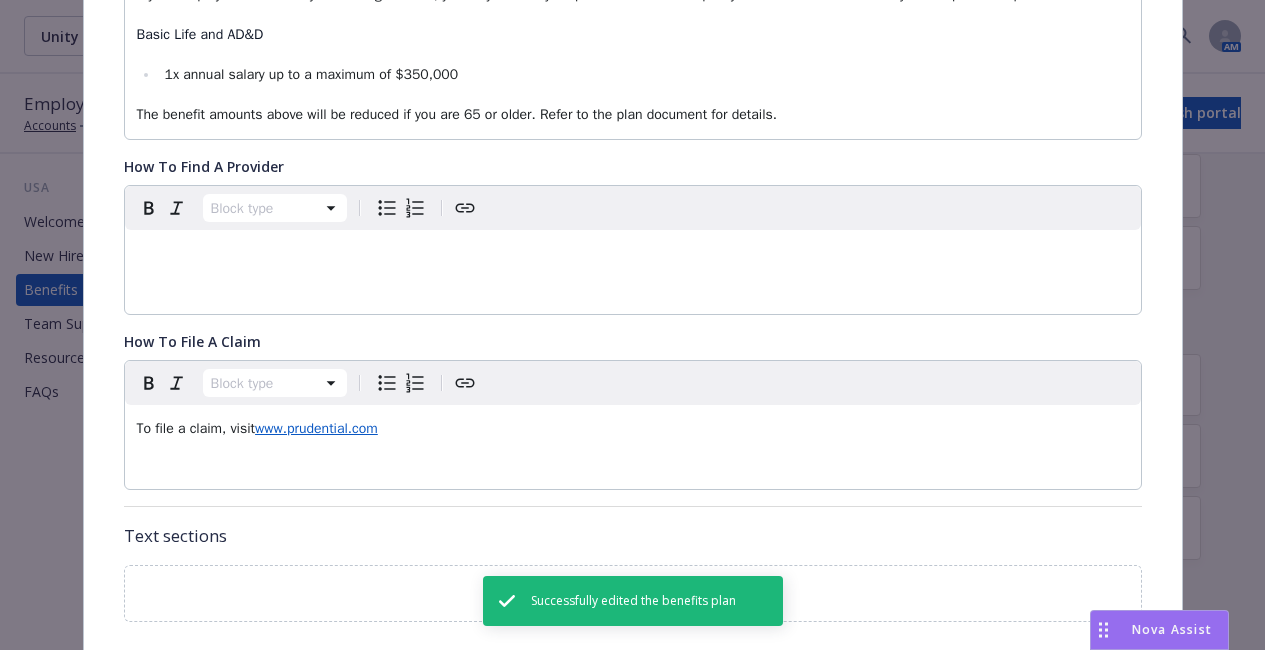 click on "To file a claim, visit" at bounding box center (196, 428) 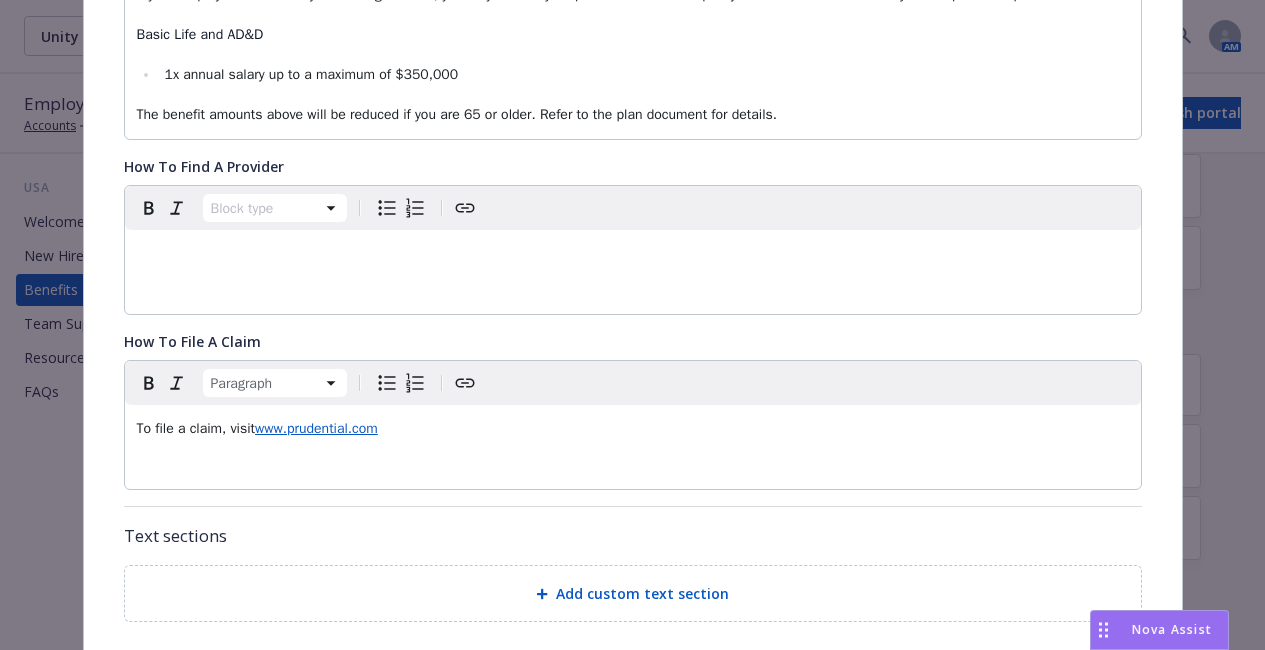 type 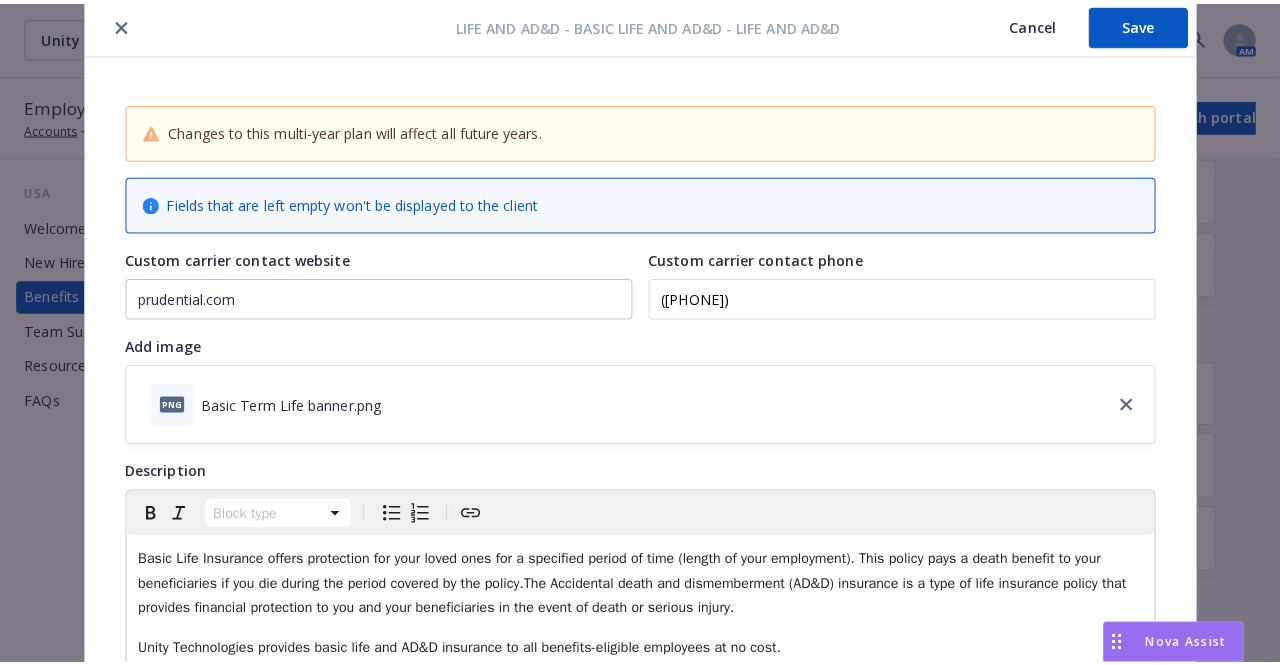 scroll, scrollTop: 0, scrollLeft: 0, axis: both 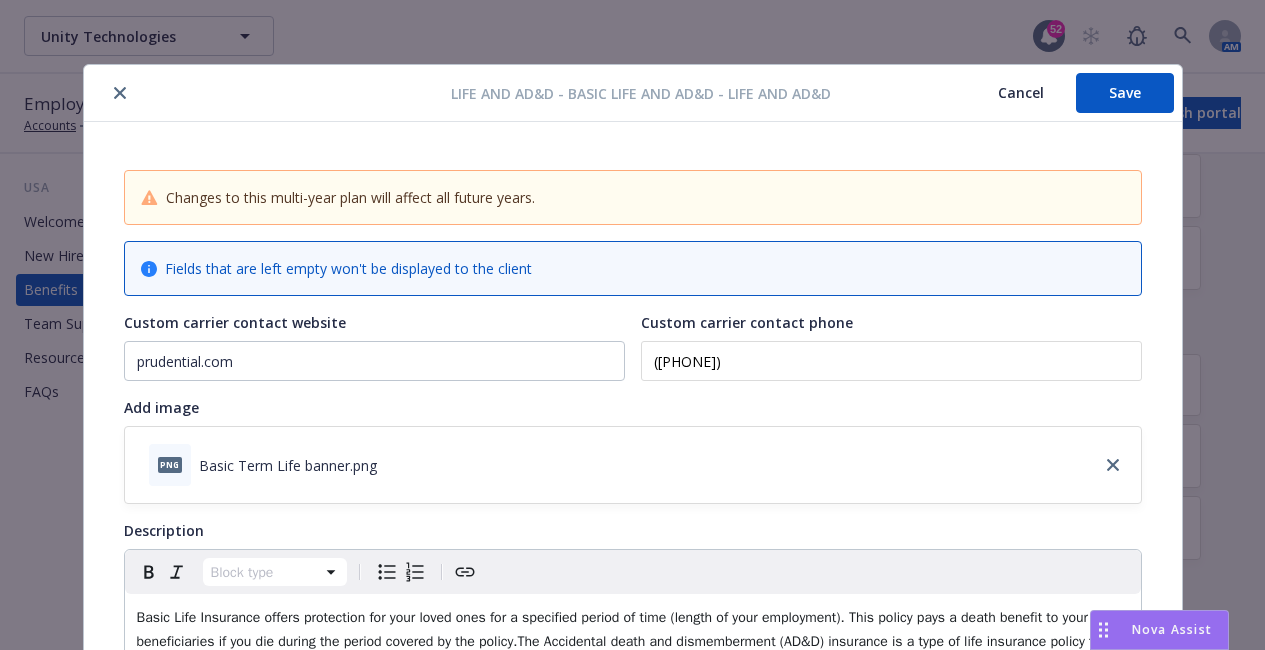 click on "Life and AD&D - Basic Life and AD&D - Life and AD&D Cancel Save" at bounding box center [633, 93] 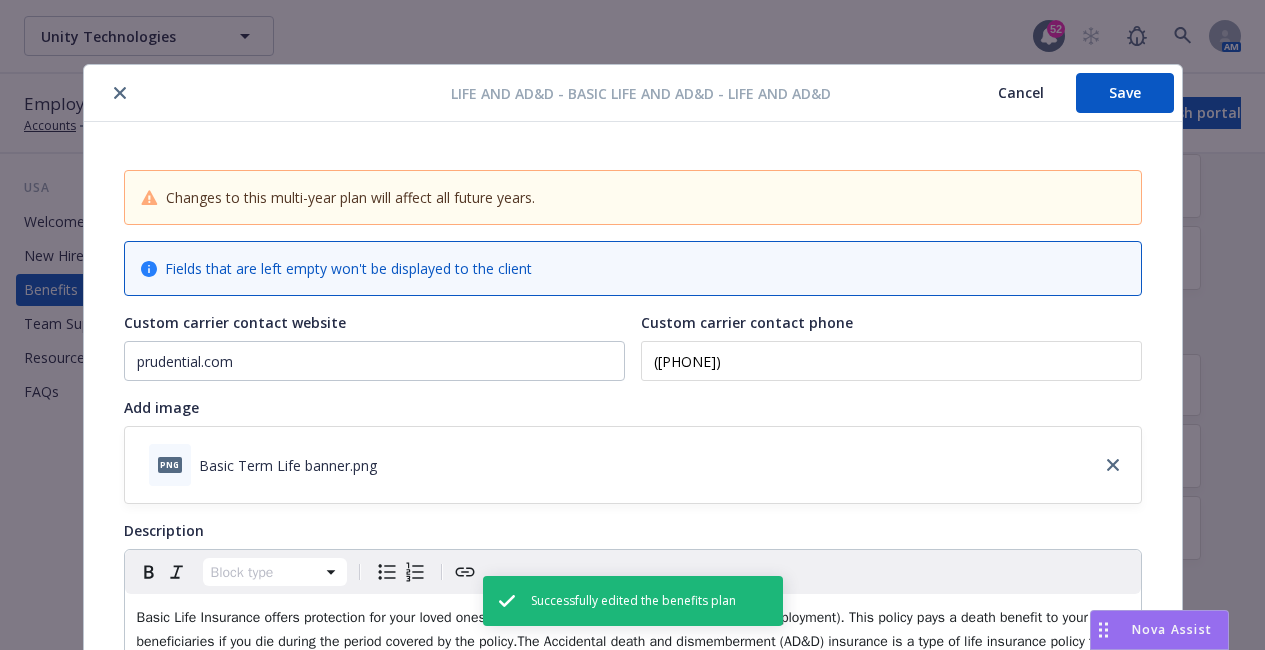click 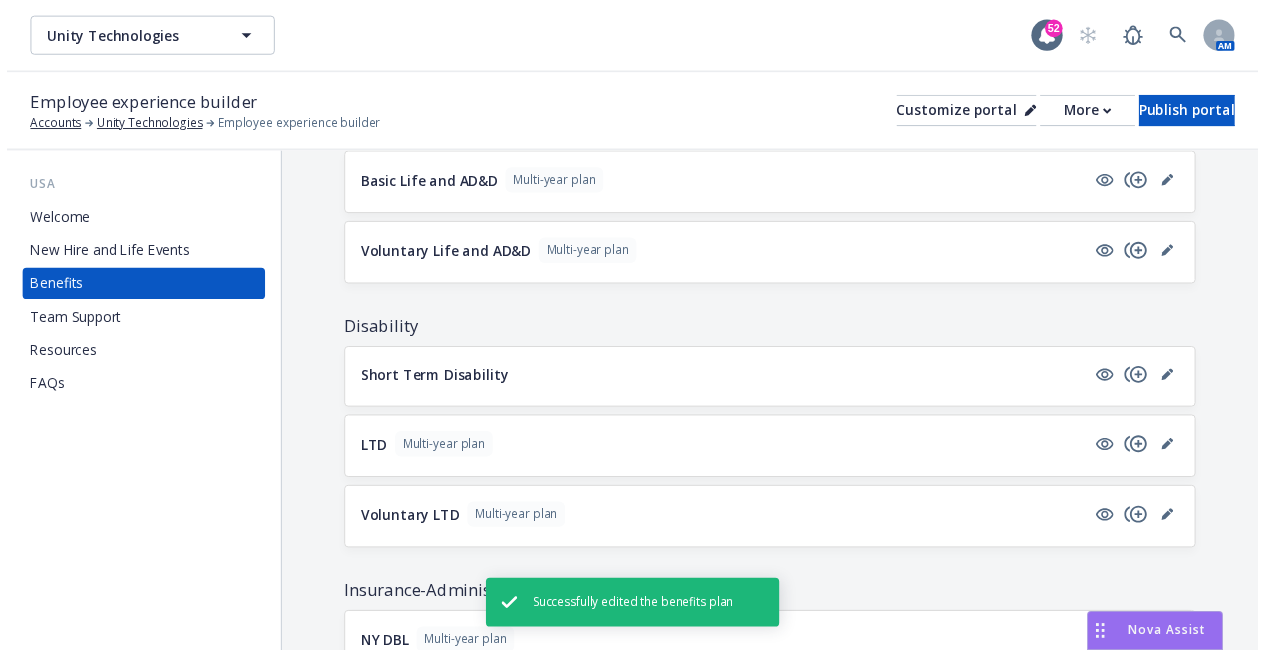 scroll, scrollTop: 1501, scrollLeft: 0, axis: vertical 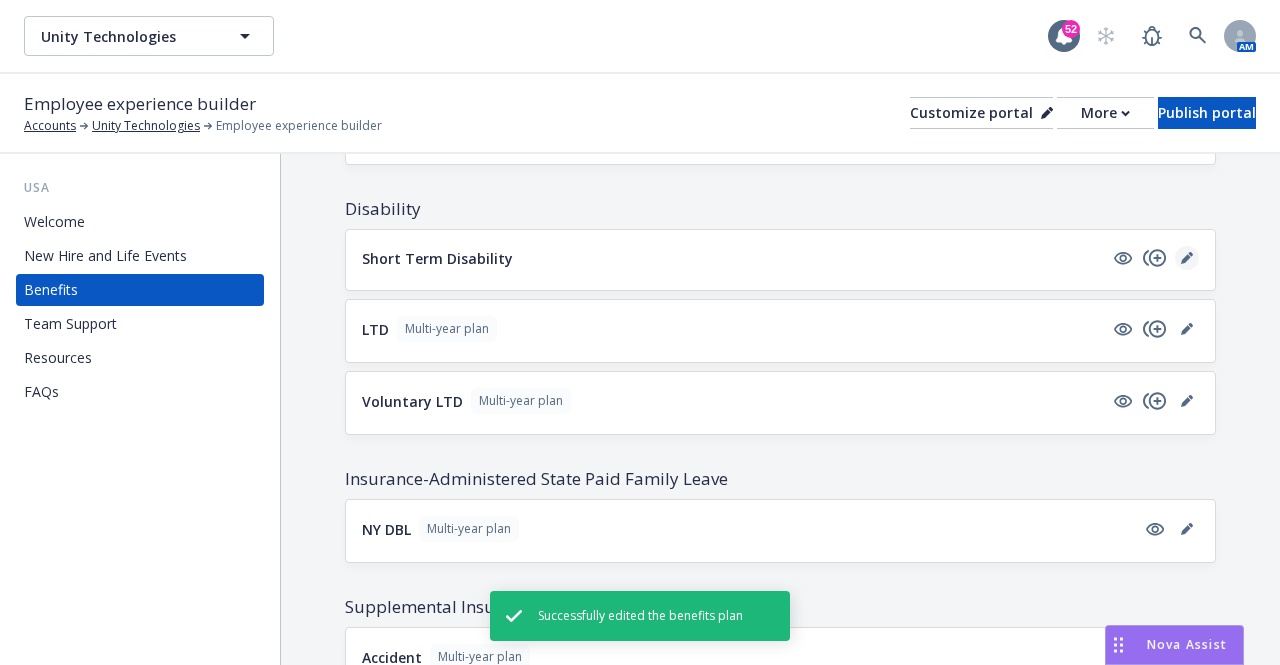 click 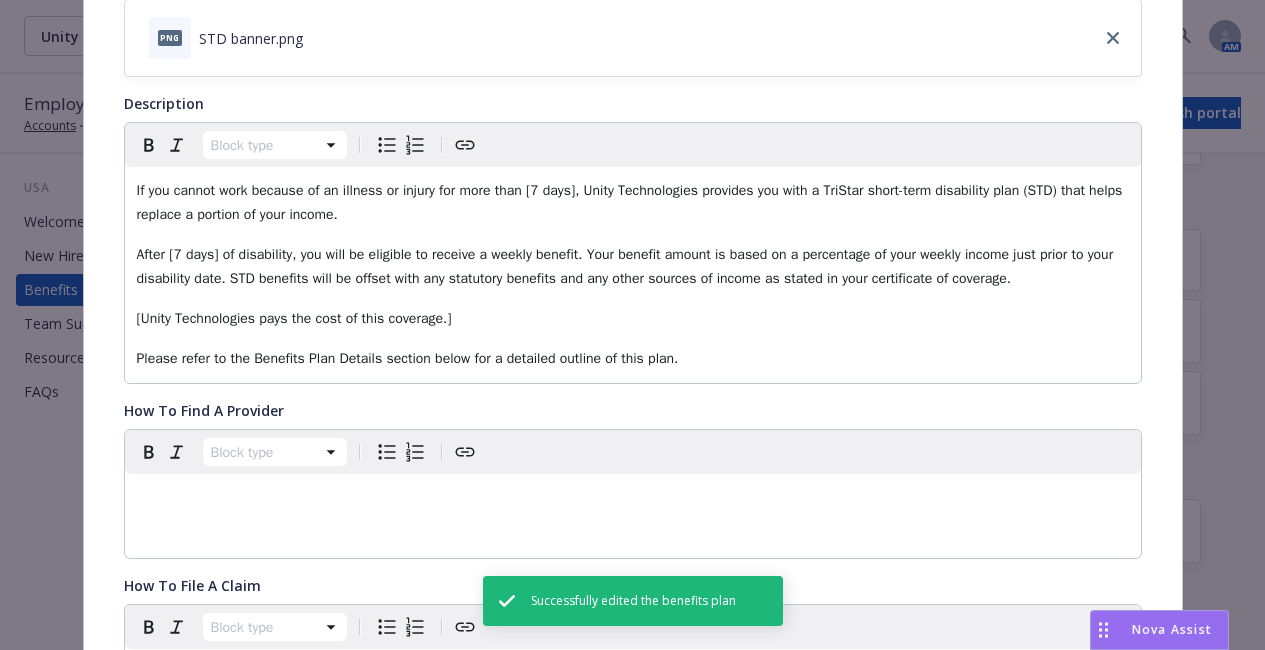scroll, scrollTop: 357, scrollLeft: 0, axis: vertical 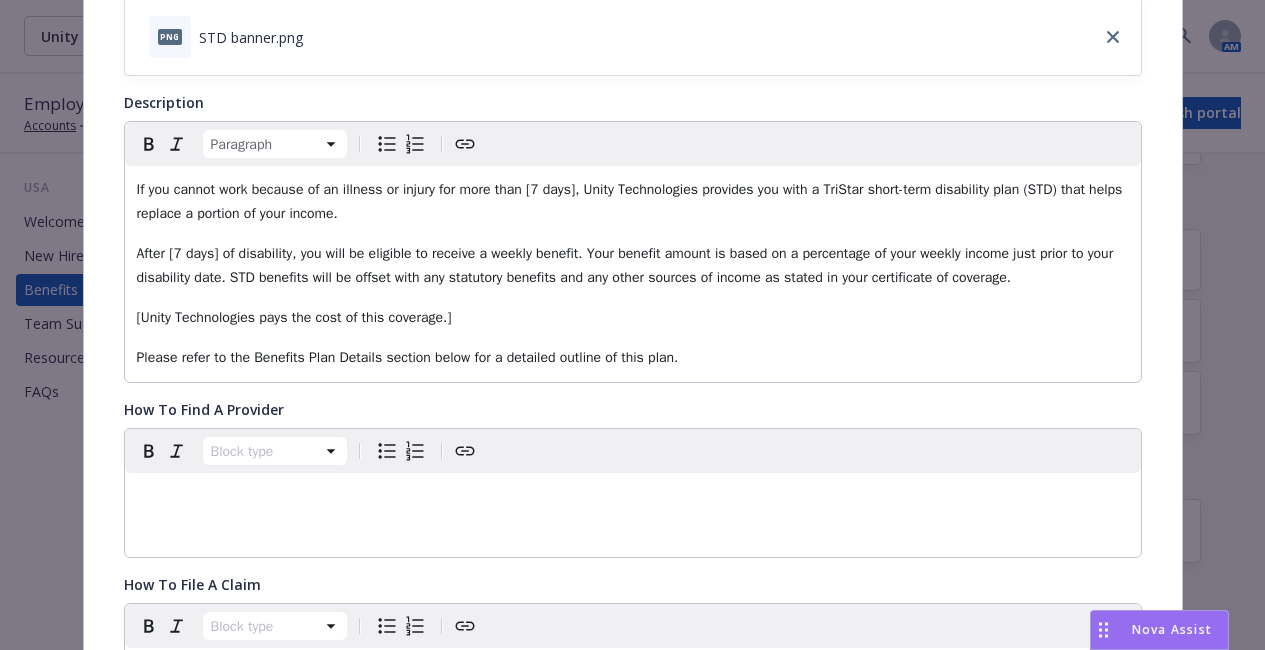 click on "If you cannot work because of an illness or injury for more than [7 days], Unity Technologies provides you with a TriStar short-term disability plan (STD) that helps replace a portion of your income.​​" at bounding box center (632, 201) 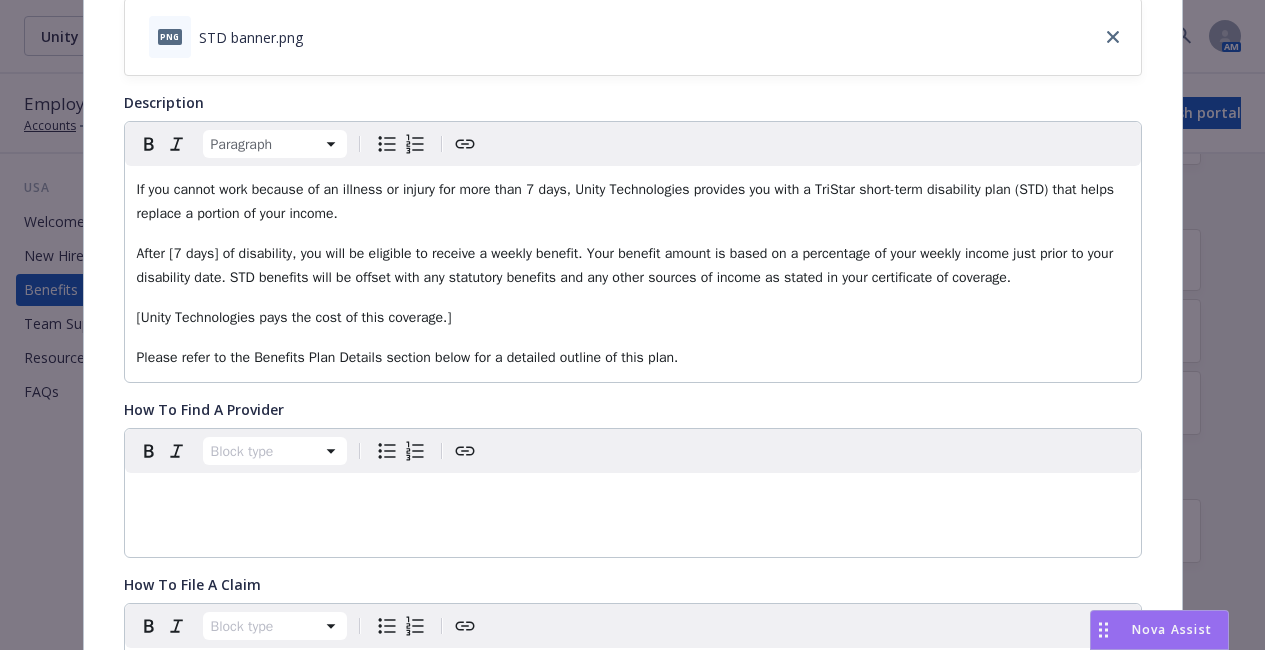 click on "After [7 days] of disability, you will be eligible to receive a weekly benefit. Your benefit amount is based on a percentage of your weekly income just prior to your disability date. STD benefits will be offset with any statutory benefits and any other sources of income as stated in your certificate of coverage." at bounding box center (627, 265) 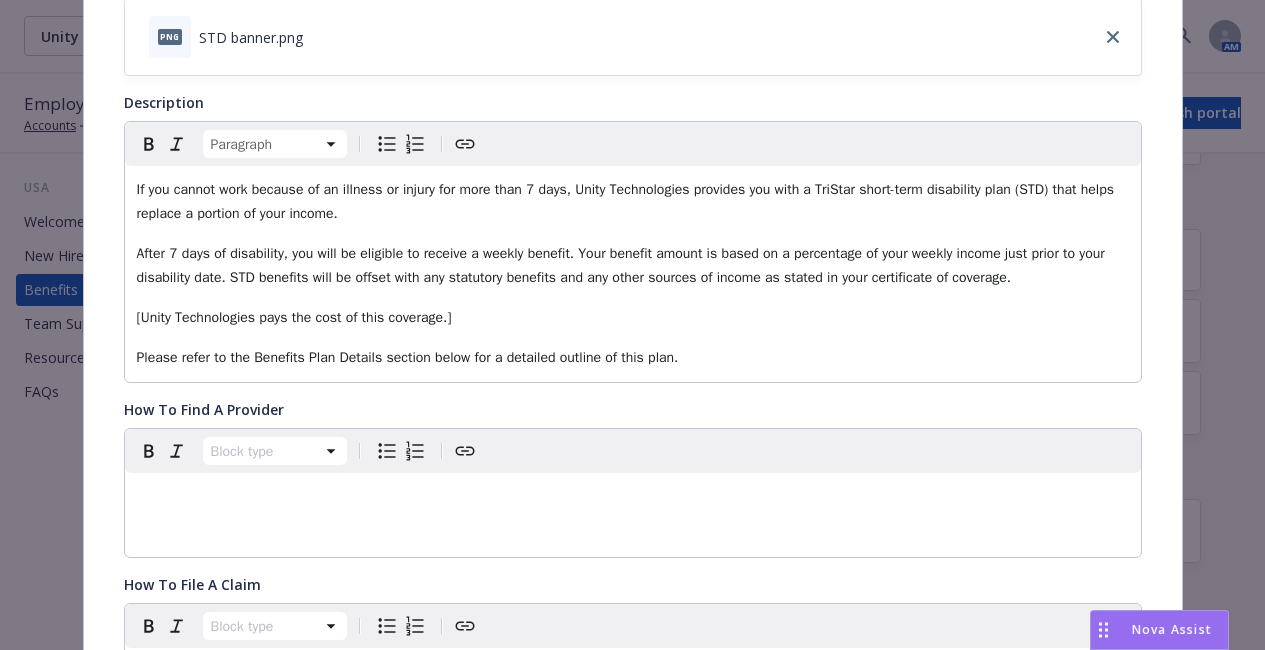 click on "[Unity Technologies pays the cost of this coverage.]" at bounding box center [633, 318] 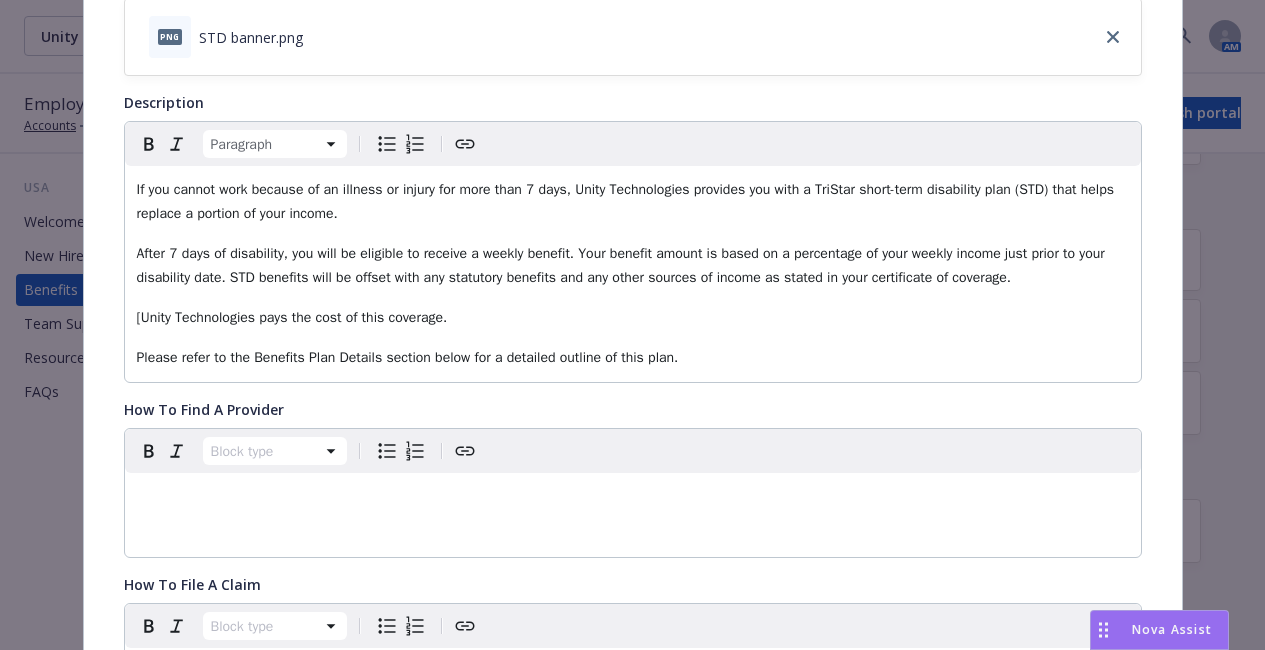 click on "[Unity Technologies pays the cost of this coverage." at bounding box center (292, 317) 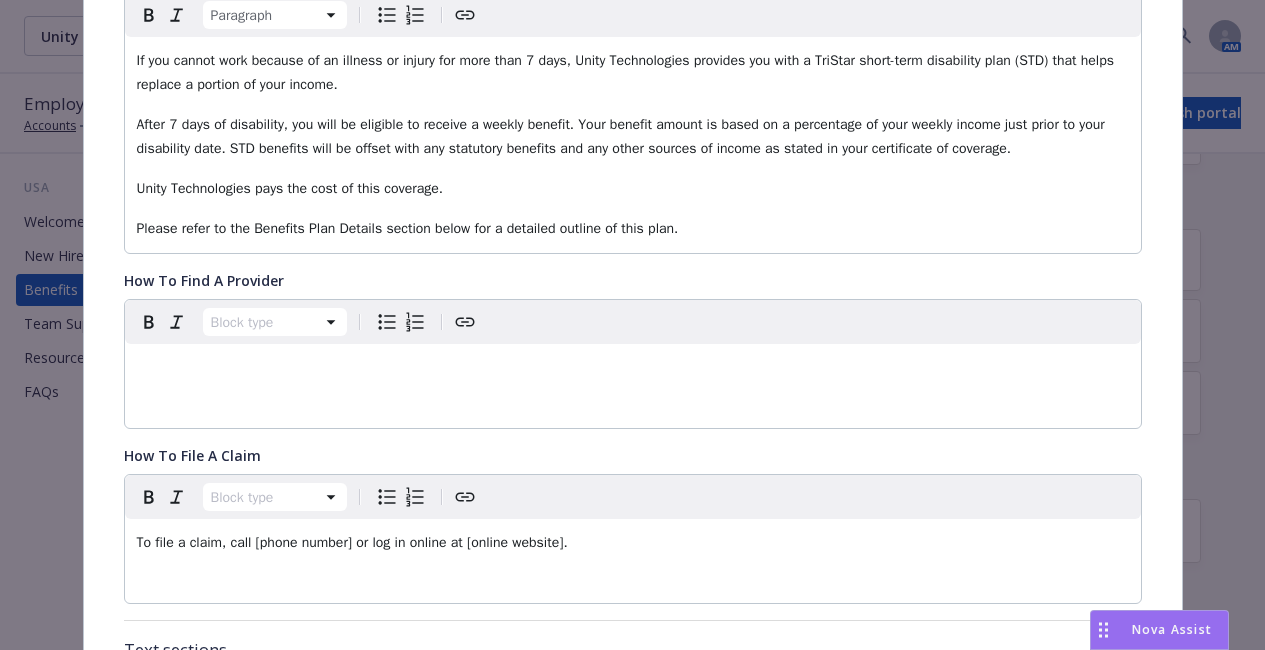 scroll, scrollTop: 485, scrollLeft: 0, axis: vertical 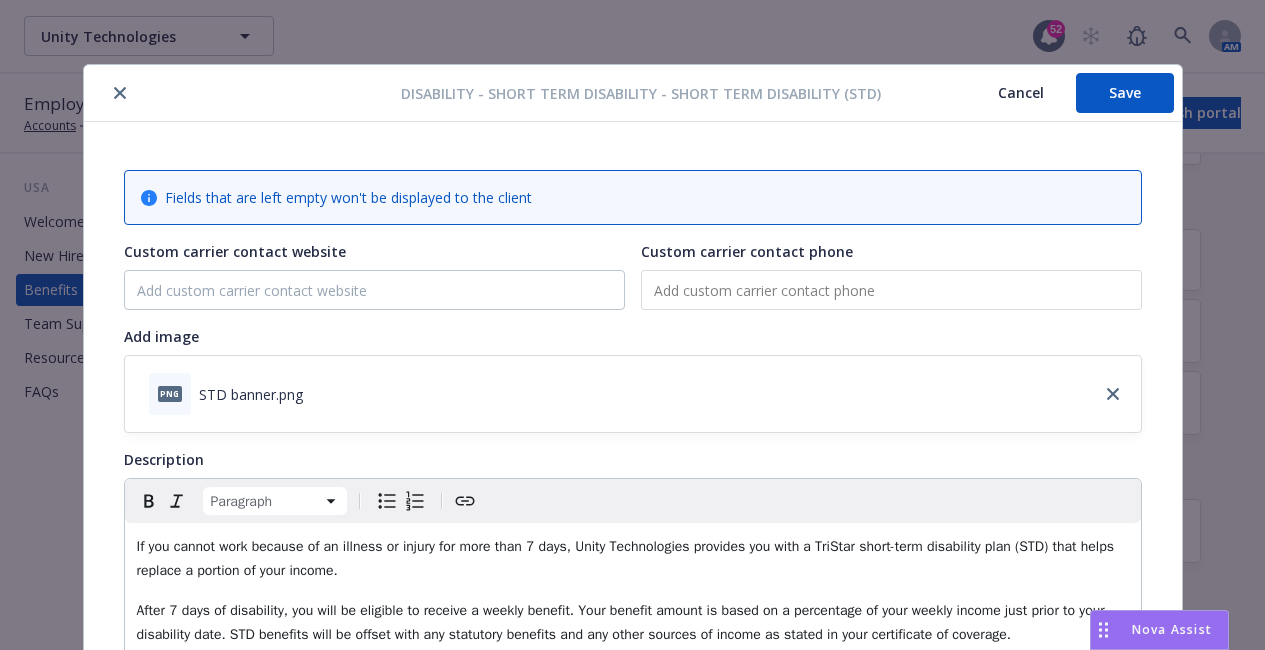 click on "Cancel" at bounding box center [1021, 93] 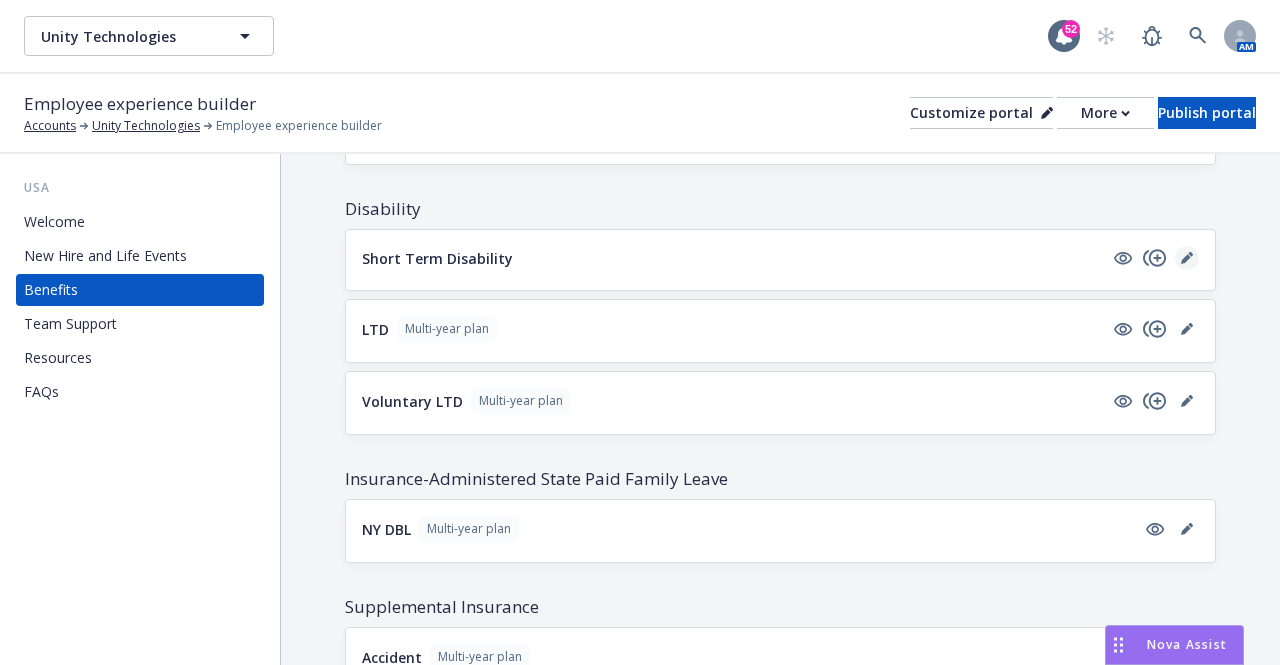 click at bounding box center (1187, 258) 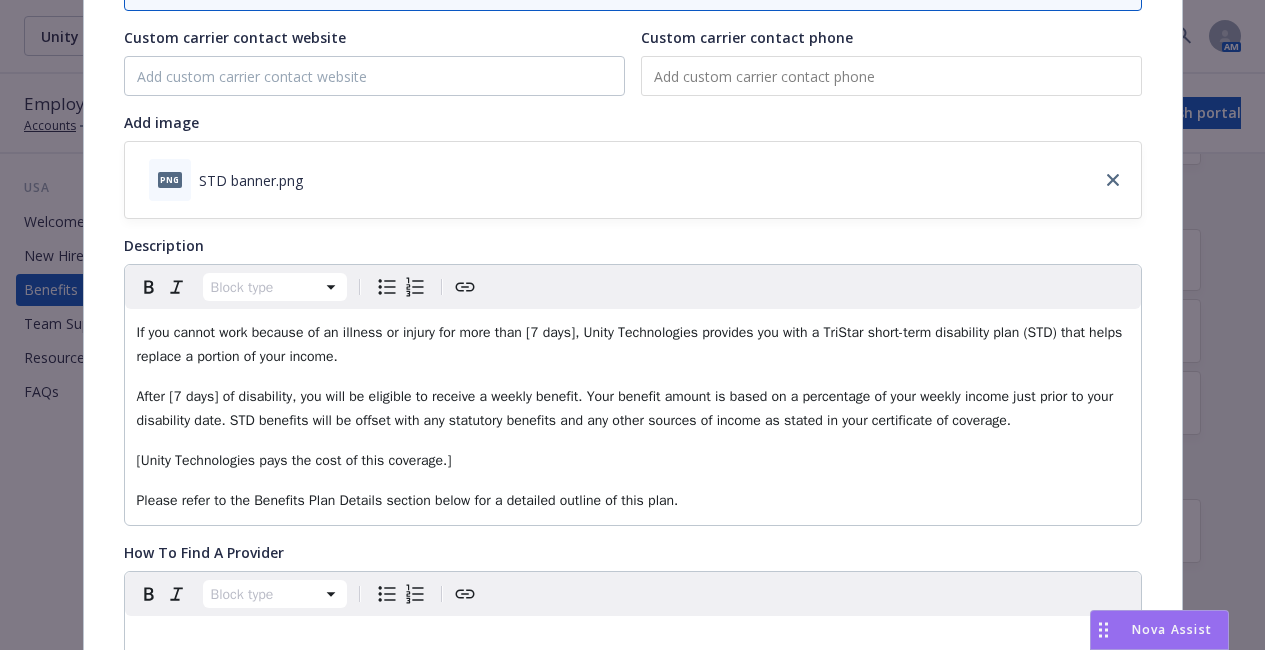 scroll, scrollTop: 215, scrollLeft: 0, axis: vertical 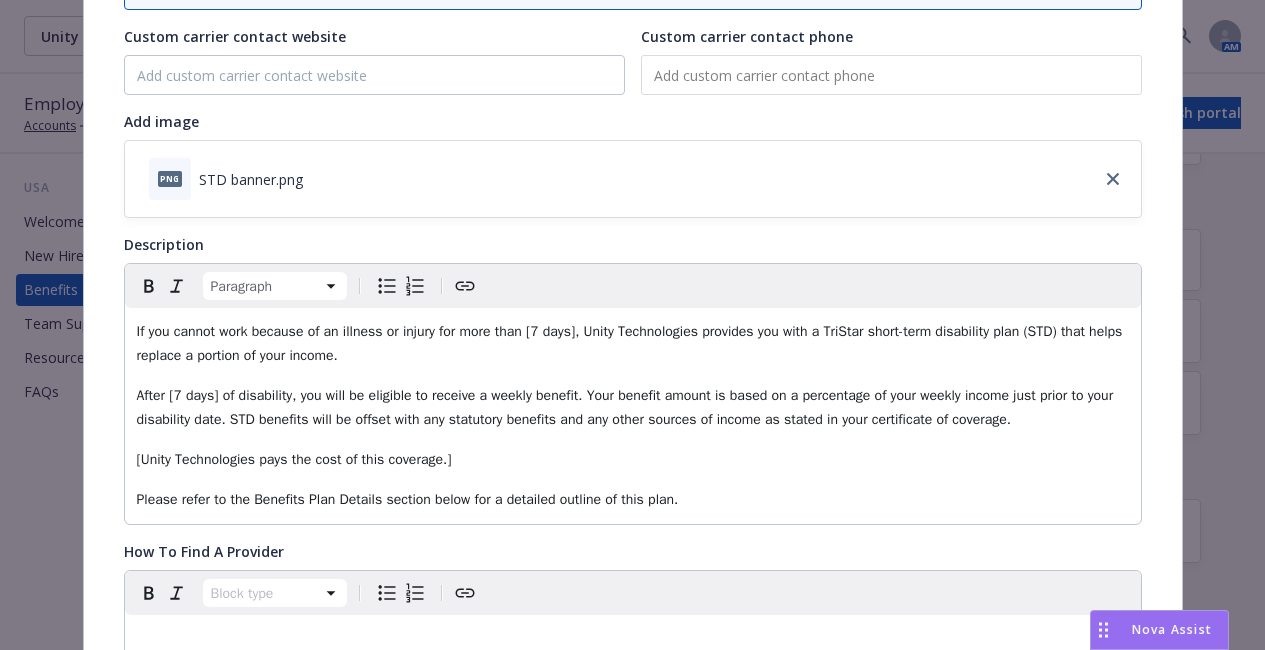 click on "If you cannot work because of an illness or injury for more than [7 days], Unity Technologies provides you with a TriStar short-term disability plan (STD) that helps replace a portion of your income.​​" at bounding box center [632, 343] 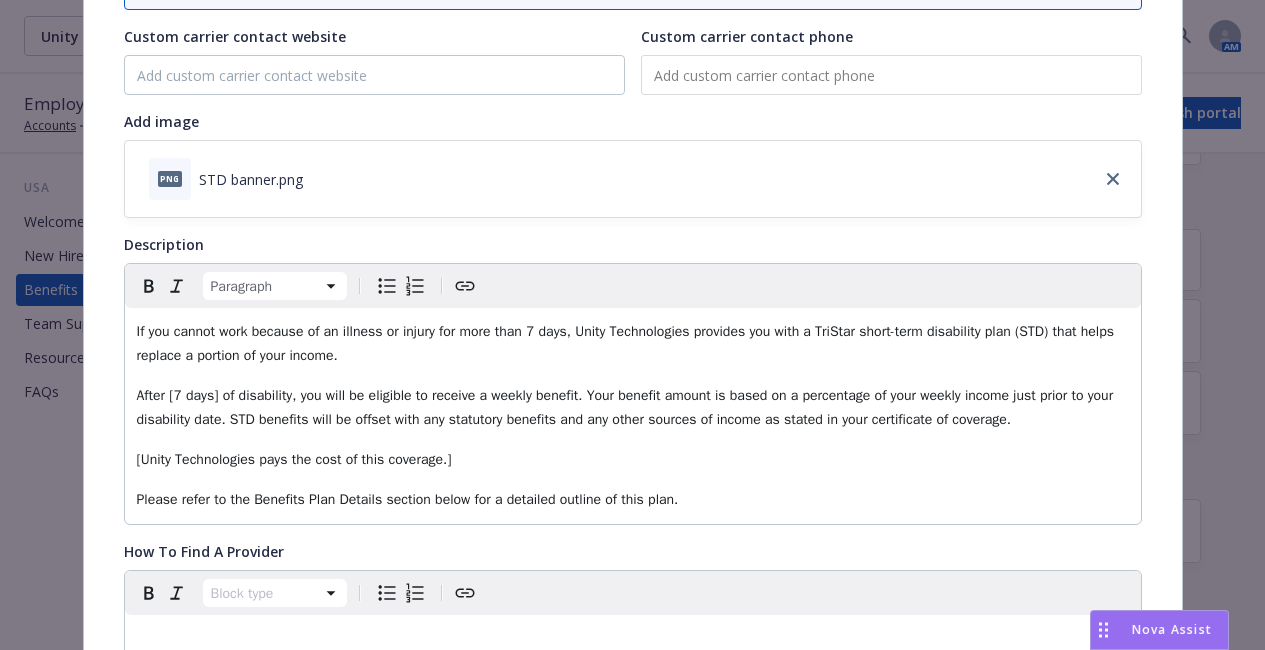 click on "After [7 days] of disability, you will be eligible to receive a weekly benefit. Your benefit amount is based on a percentage of your weekly income just prior to your disability date. STD benefits will be offset with any statutory benefits and any other sources of income as stated in your certificate of coverage." at bounding box center [627, 407] 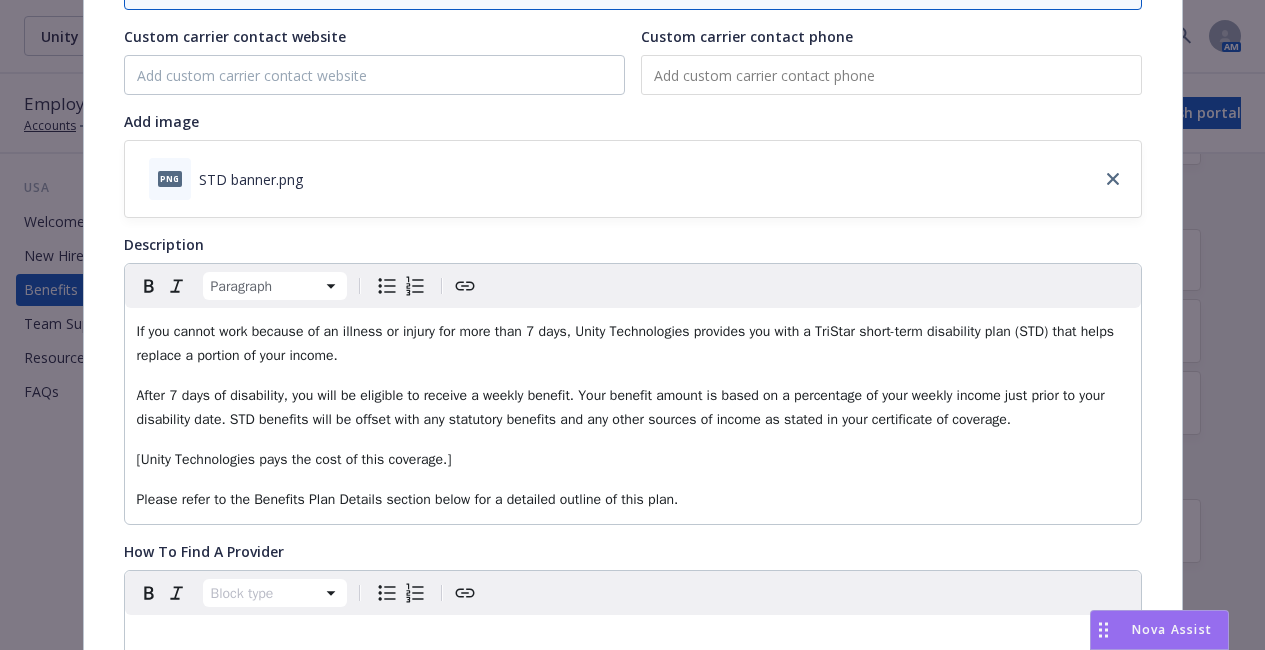 click on "[Unity Technologies pays the cost of this coverage.]" at bounding box center (633, 460) 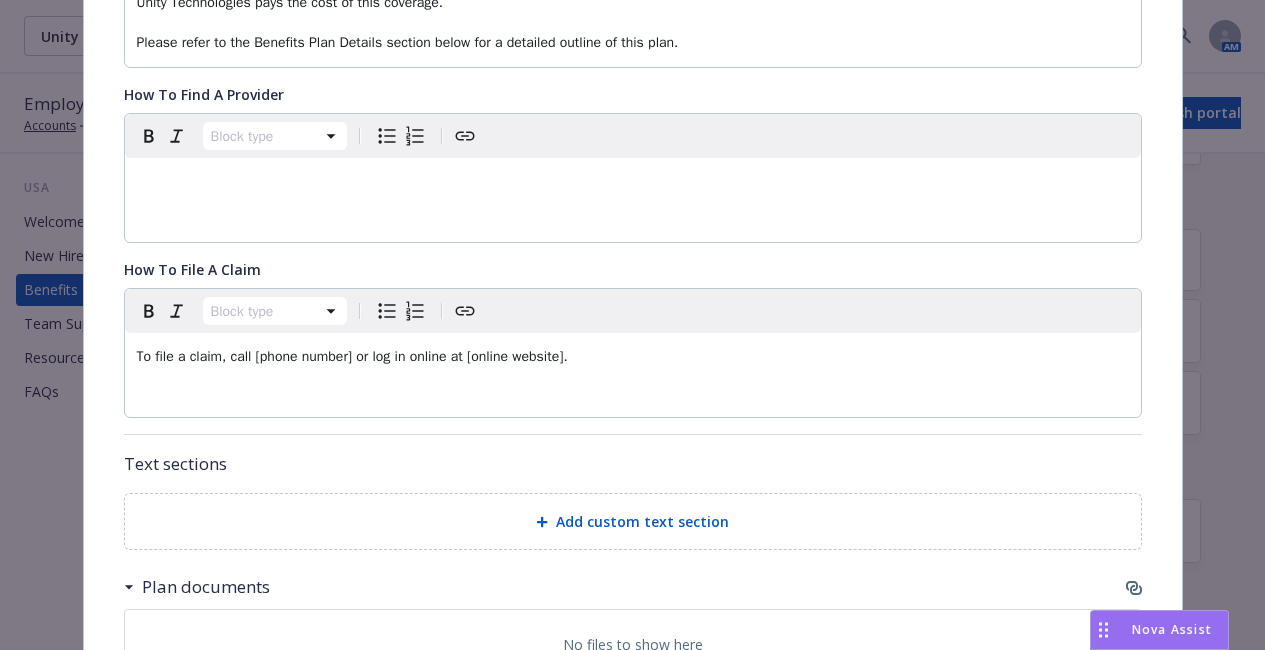 scroll, scrollTop: 0, scrollLeft: 0, axis: both 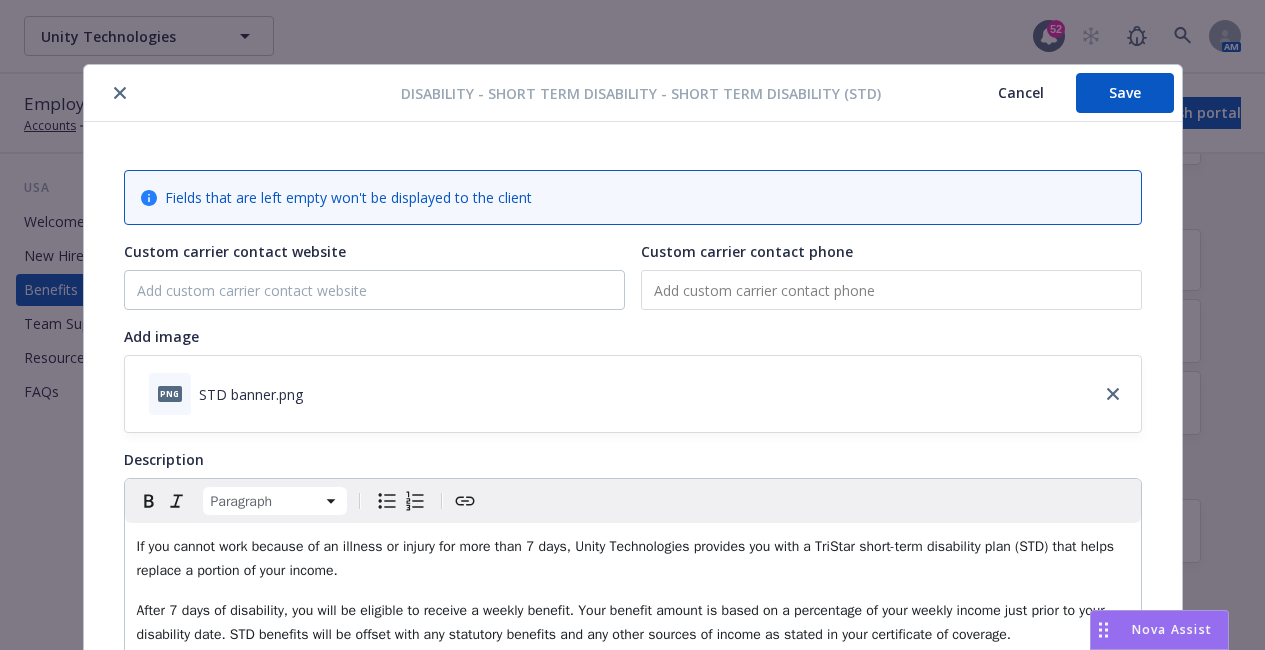 click on "Save" at bounding box center (1125, 93) 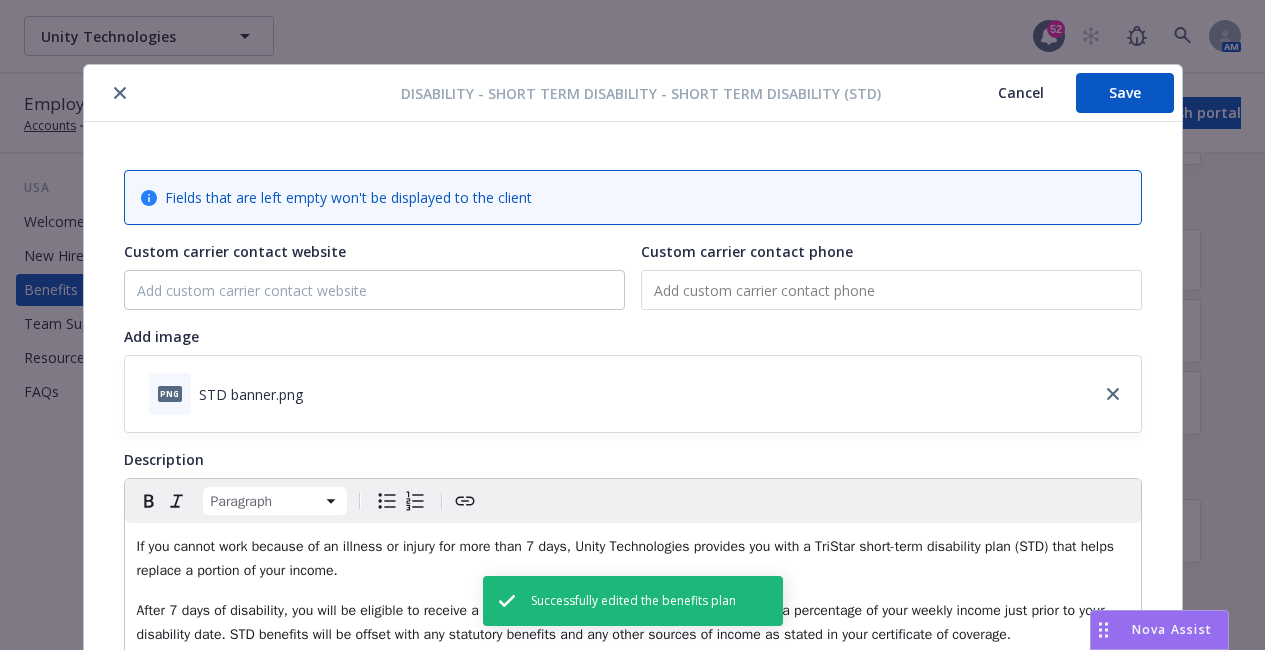 click 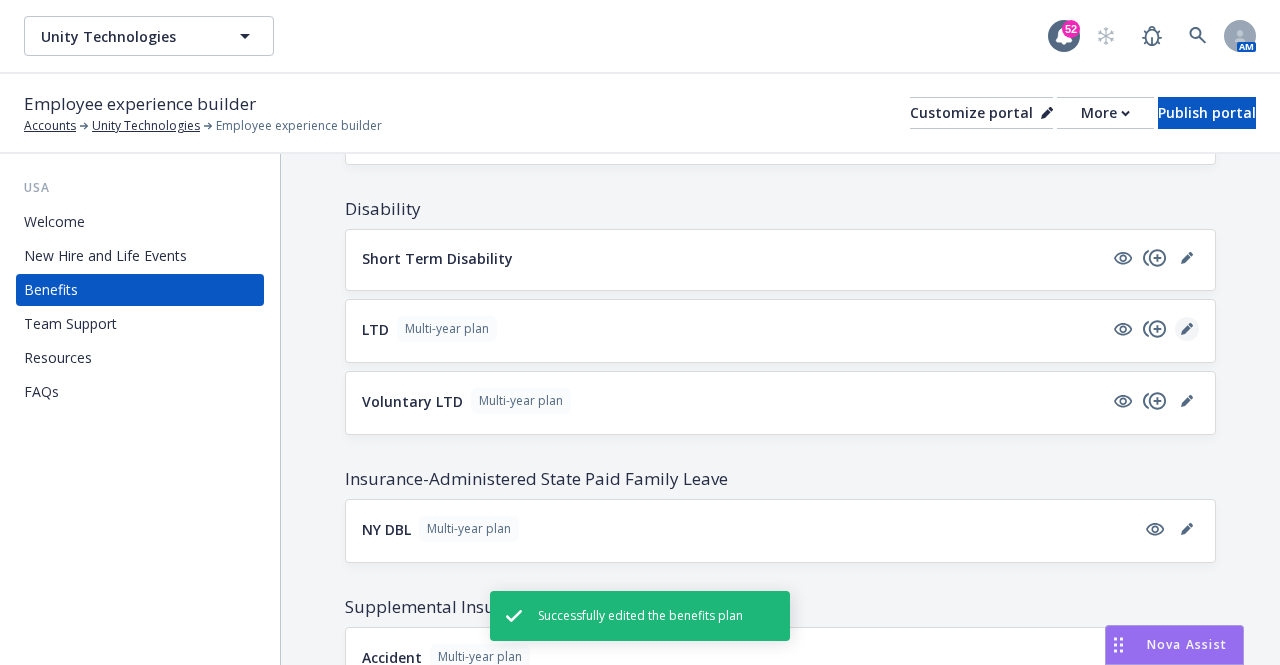 click 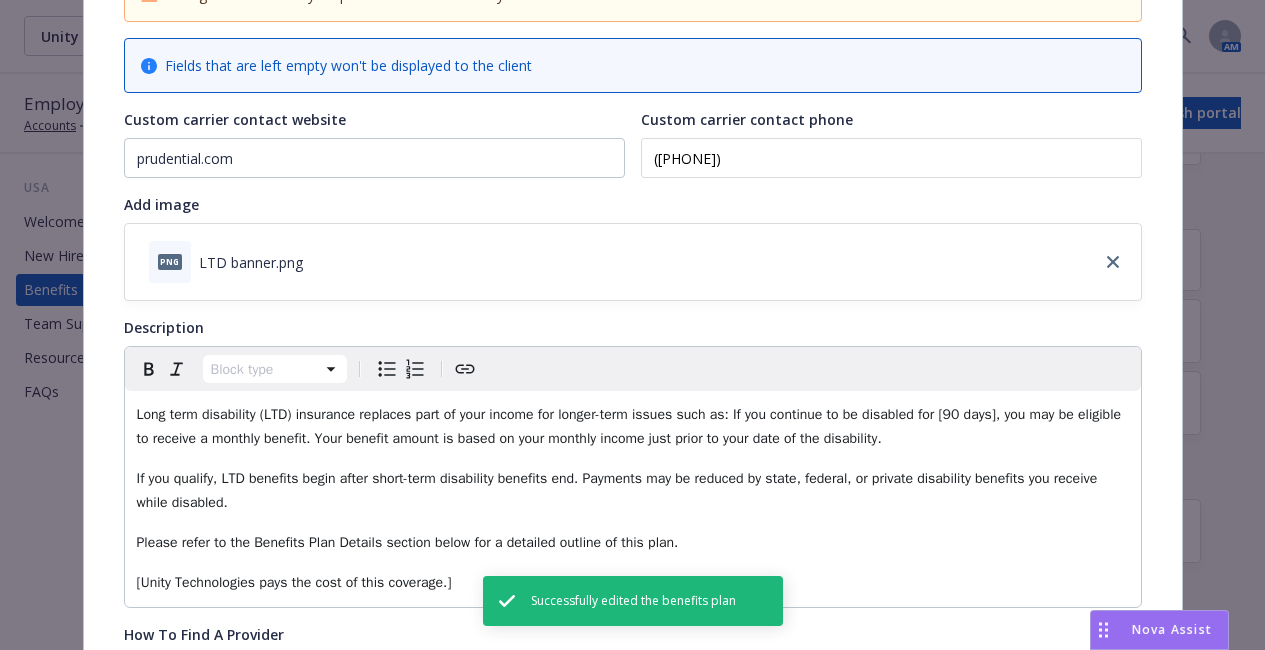 scroll, scrollTop: 204, scrollLeft: 0, axis: vertical 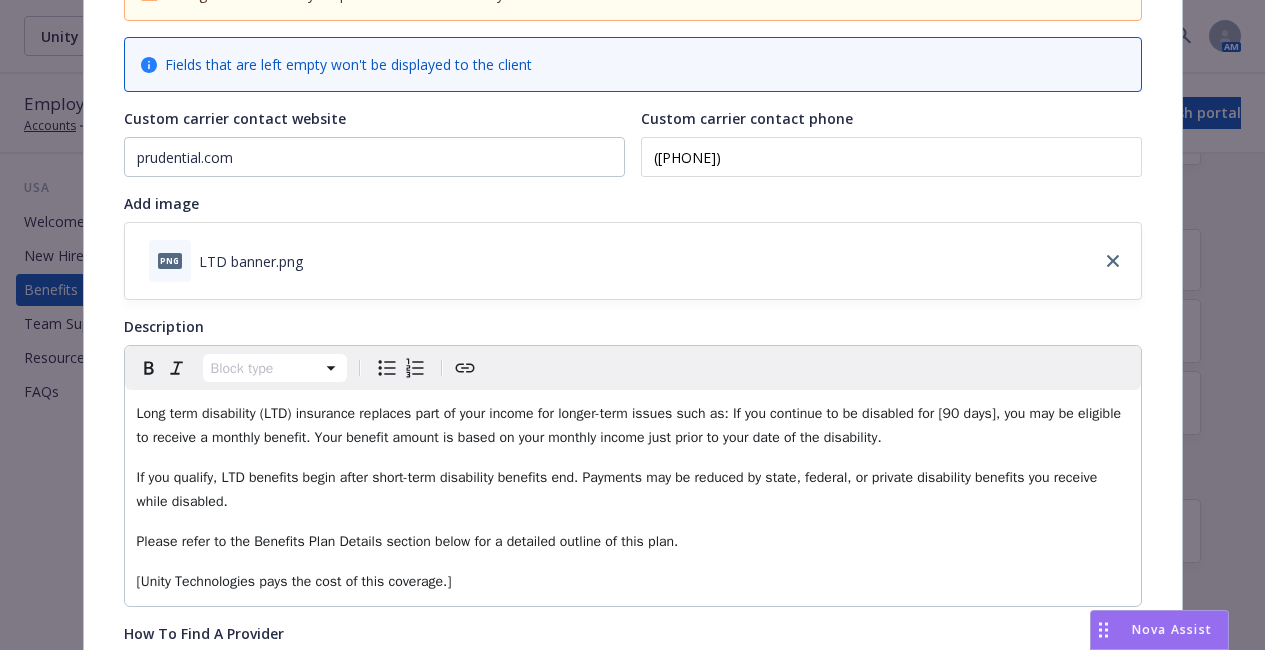 click on "Long term disability (LTD) insurance replaces part of your income for longer-term issues such as: If you continue to be disabled for [90 days], you may be eligible to receive a monthly benefit. Your benefit amount is based on your monthly income just prior to your date of the disability." at bounding box center [631, 425] 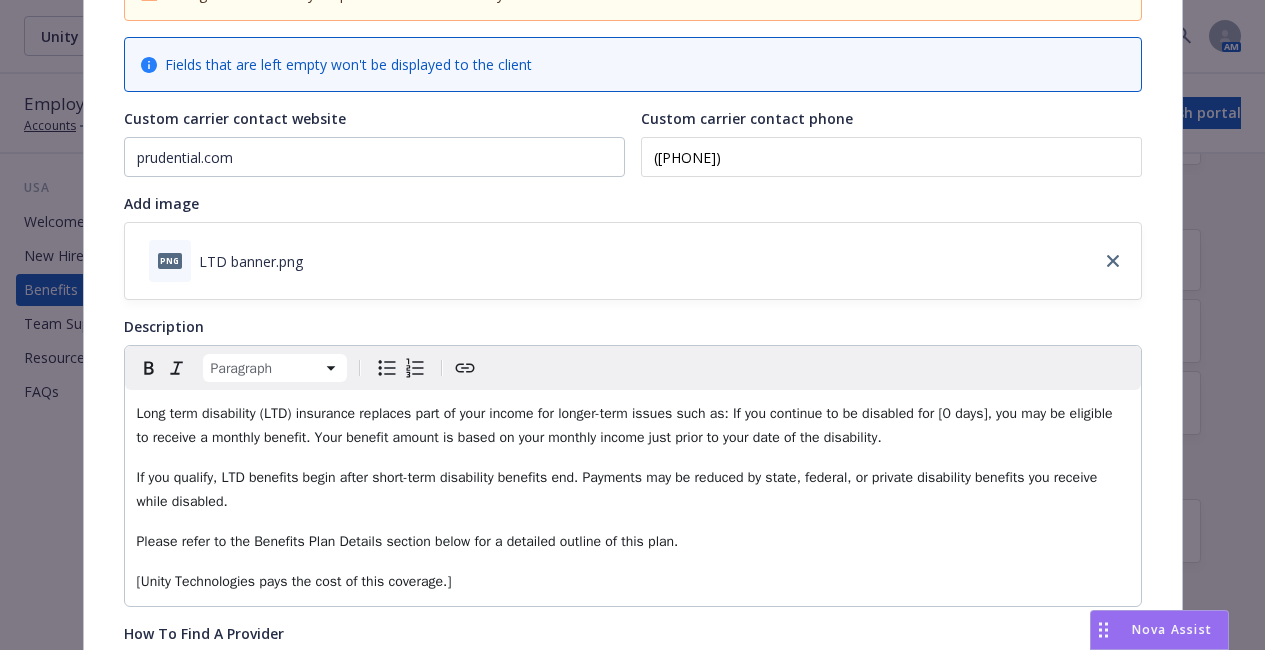 type 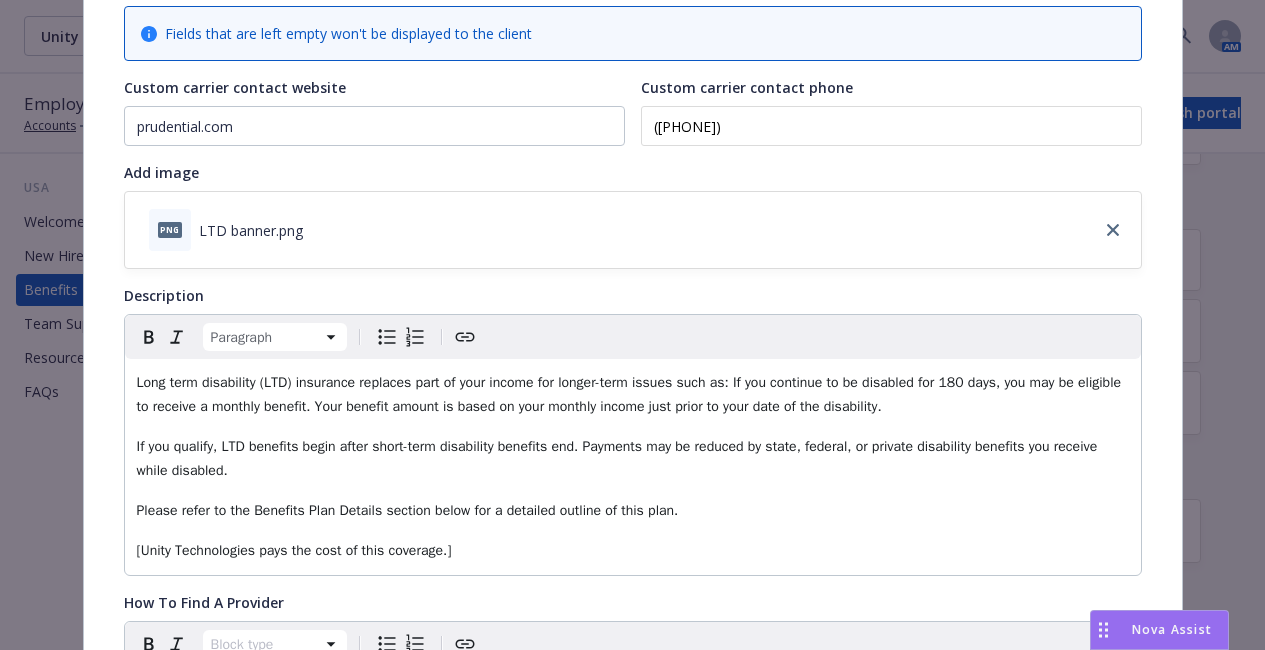 scroll, scrollTop: 248, scrollLeft: 0, axis: vertical 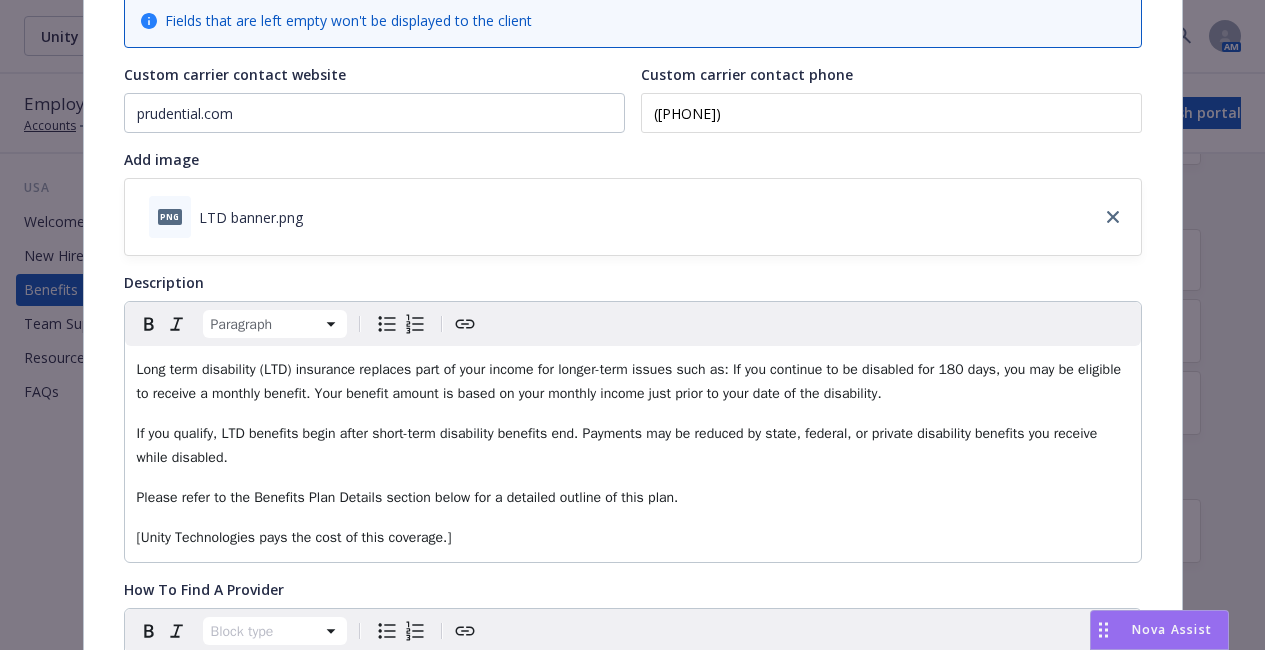 click on "[Unity Technologies pays the cost of this coverage.]" at bounding box center (633, 538) 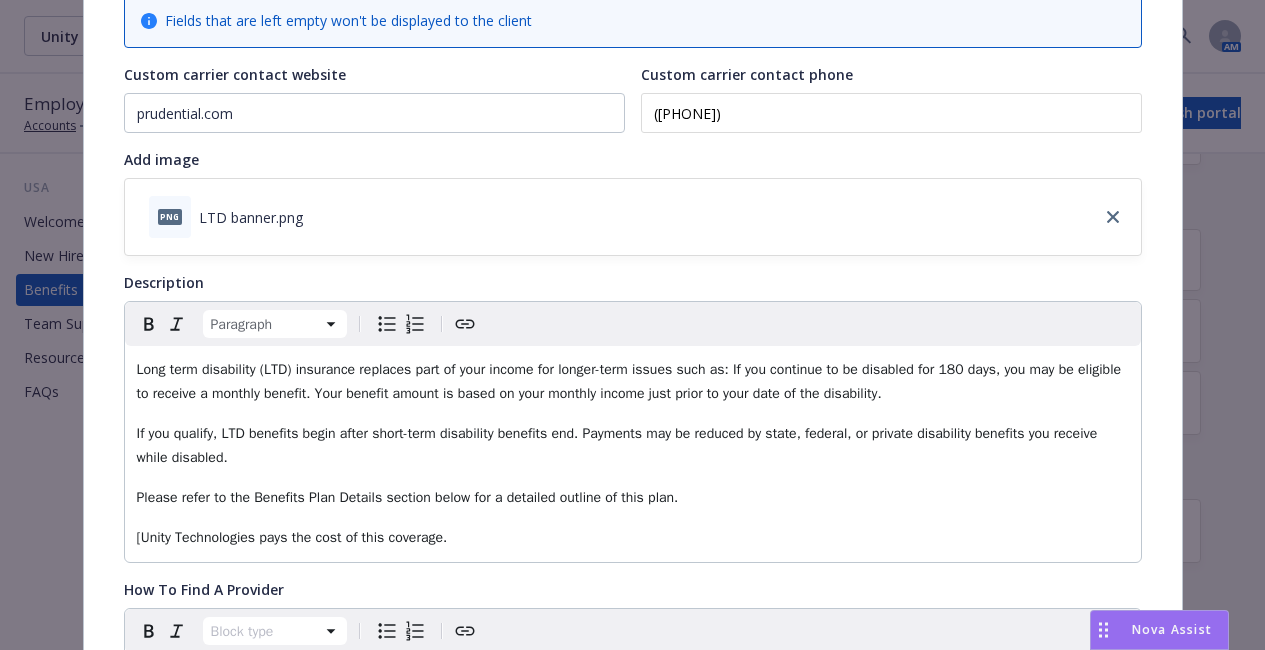 click on "[Unity Technologies pays the cost of this coverage." at bounding box center (292, 537) 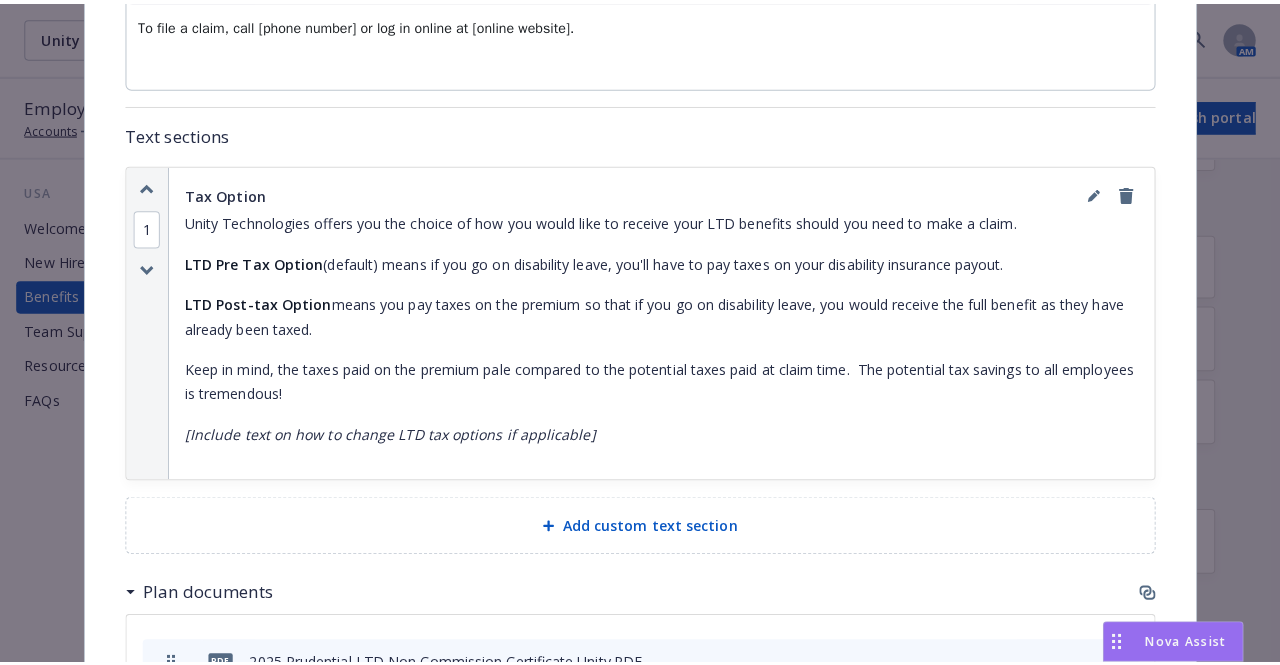 scroll, scrollTop: 1076, scrollLeft: 0, axis: vertical 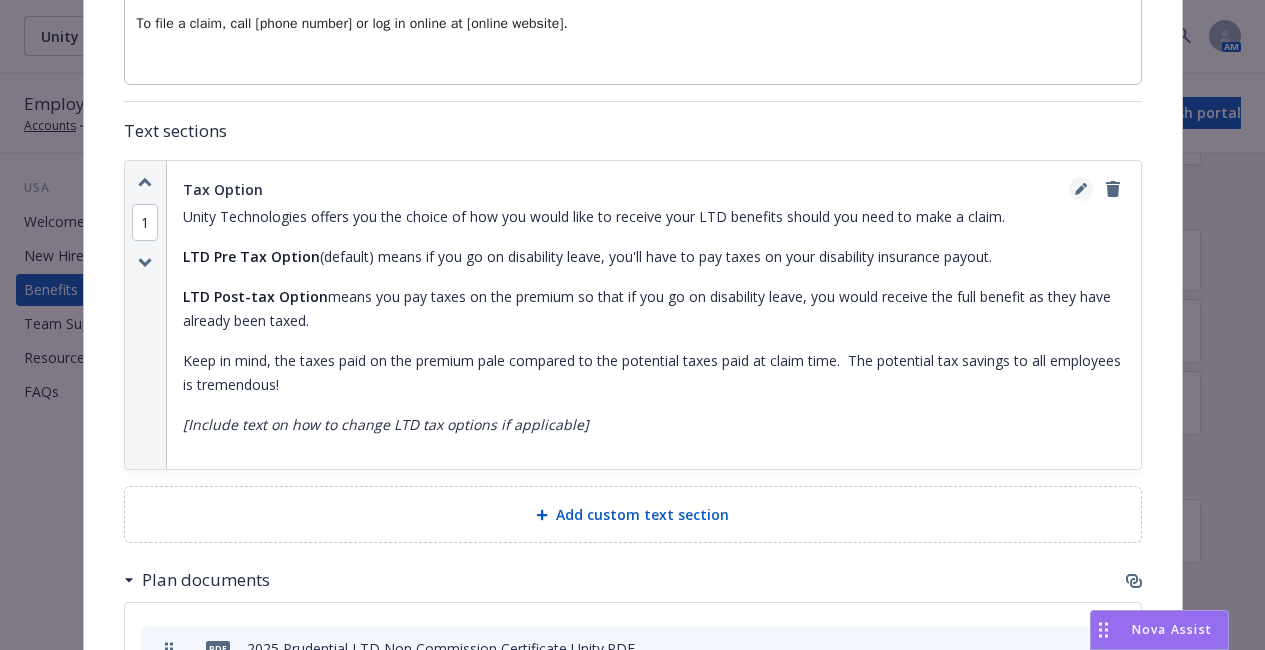 click at bounding box center [1081, 189] 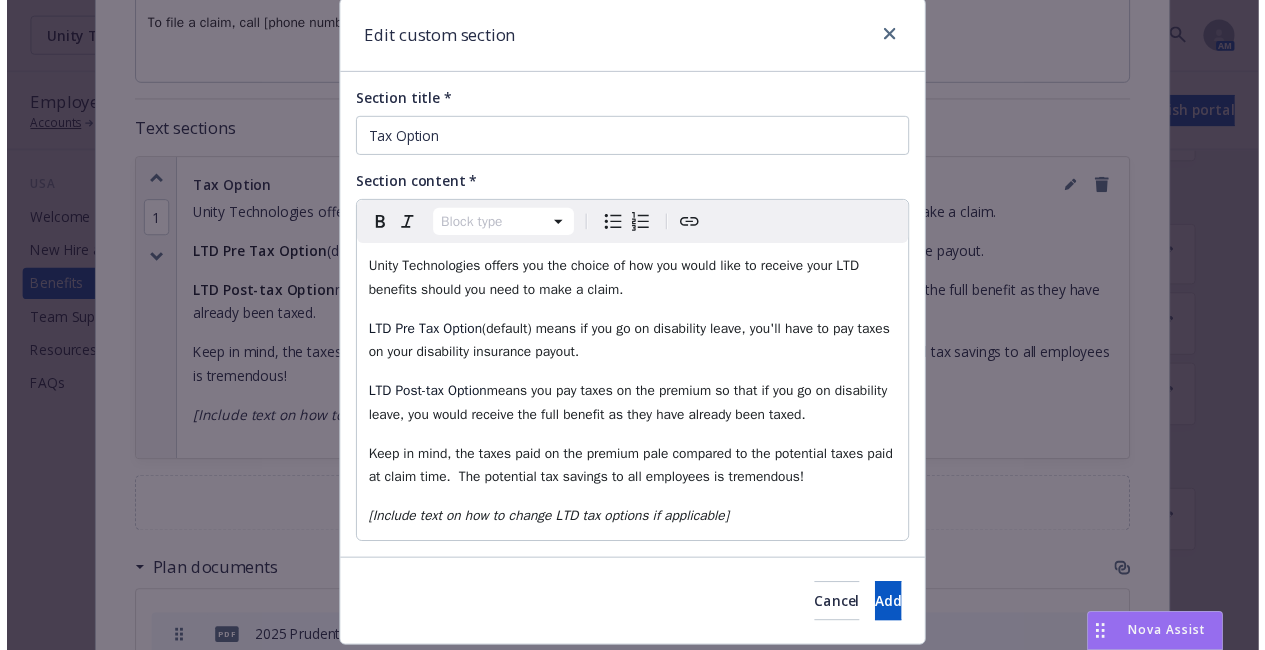 scroll, scrollTop: 67, scrollLeft: 0, axis: vertical 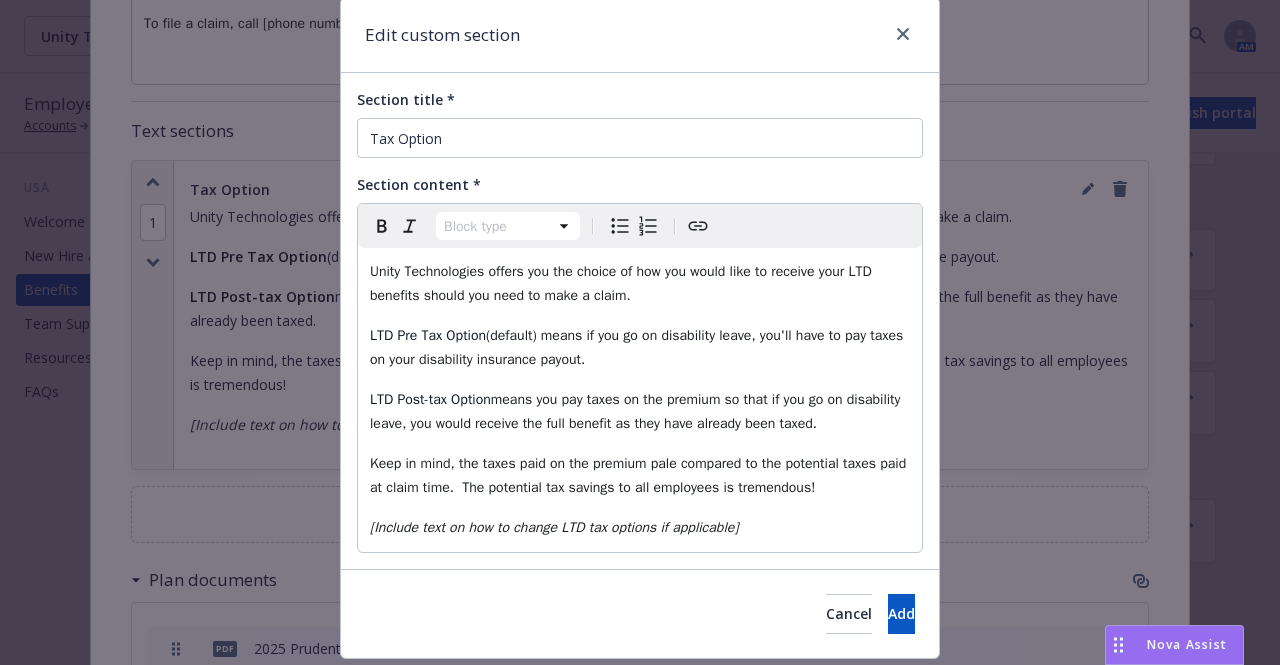 select on "paragraph" 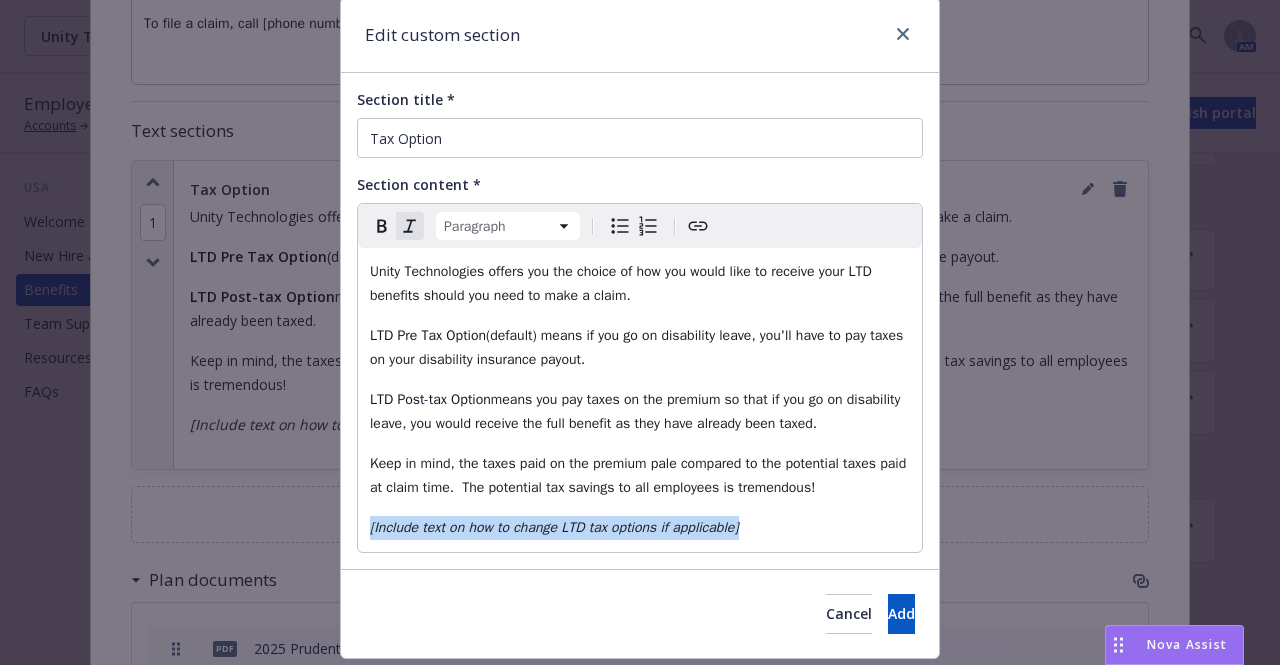 drag, startPoint x: 751, startPoint y: 531, endPoint x: 329, endPoint y: 535, distance: 422.01895 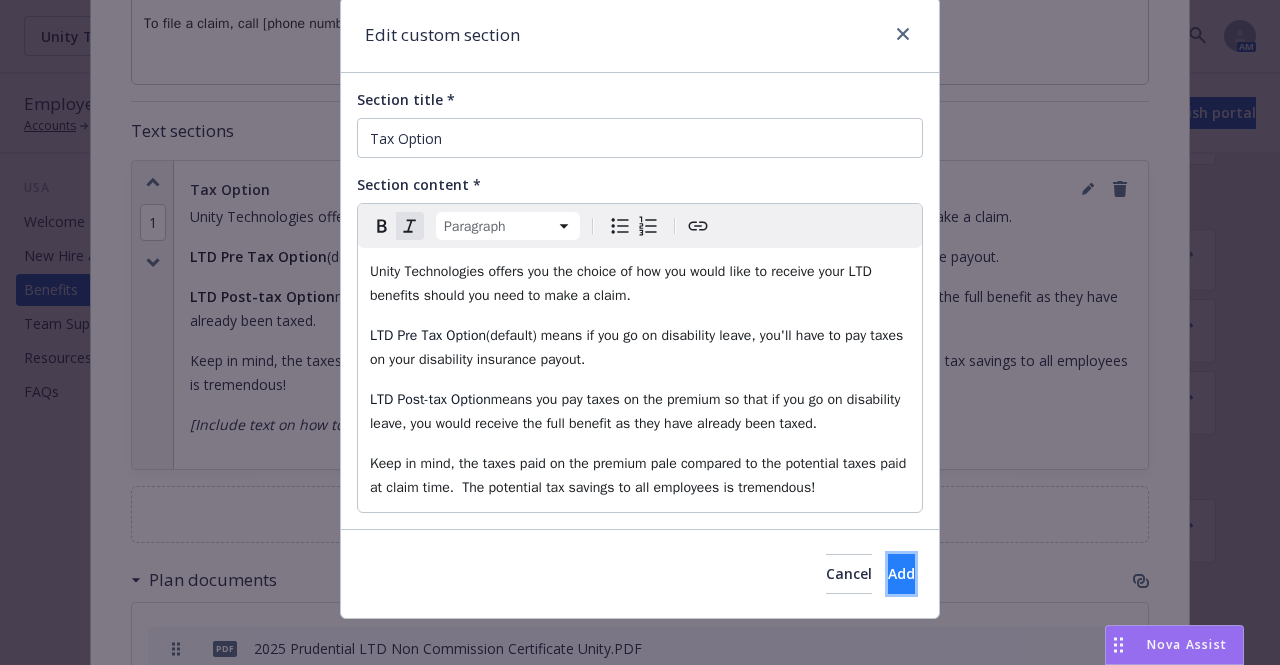 click on "Add" at bounding box center [901, 574] 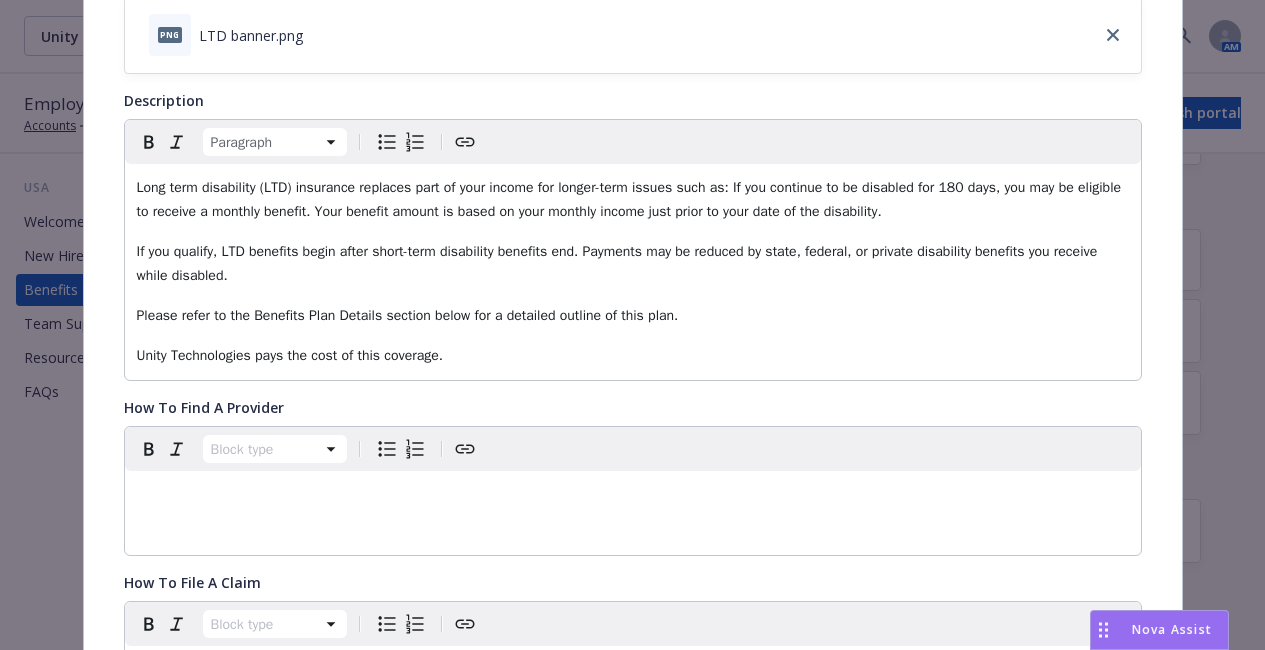 scroll, scrollTop: 429, scrollLeft: 0, axis: vertical 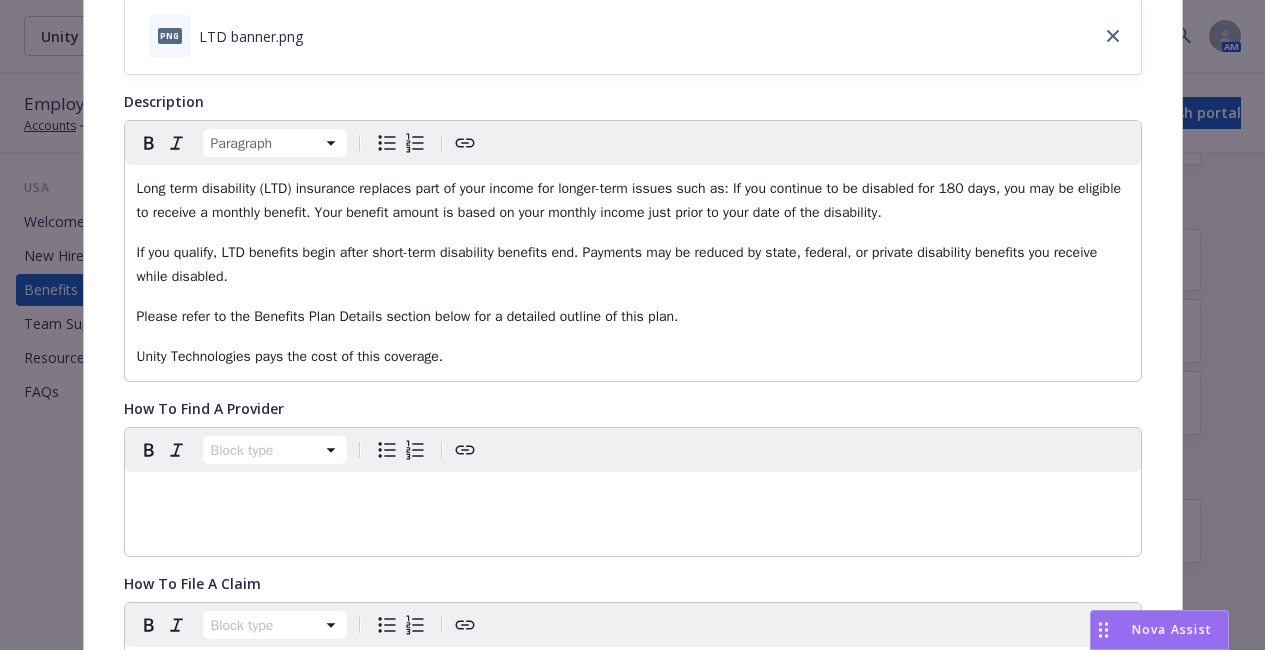 click on "If you qualify, LTD benefits begin after short-term disability benefits end. Payments may be reduced by state, federal, or private disability benefits you receive while disabled." at bounding box center (633, 265) 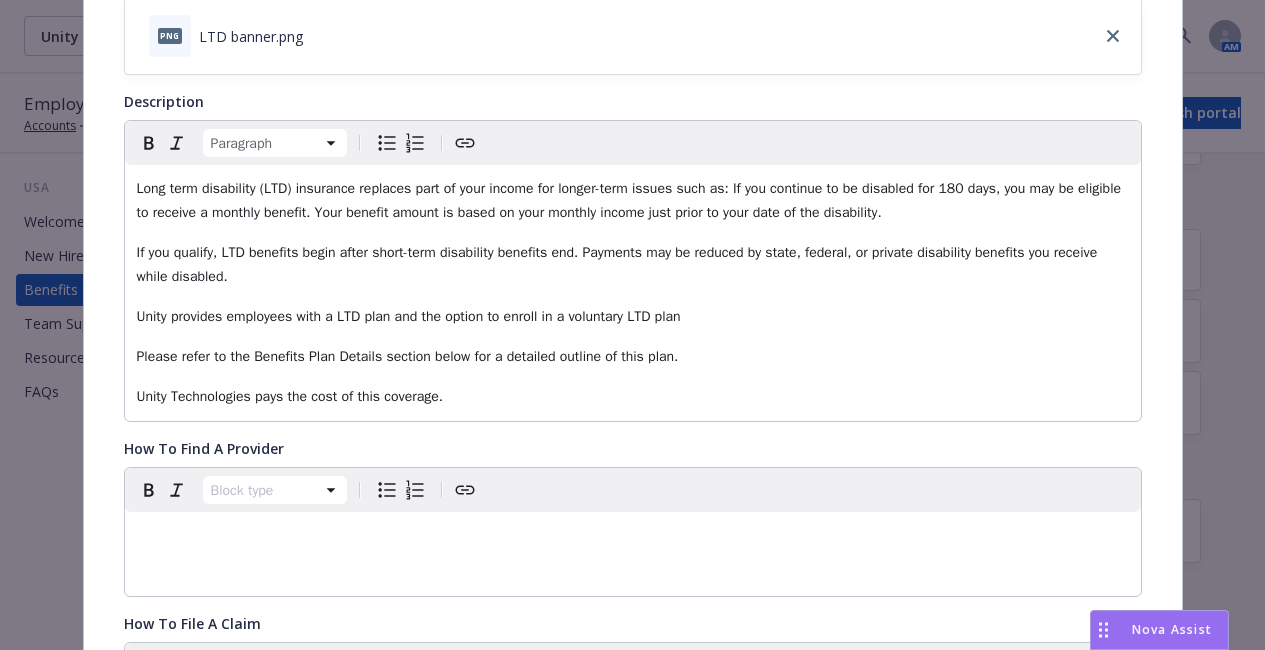 click on "Unity provides employees with a LTD plan and the option to enroll in a voluntary LTD plan" at bounding box center [409, 316] 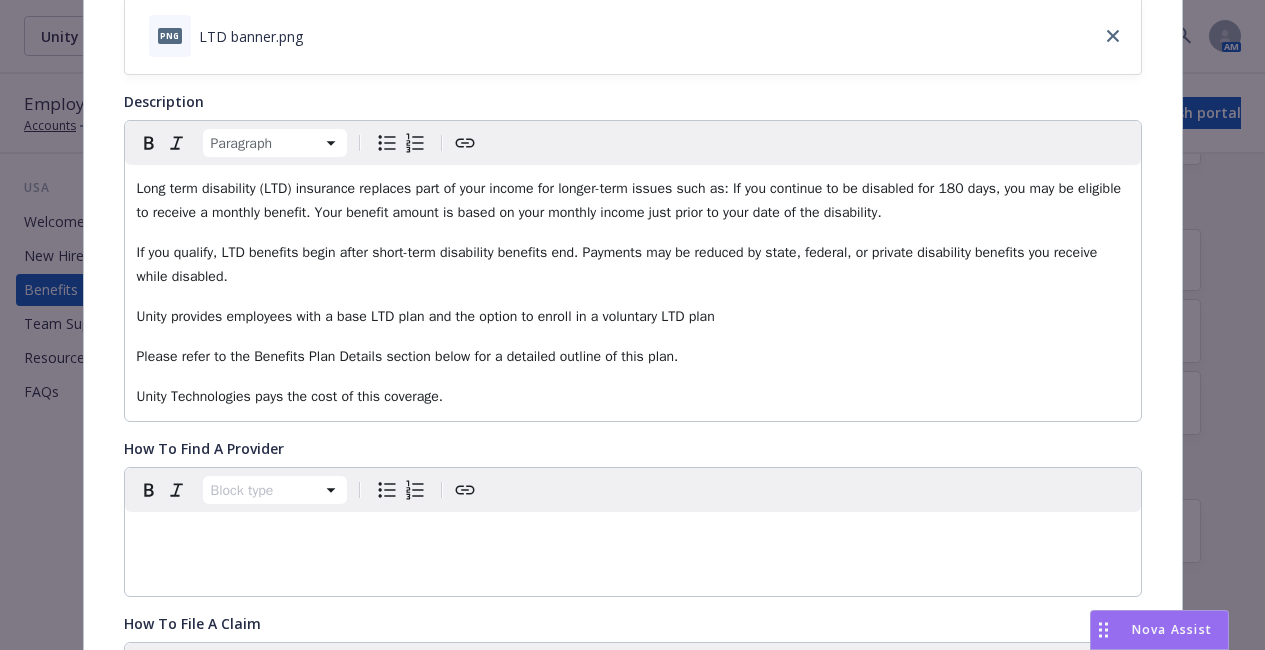 click on "Unity provides employees with a base LTD plan and the option to enroll in a voluntary LTD plan" at bounding box center [633, 317] 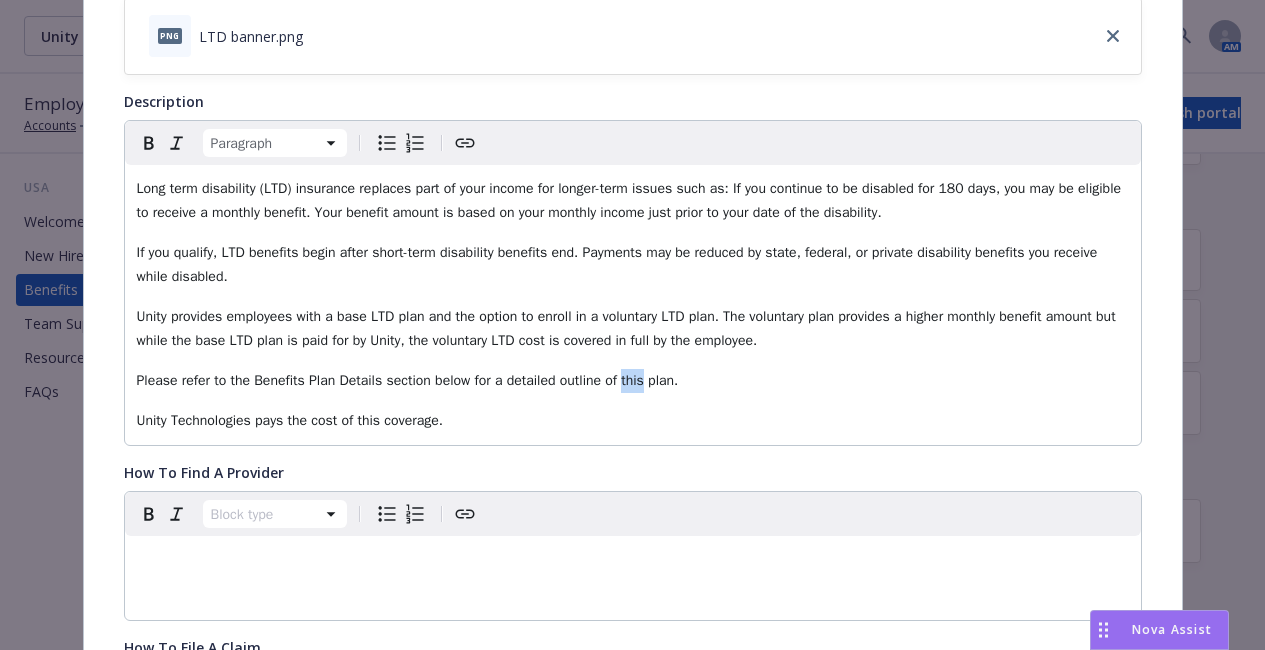 drag, startPoint x: 610, startPoint y: 381, endPoint x: 634, endPoint y: 383, distance: 24.083189 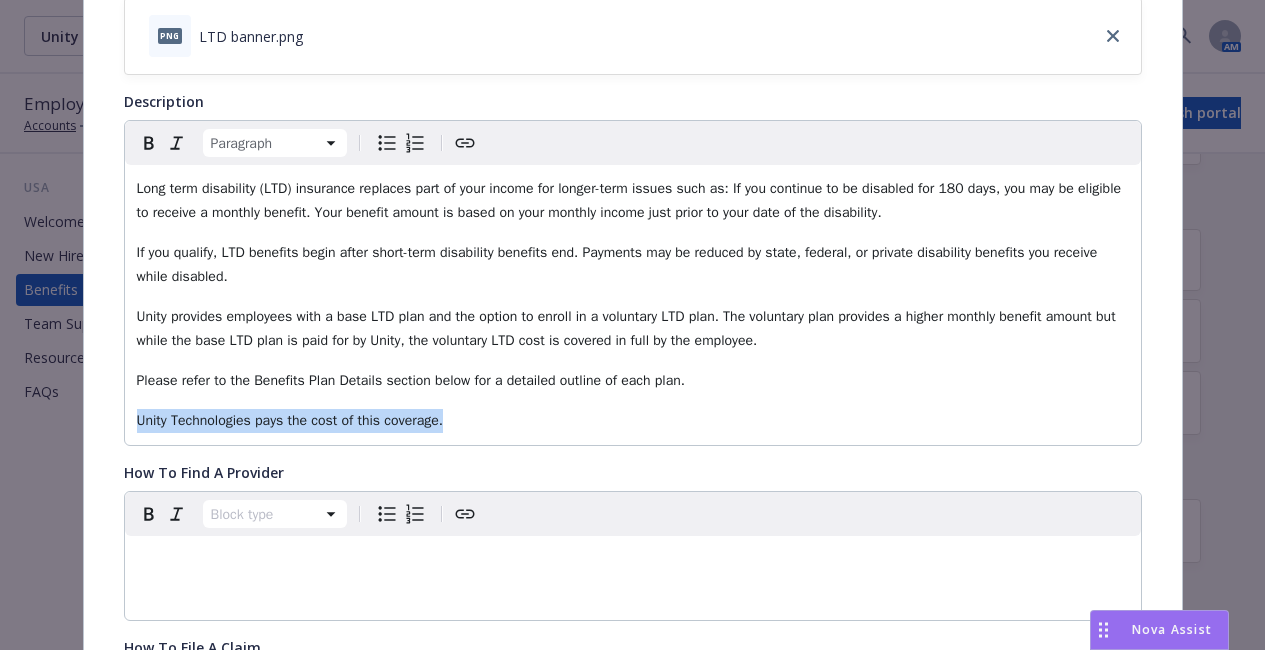 drag, startPoint x: 450, startPoint y: 419, endPoint x: 58, endPoint y: 430, distance: 392.1543 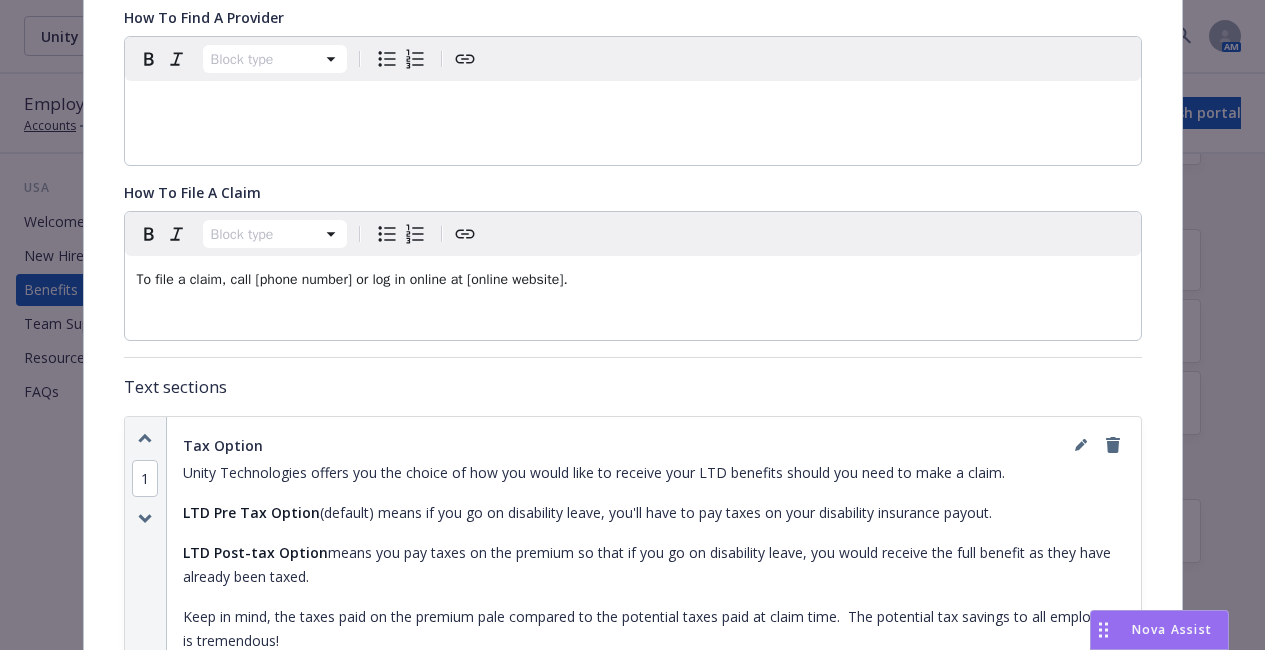 scroll, scrollTop: 844, scrollLeft: 0, axis: vertical 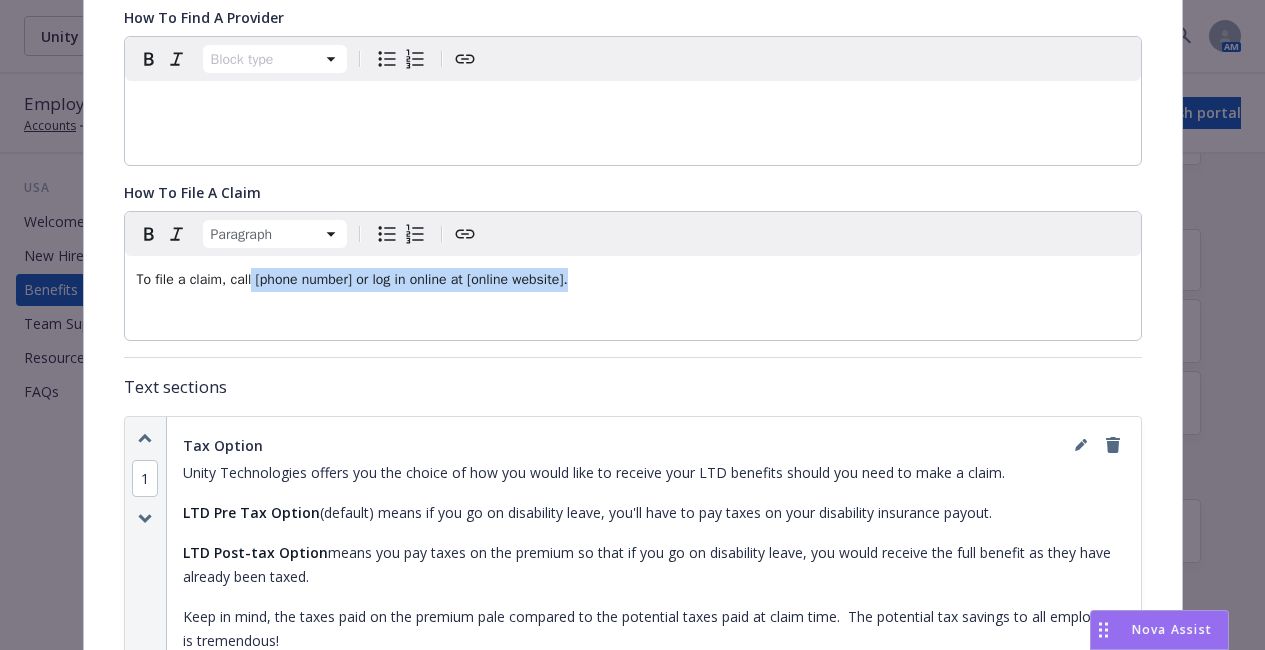 drag, startPoint x: 570, startPoint y: 282, endPoint x: 241, endPoint y: 288, distance: 329.05472 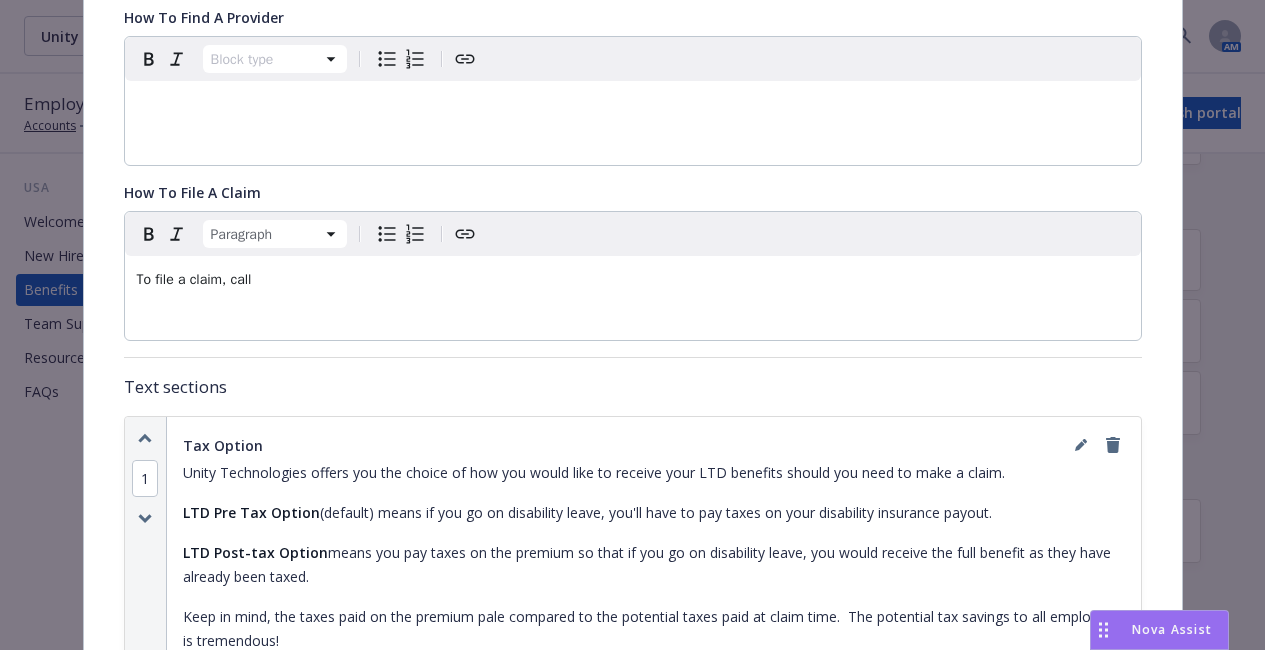 type 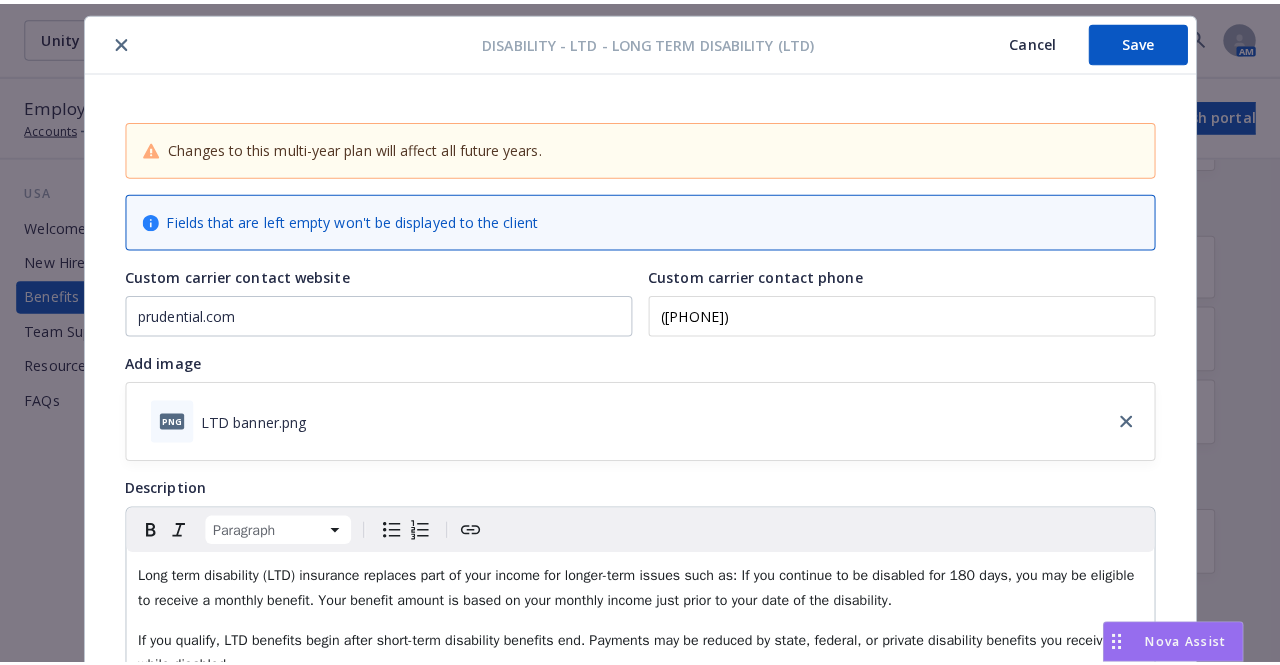 scroll, scrollTop: 0, scrollLeft: 0, axis: both 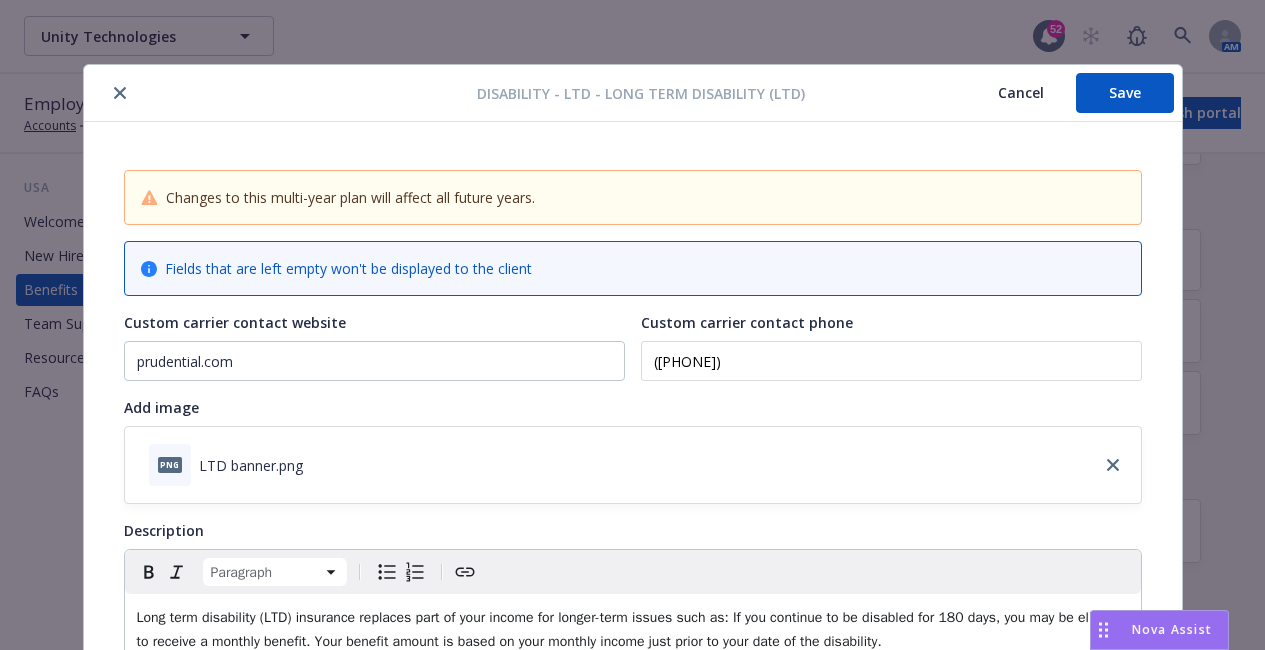 click on "Save" at bounding box center (1125, 93) 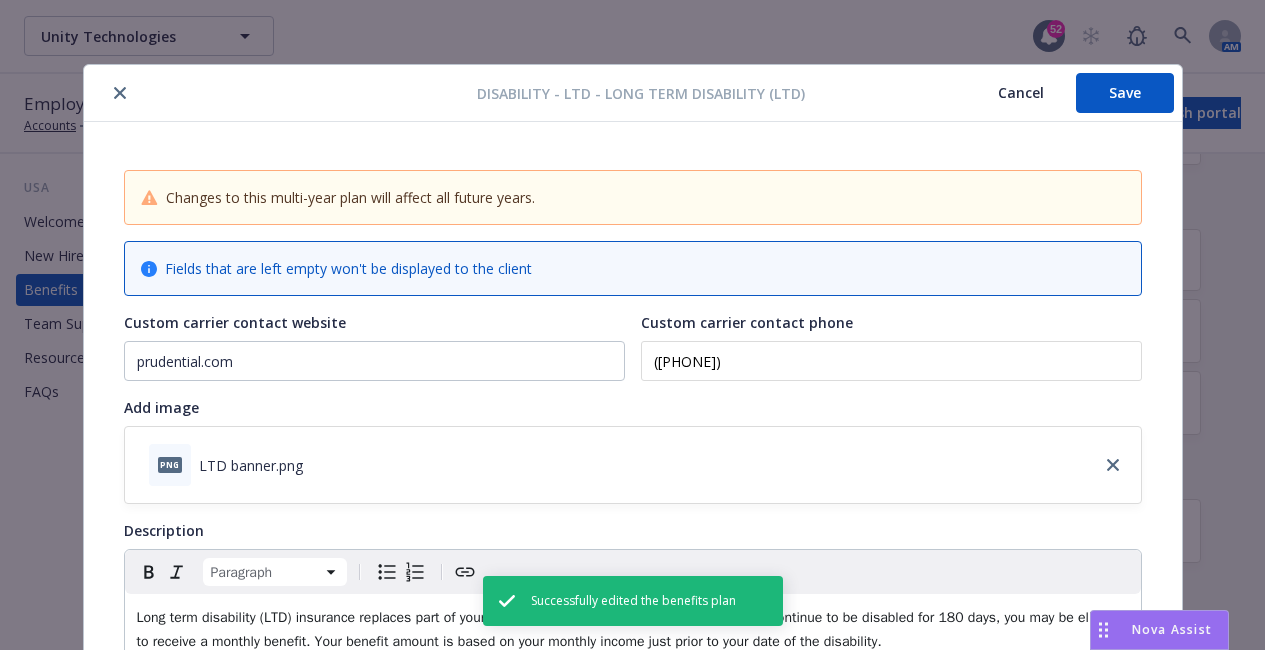 click 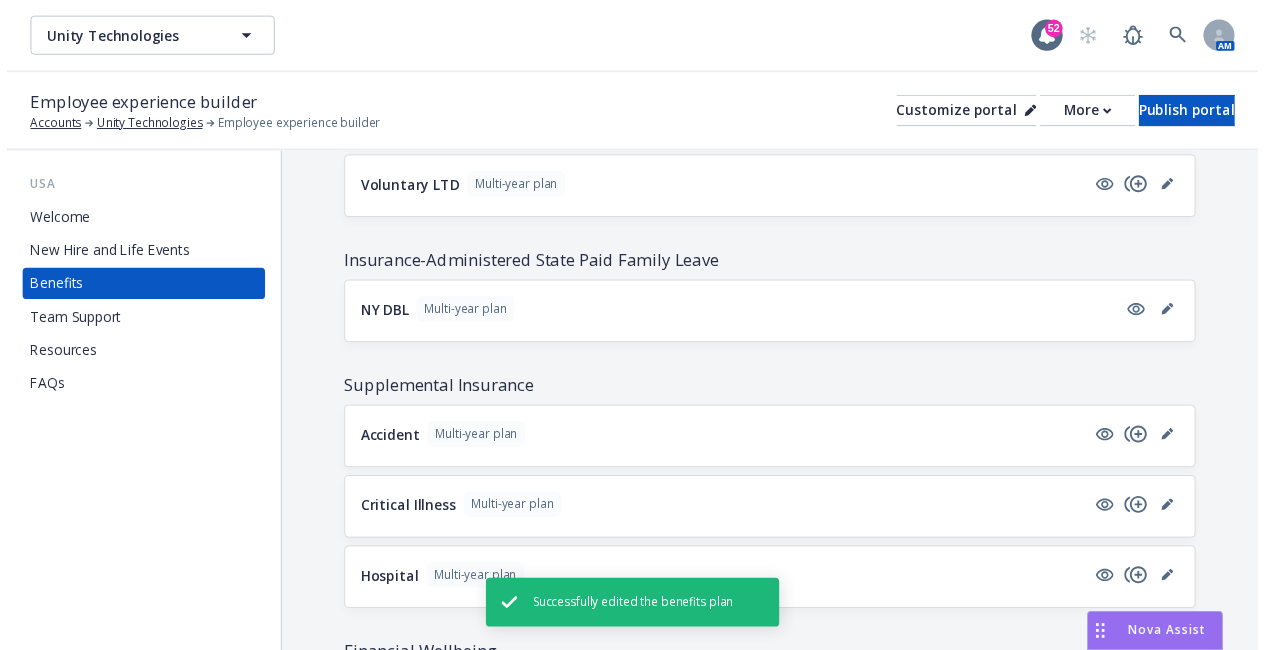 scroll, scrollTop: 1715, scrollLeft: 0, axis: vertical 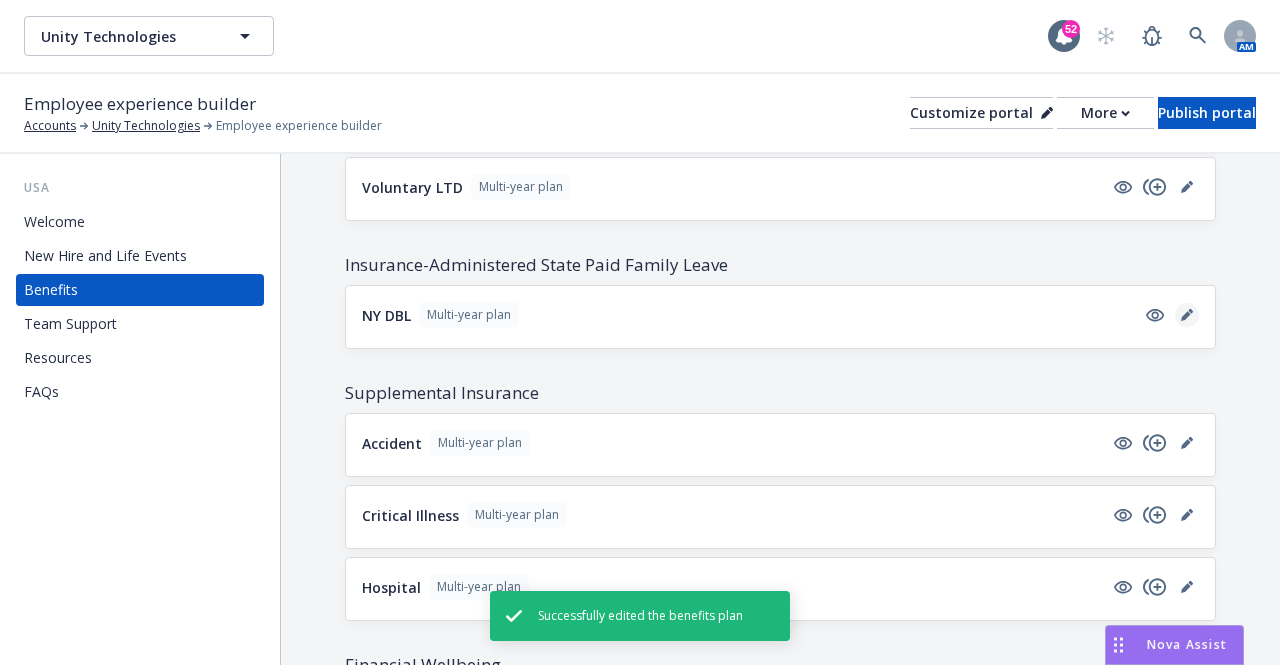 click 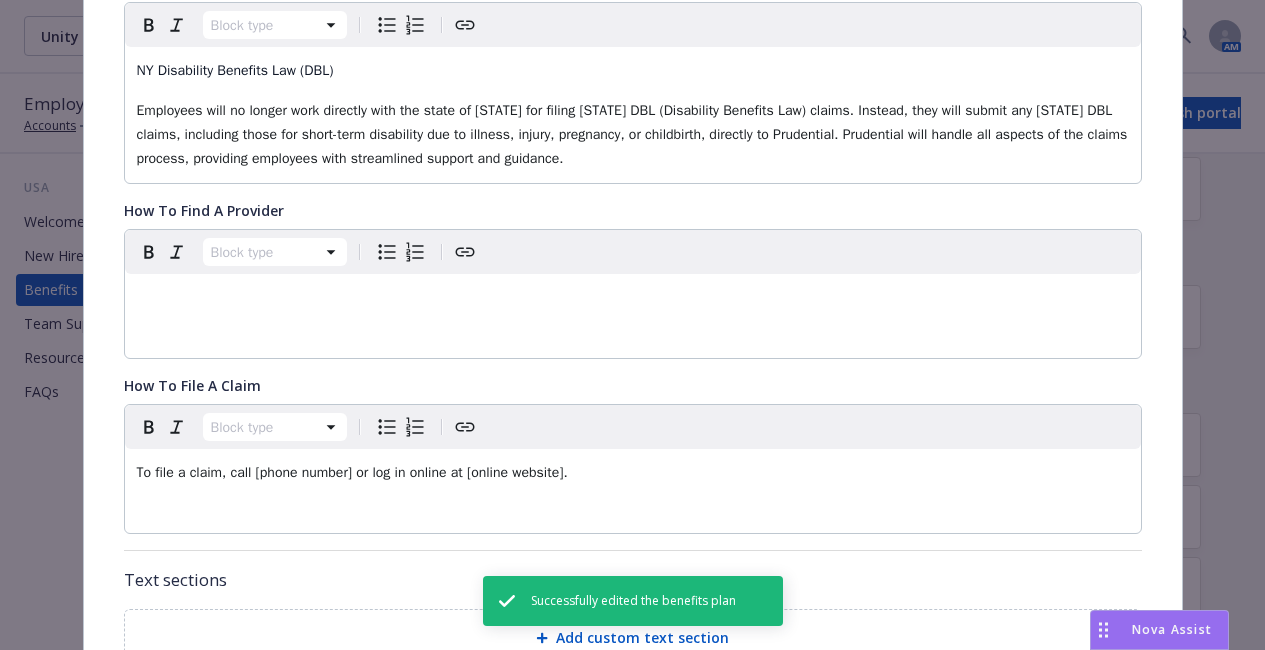 scroll, scrollTop: 548, scrollLeft: 0, axis: vertical 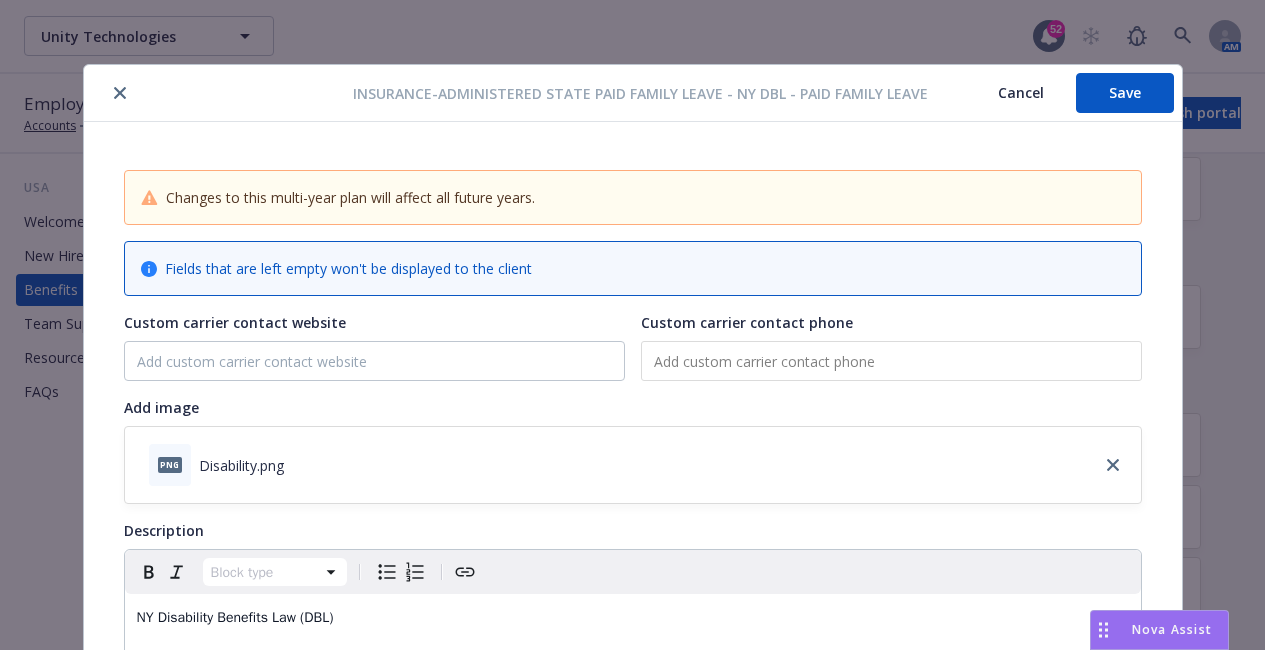 click 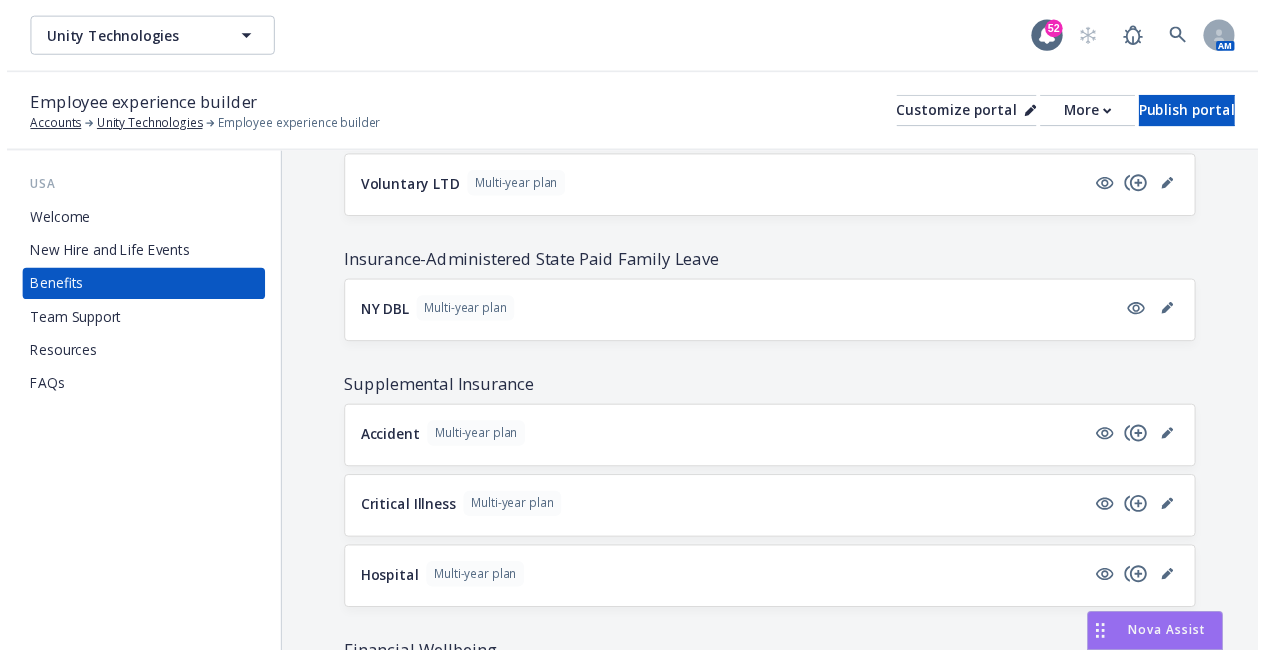 scroll, scrollTop: 1804, scrollLeft: 0, axis: vertical 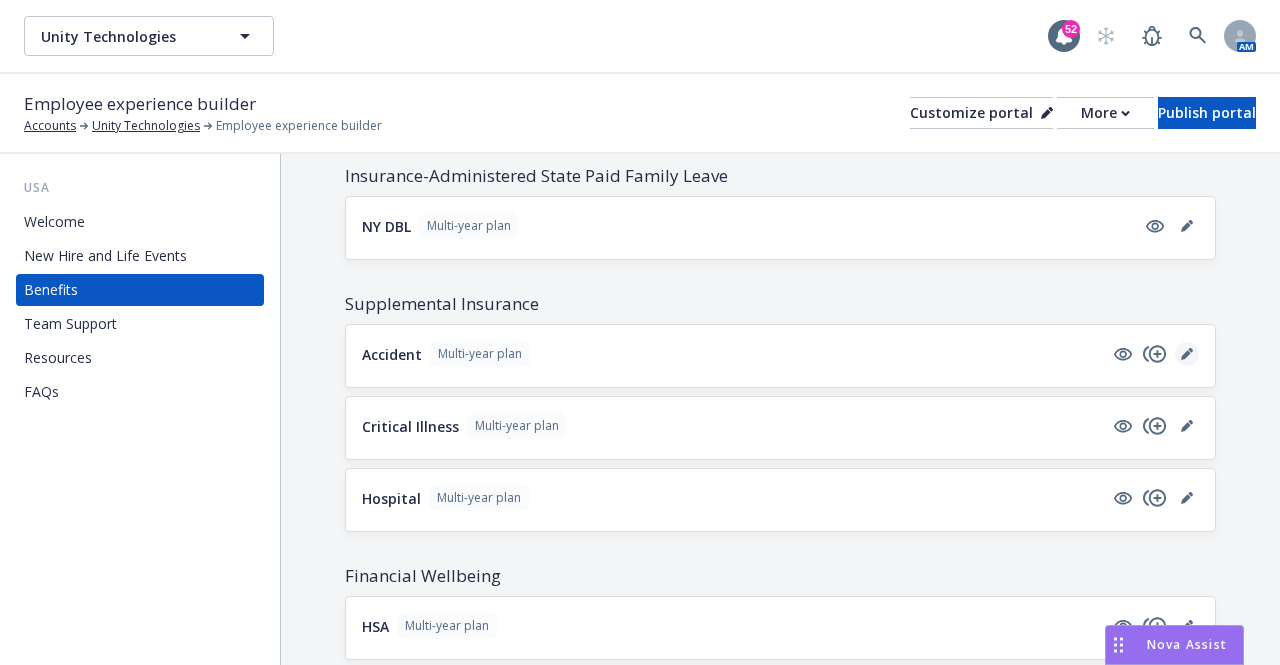 click 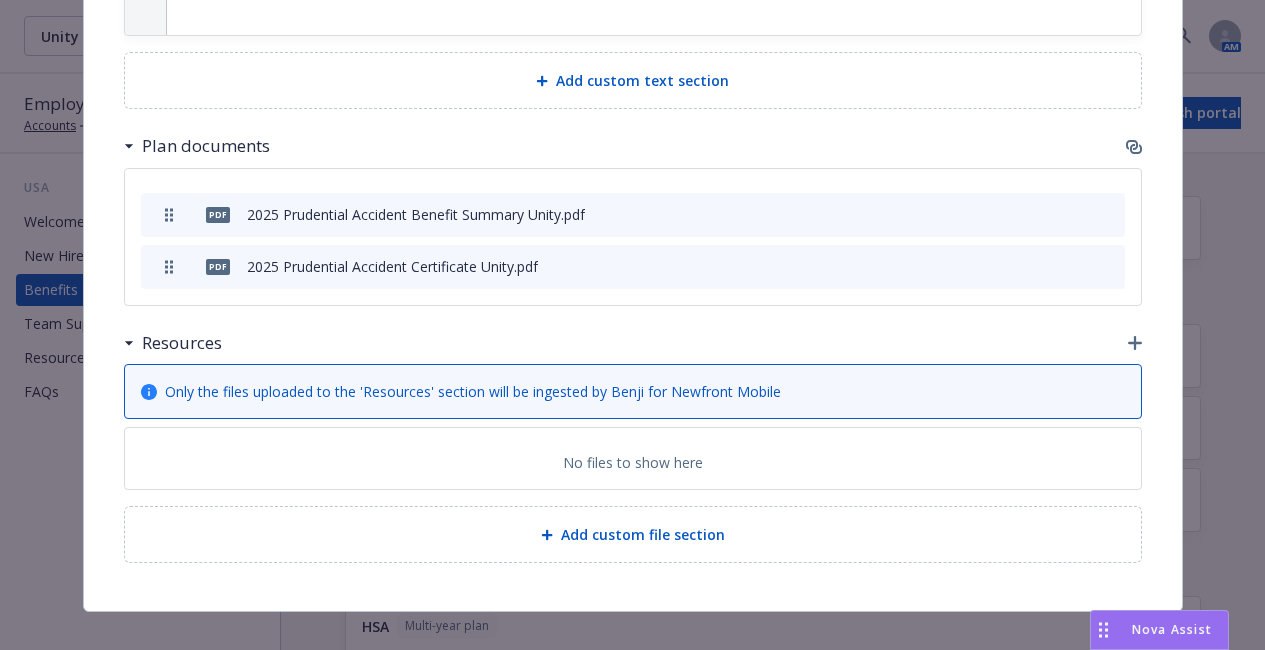 scroll, scrollTop: 1494, scrollLeft: 0, axis: vertical 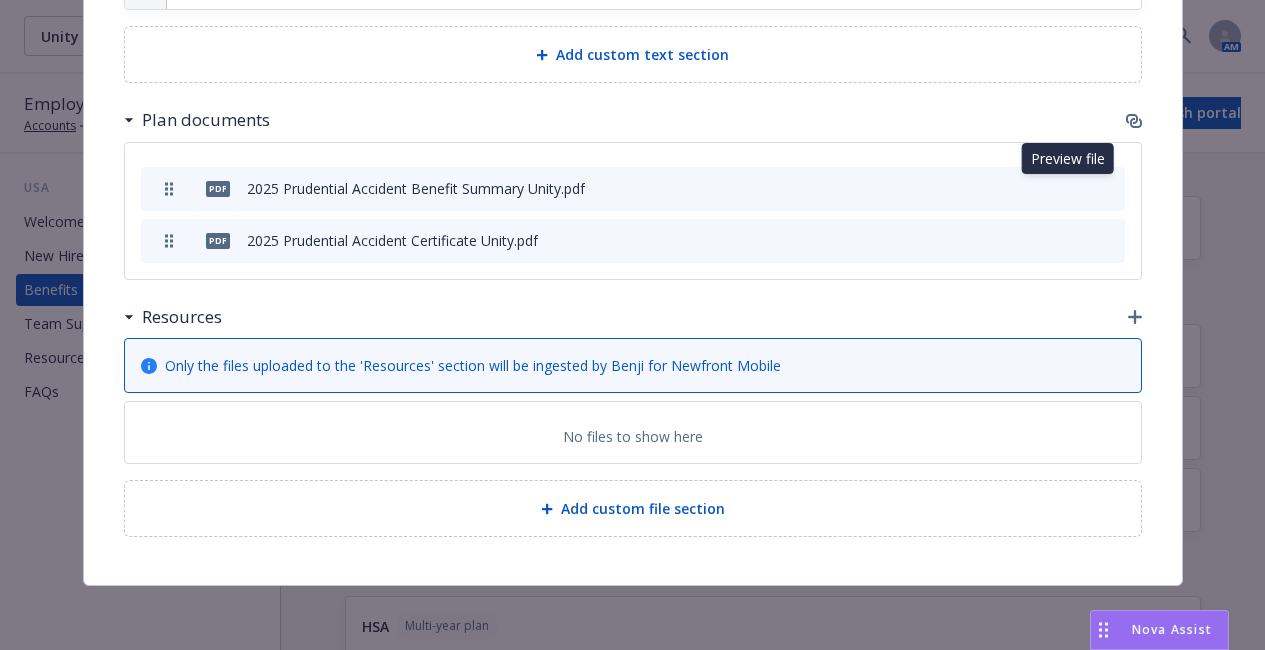 click 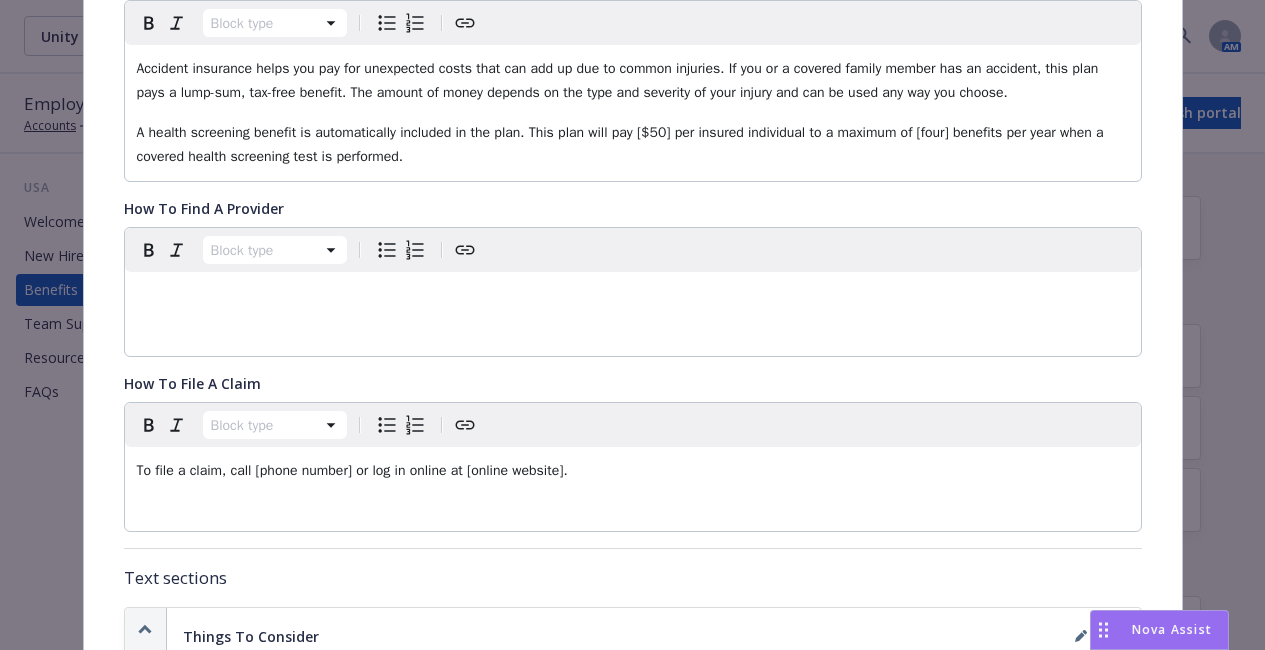 scroll, scrollTop: 502, scrollLeft: 0, axis: vertical 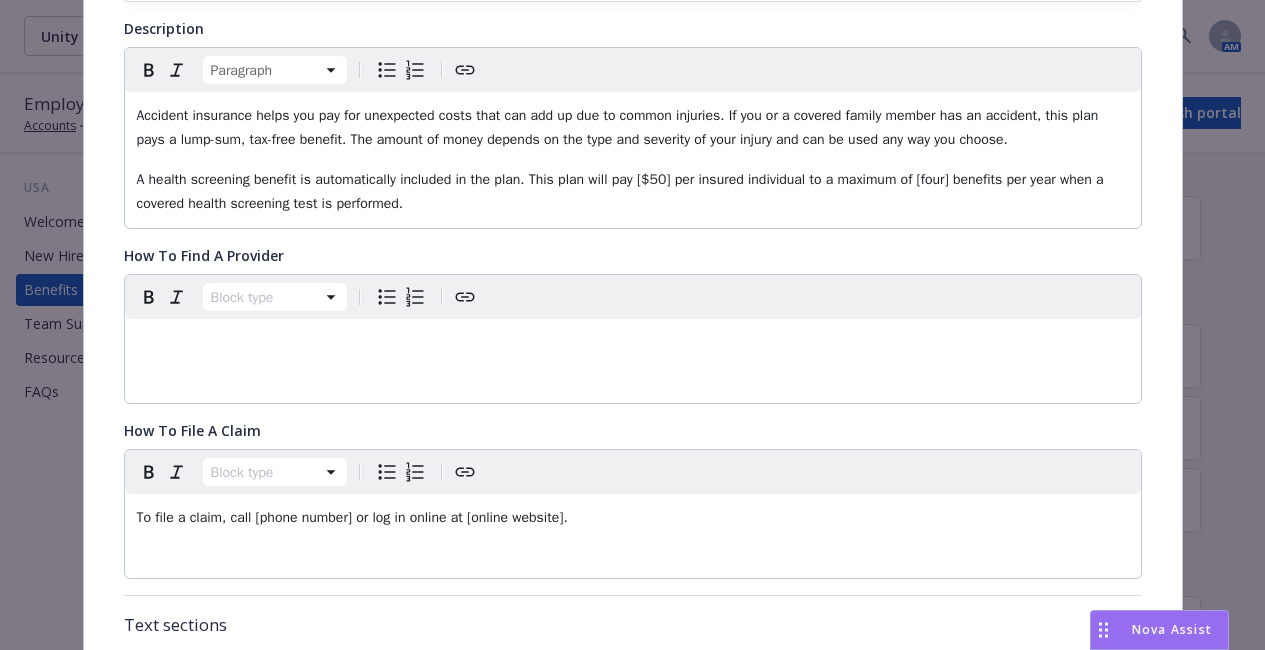 click on "A health screening benefit is automatically included in the plan. This plan will pay [$50] per insured individual to a maximum of [four] benefits per year when a covered health screening test is performed." at bounding box center [622, 191] 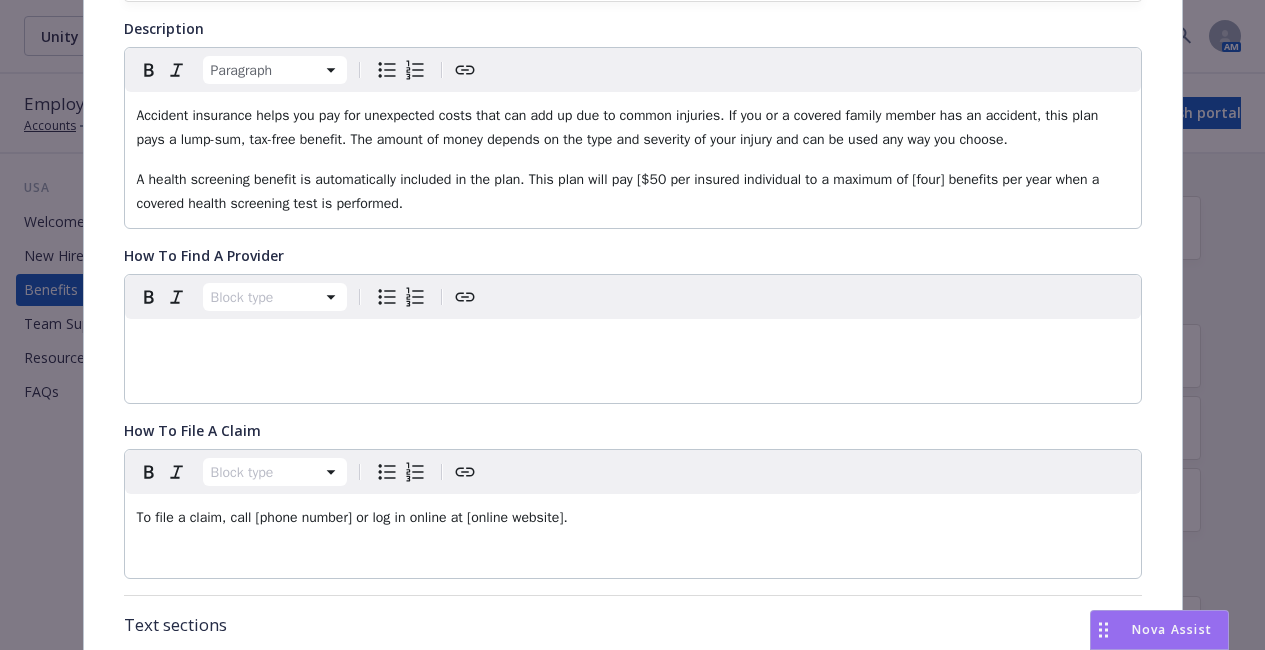 click on "A health screening benefit is automatically included in the plan. This plan will pay [$50 per insured individual to a maximum of [four] benefits per year when a covered health screening test is performed." at bounding box center (620, 191) 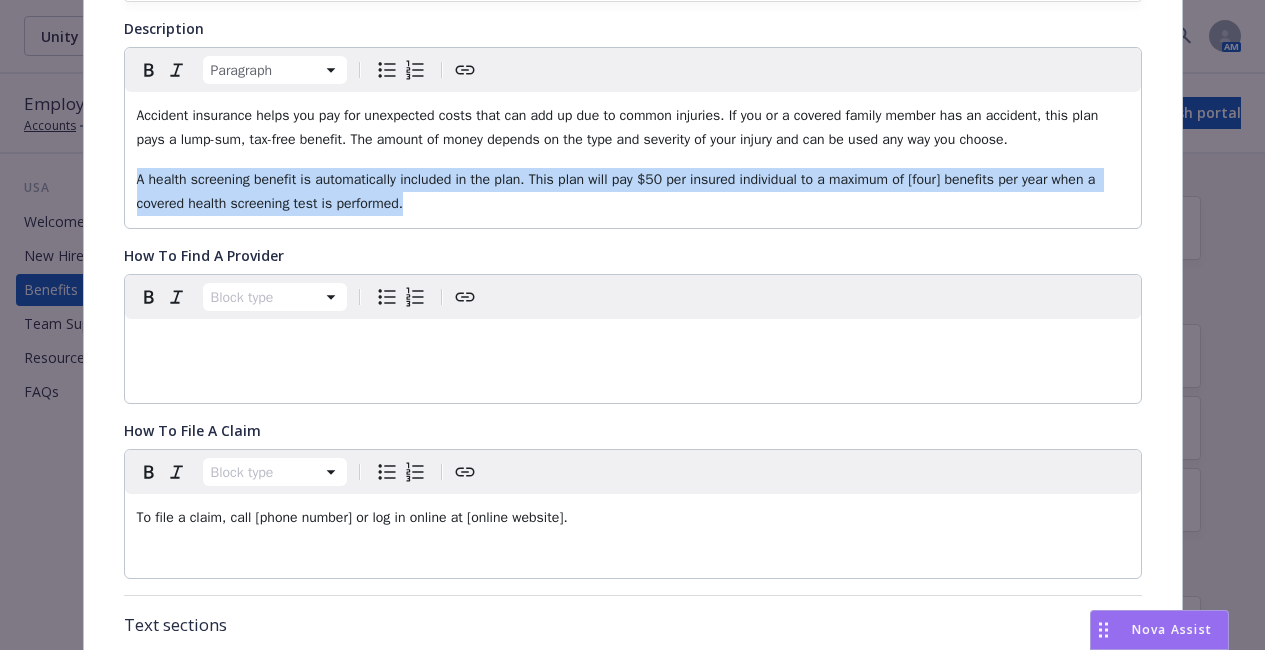 drag, startPoint x: 417, startPoint y: 198, endPoint x: 106, endPoint y: 178, distance: 311.64243 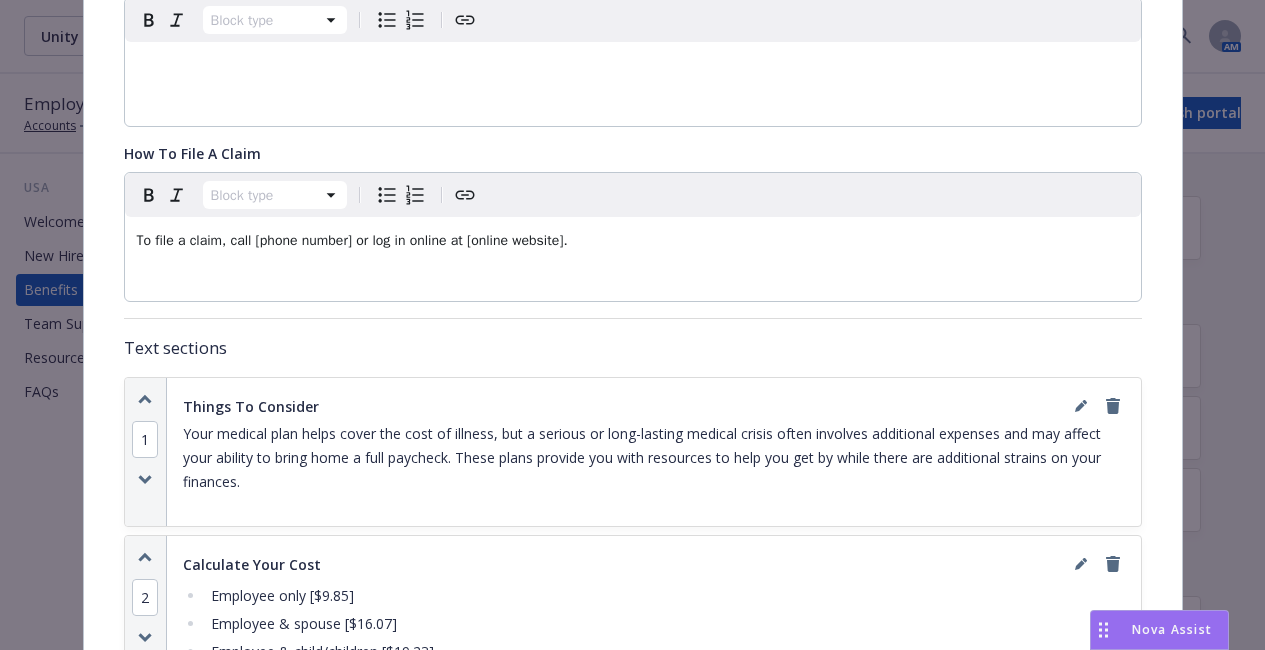 scroll, scrollTop: 725, scrollLeft: 0, axis: vertical 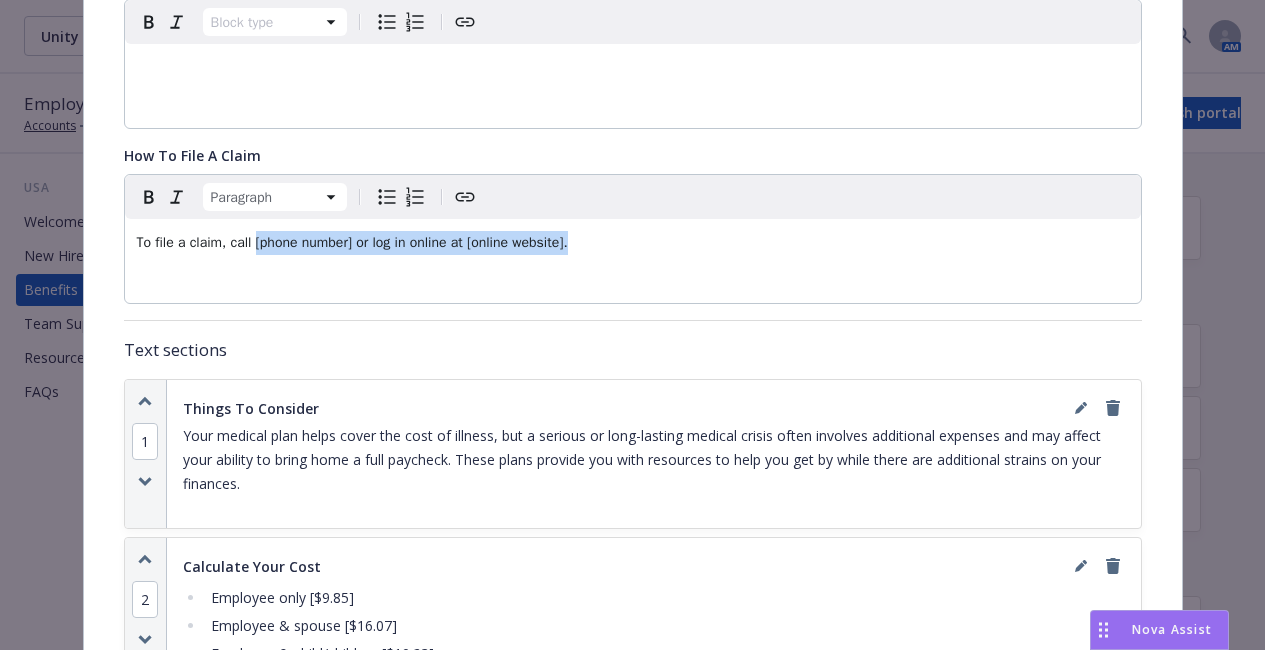 drag, startPoint x: 582, startPoint y: 252, endPoint x: 244, endPoint y: 237, distance: 338.33267 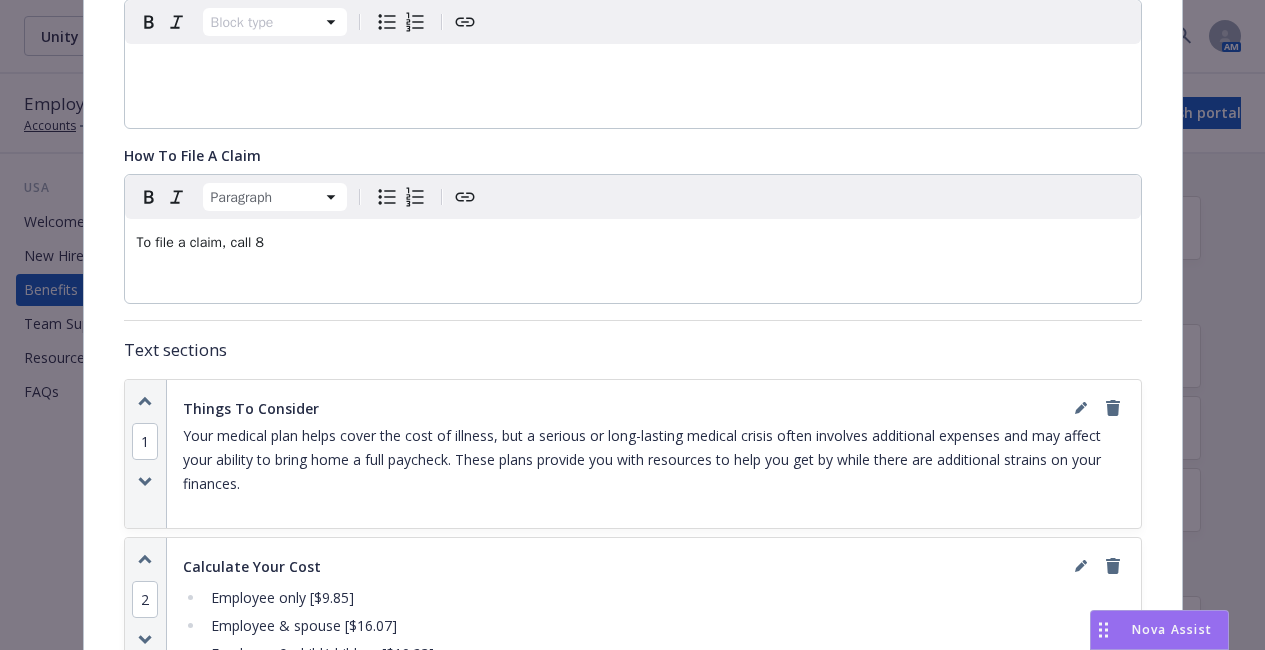 type 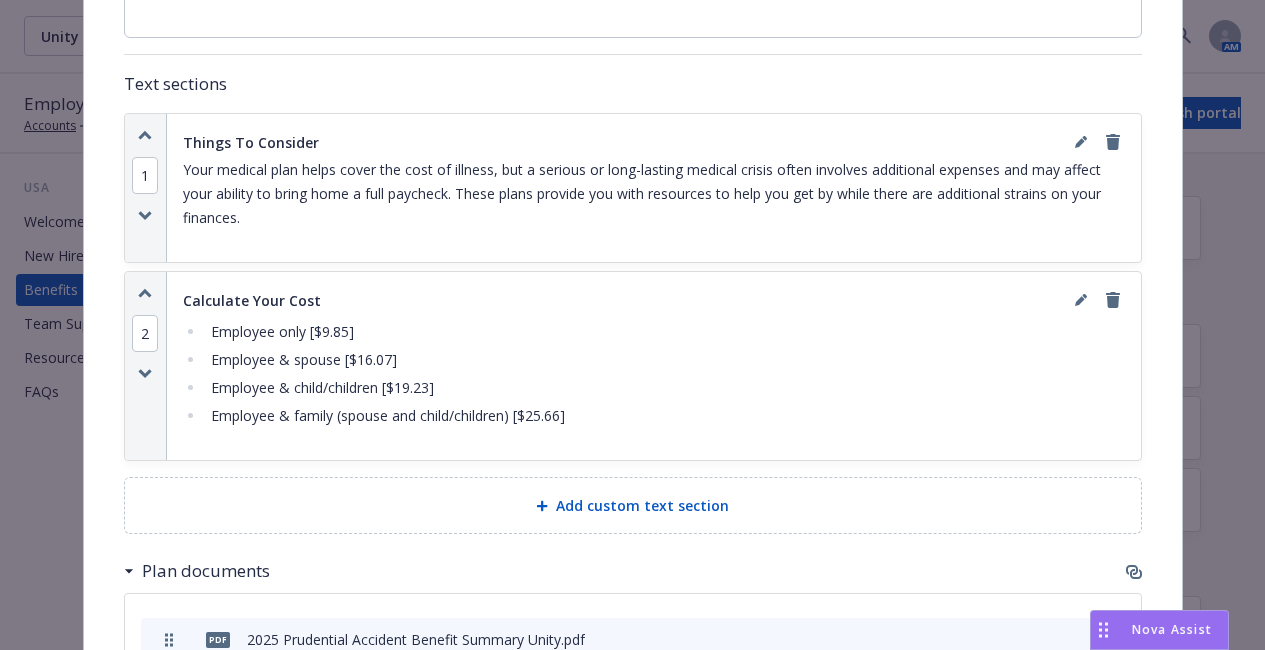 scroll, scrollTop: 992, scrollLeft: 0, axis: vertical 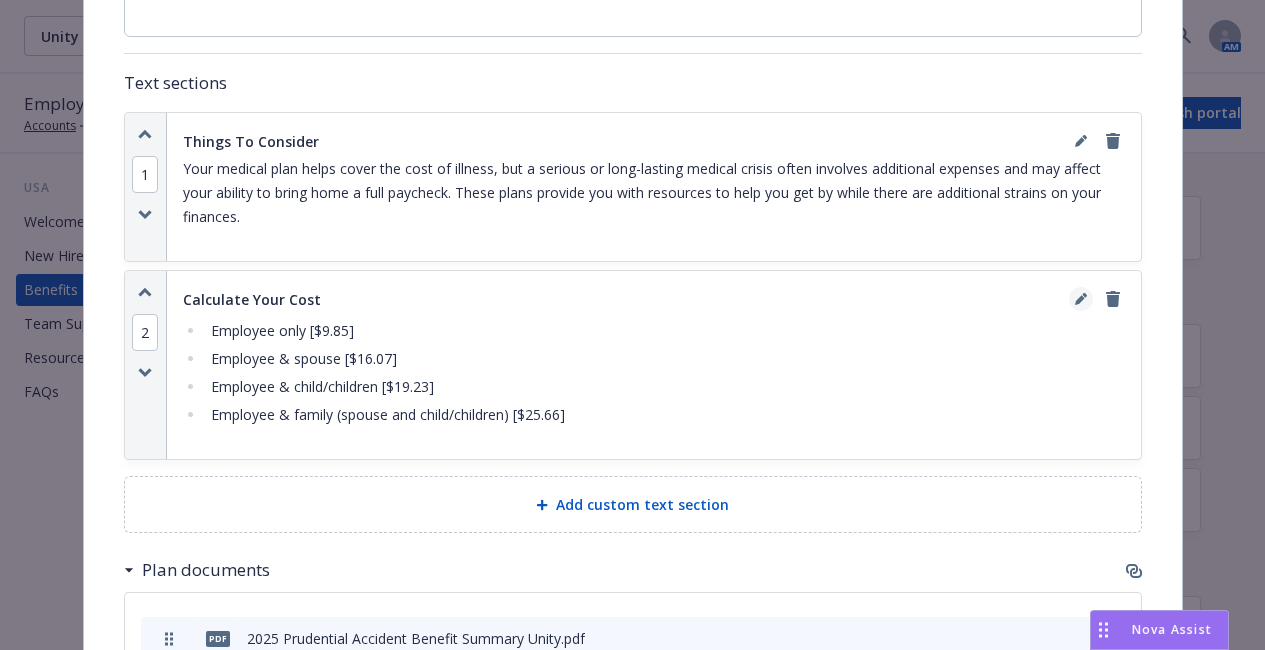 click at bounding box center (1081, 299) 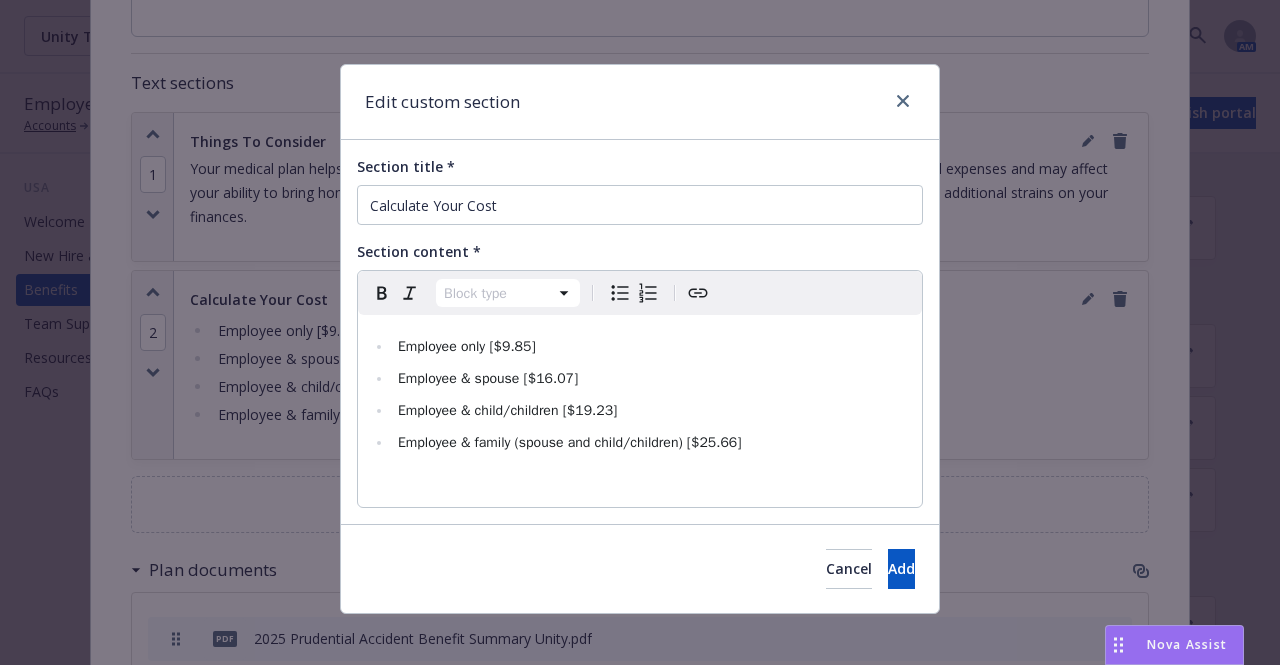 select 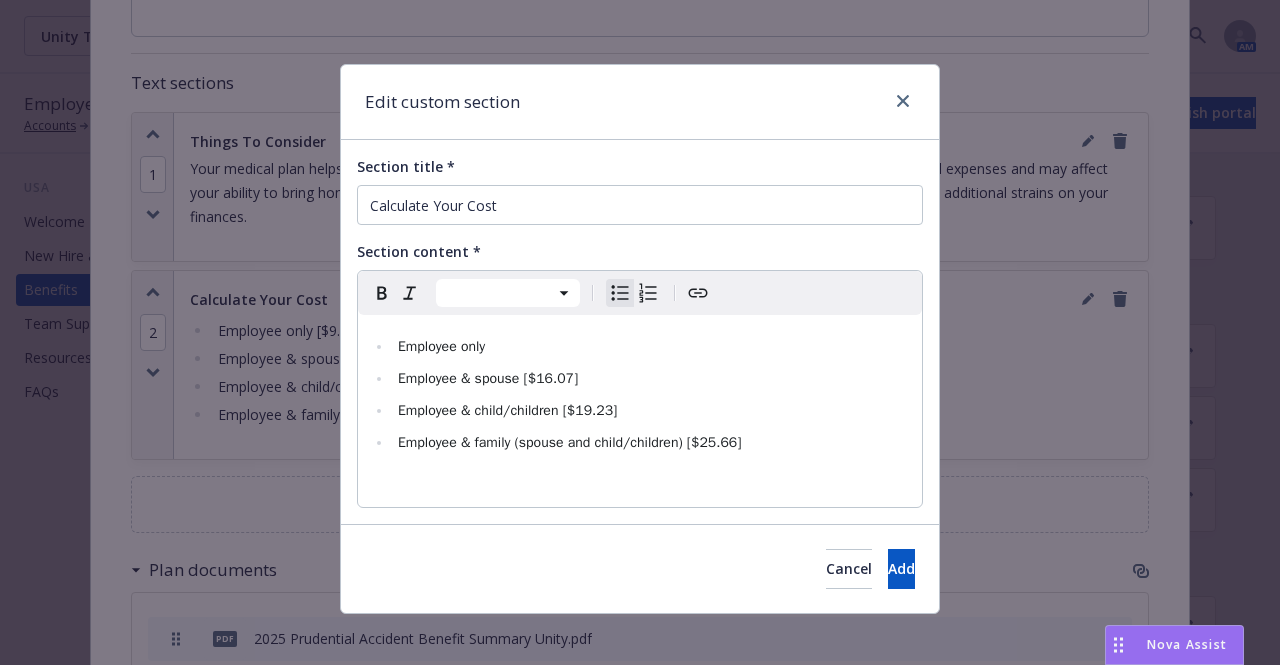 type 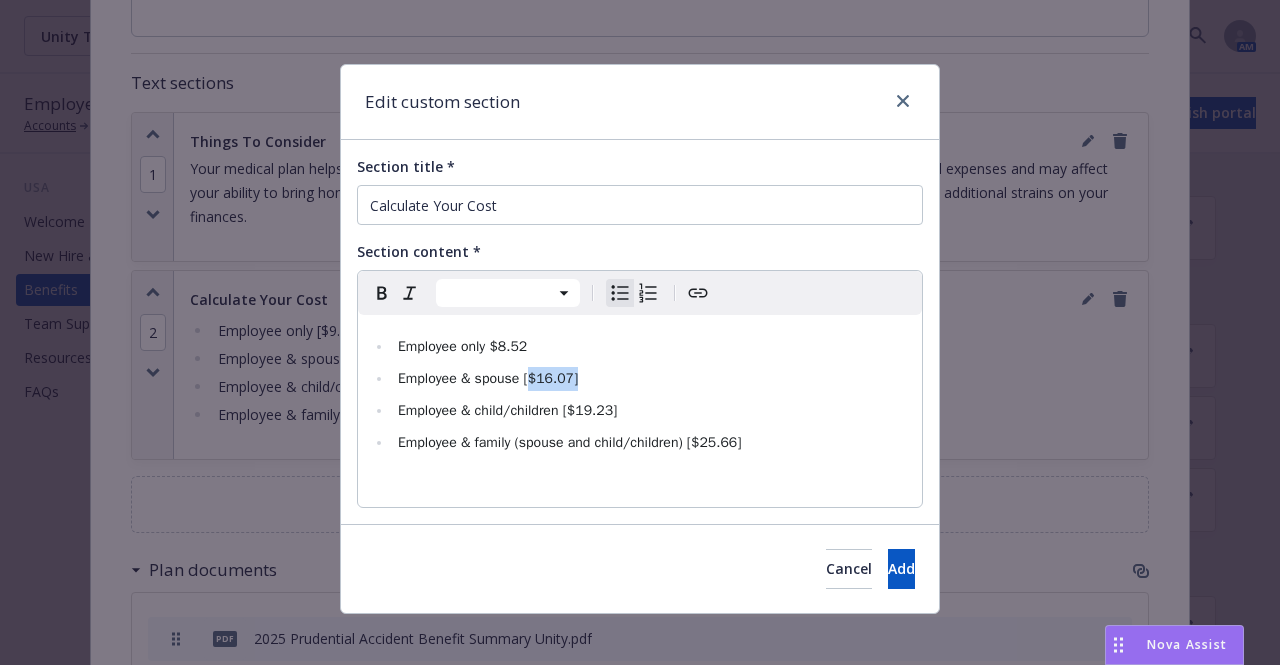 drag, startPoint x: 581, startPoint y: 378, endPoint x: 522, endPoint y: 371, distance: 59.413803 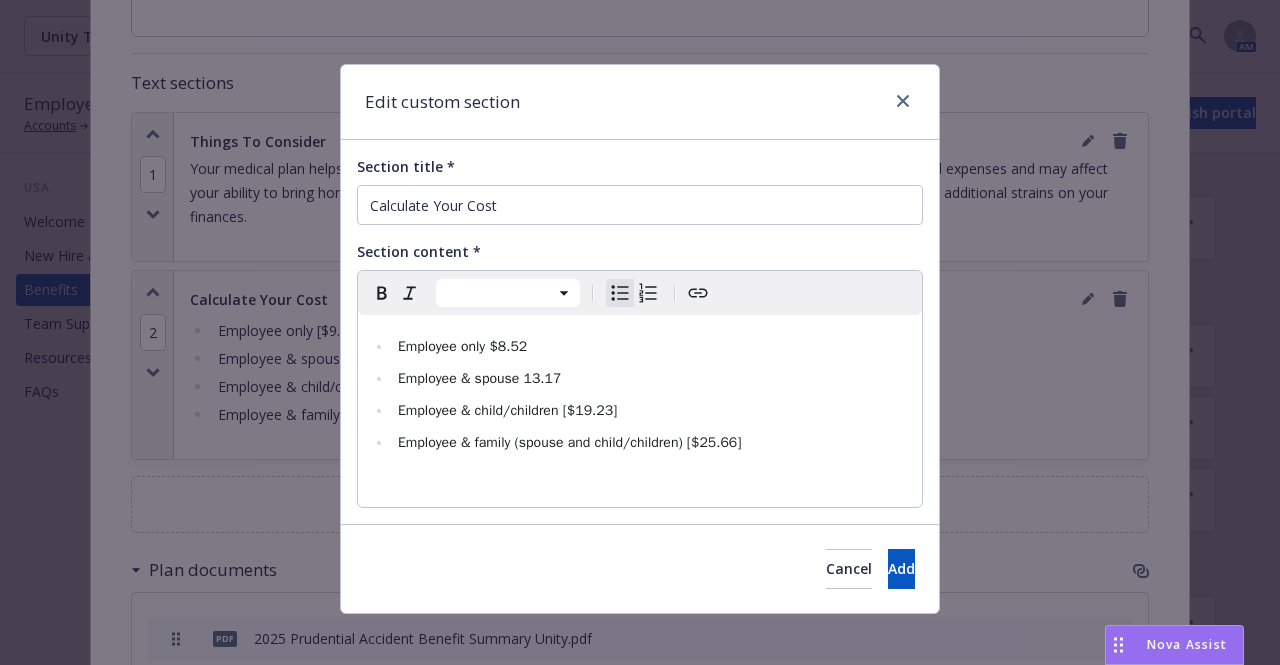 click on "Employee & spouse 13.17" at bounding box center [479, 378] 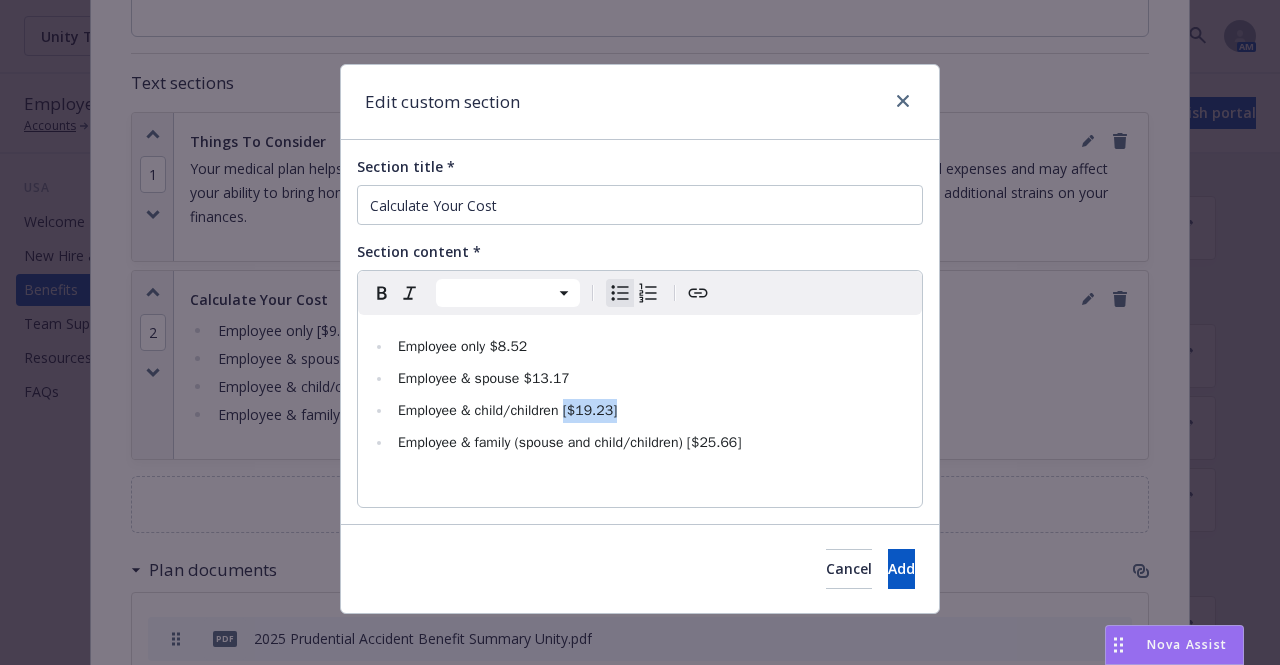 drag, startPoint x: 614, startPoint y: 416, endPoint x: 556, endPoint y: 407, distance: 58.694122 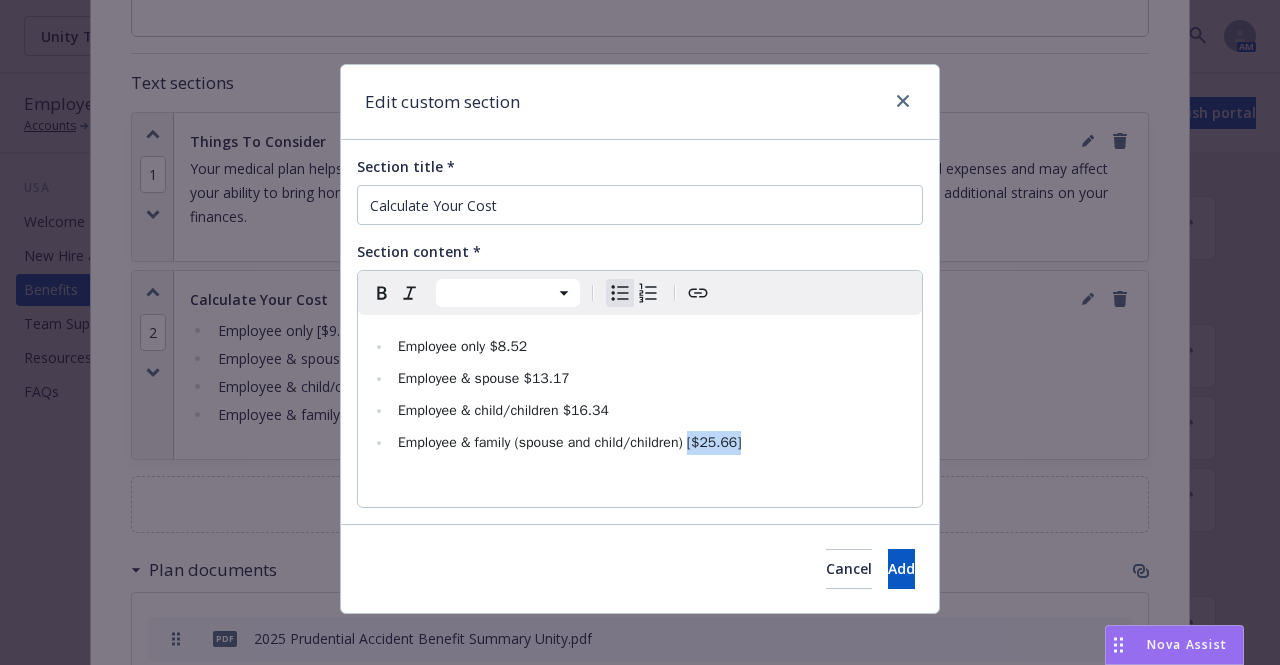 drag, startPoint x: 744, startPoint y: 446, endPoint x: 682, endPoint y: 449, distance: 62.072536 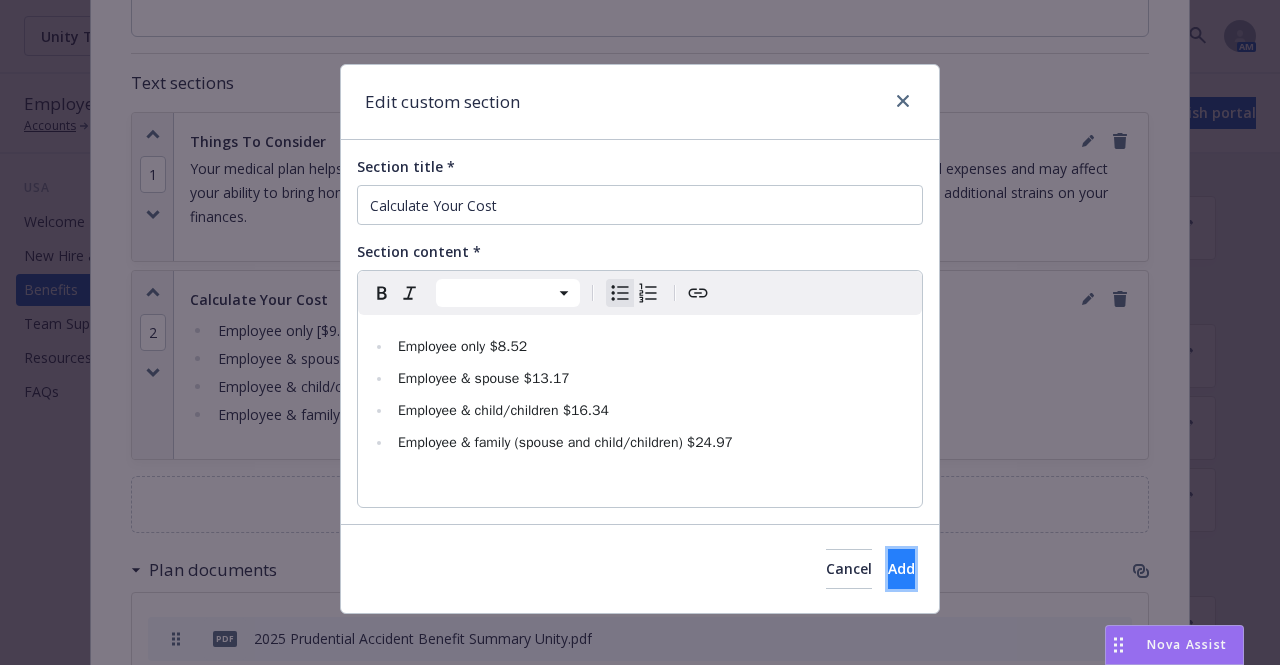 click on "Add" at bounding box center [901, 569] 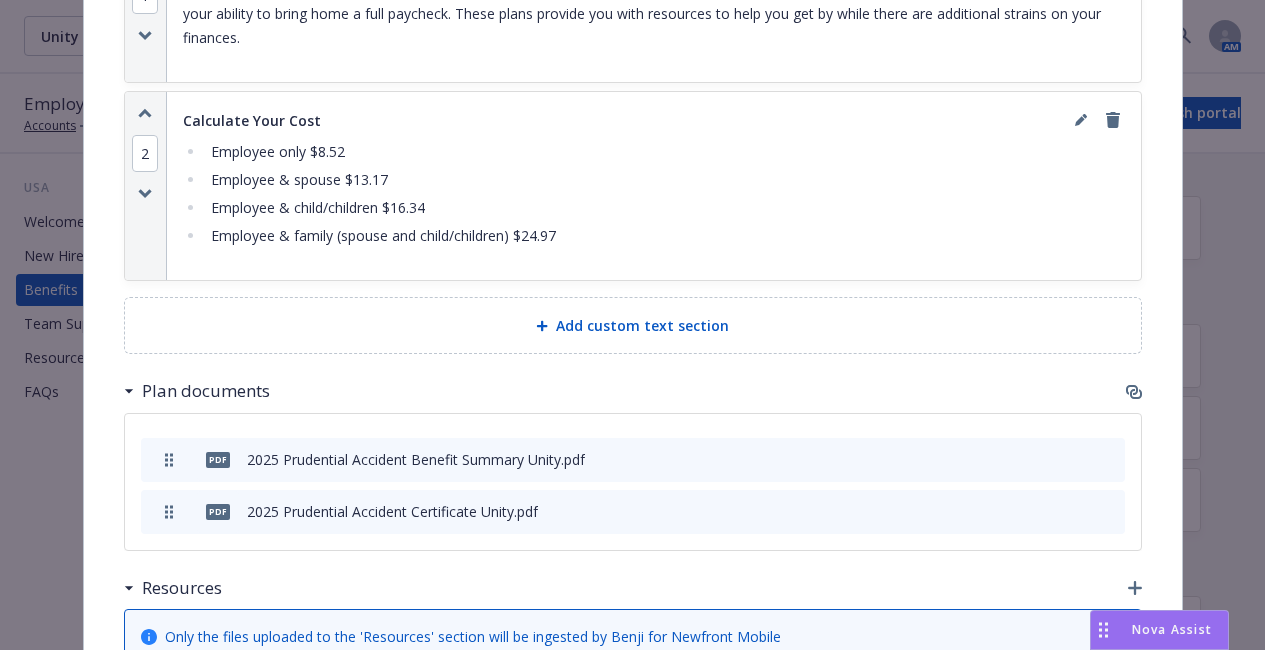 scroll, scrollTop: 1175, scrollLeft: 0, axis: vertical 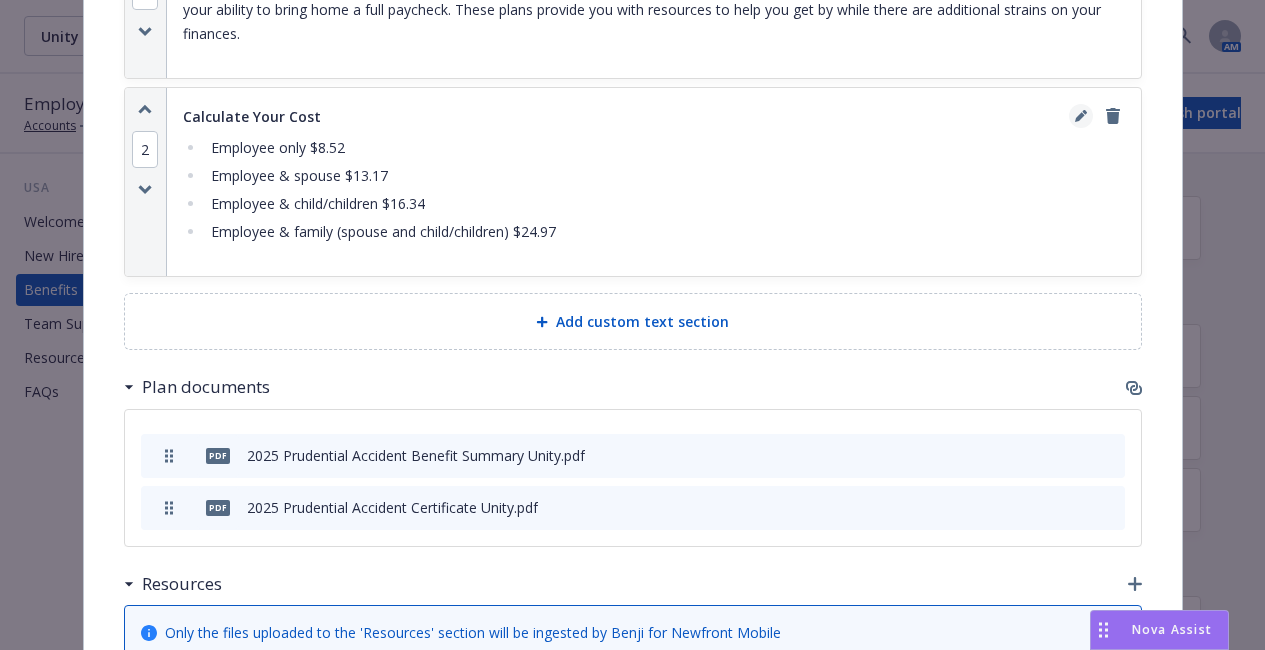 click 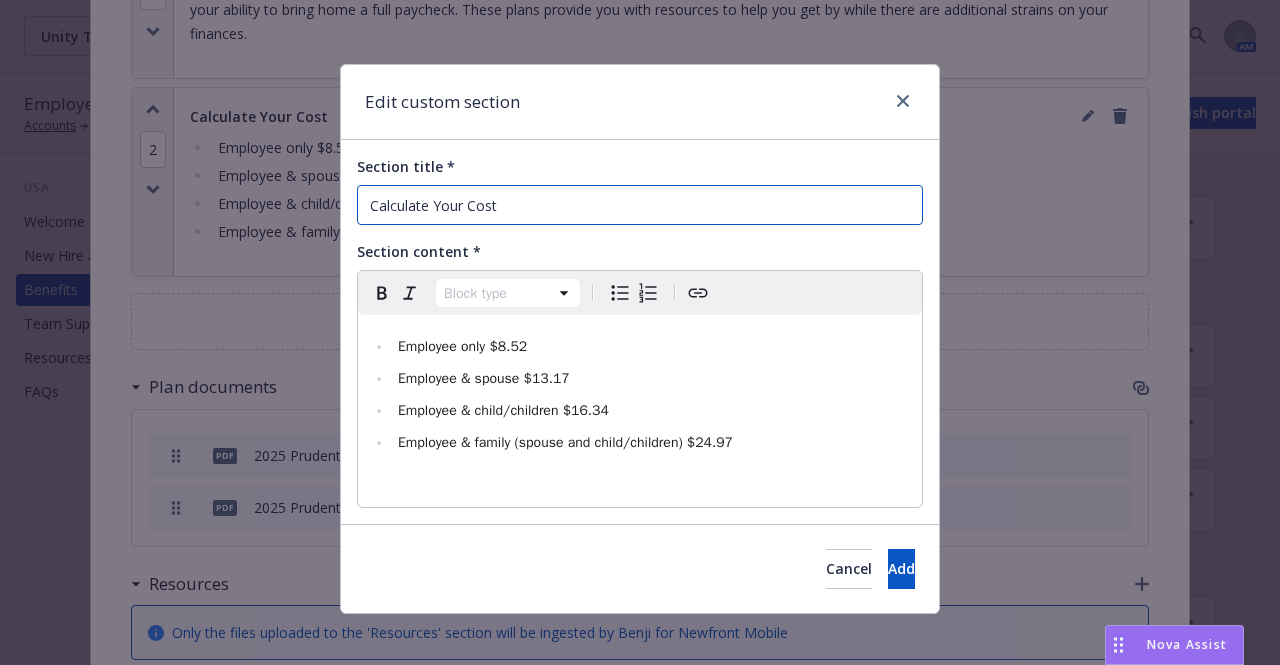 click on "Calculate Your Cost" at bounding box center [640, 205] 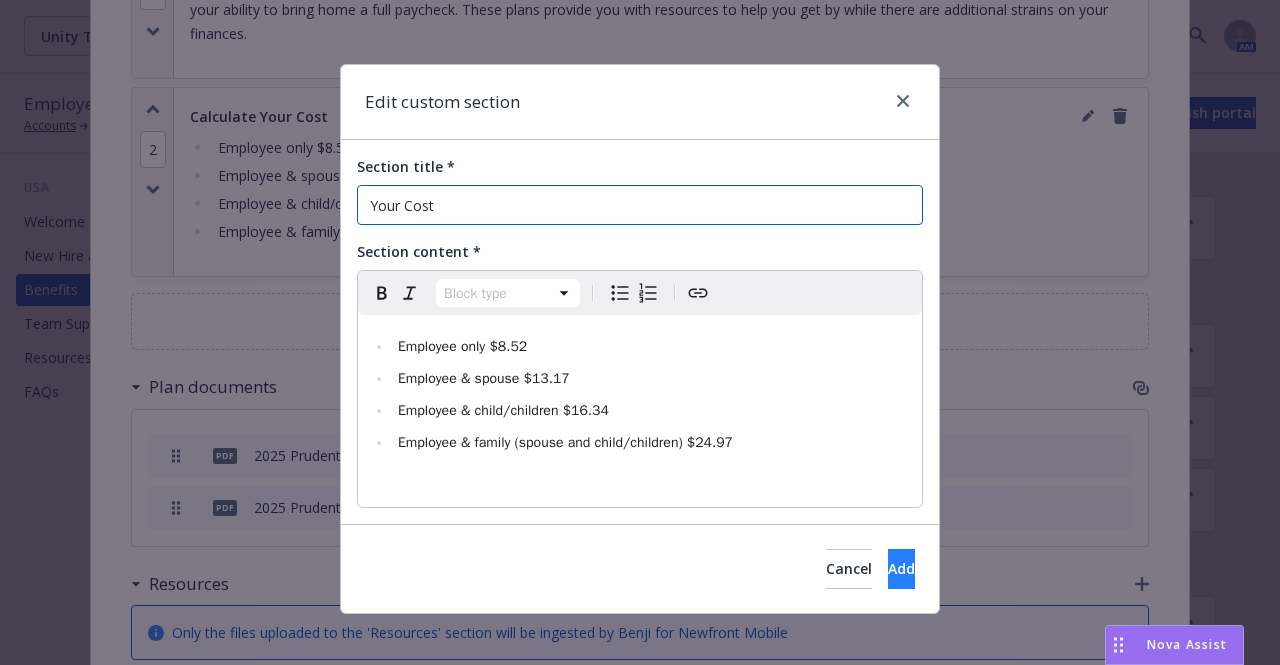 type on "Your Cost" 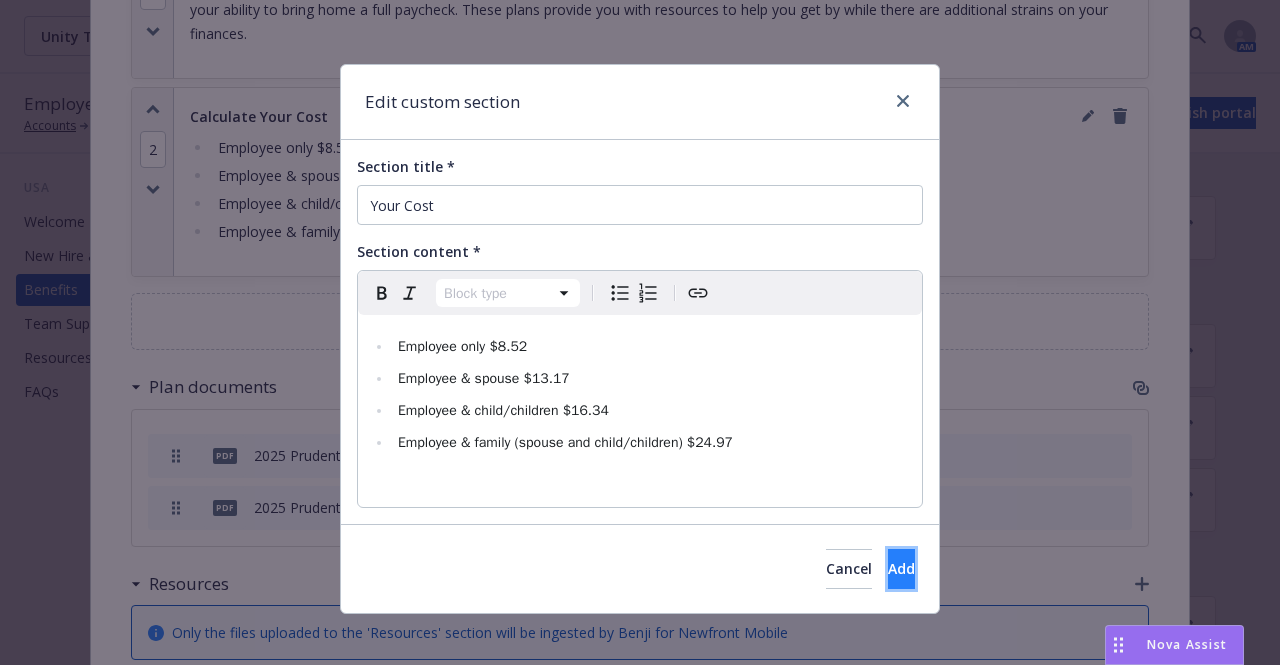 click on "Add" at bounding box center [901, 568] 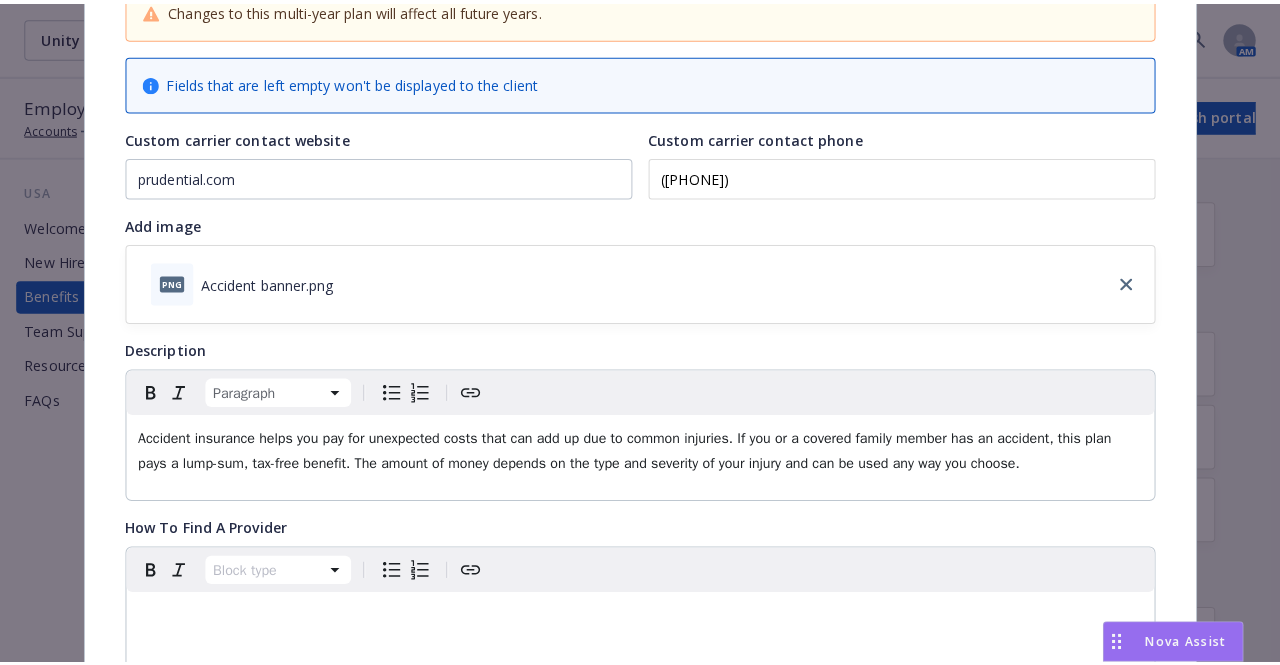 scroll, scrollTop: 0, scrollLeft: 0, axis: both 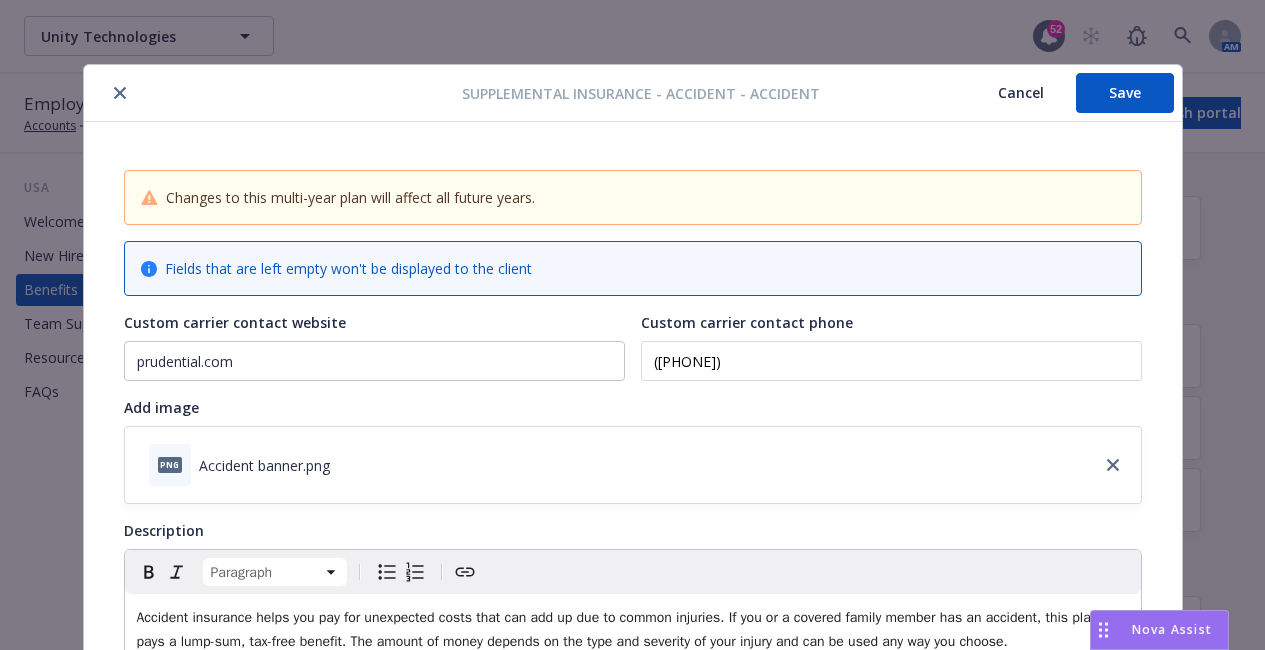 click on "Save" at bounding box center [1125, 93] 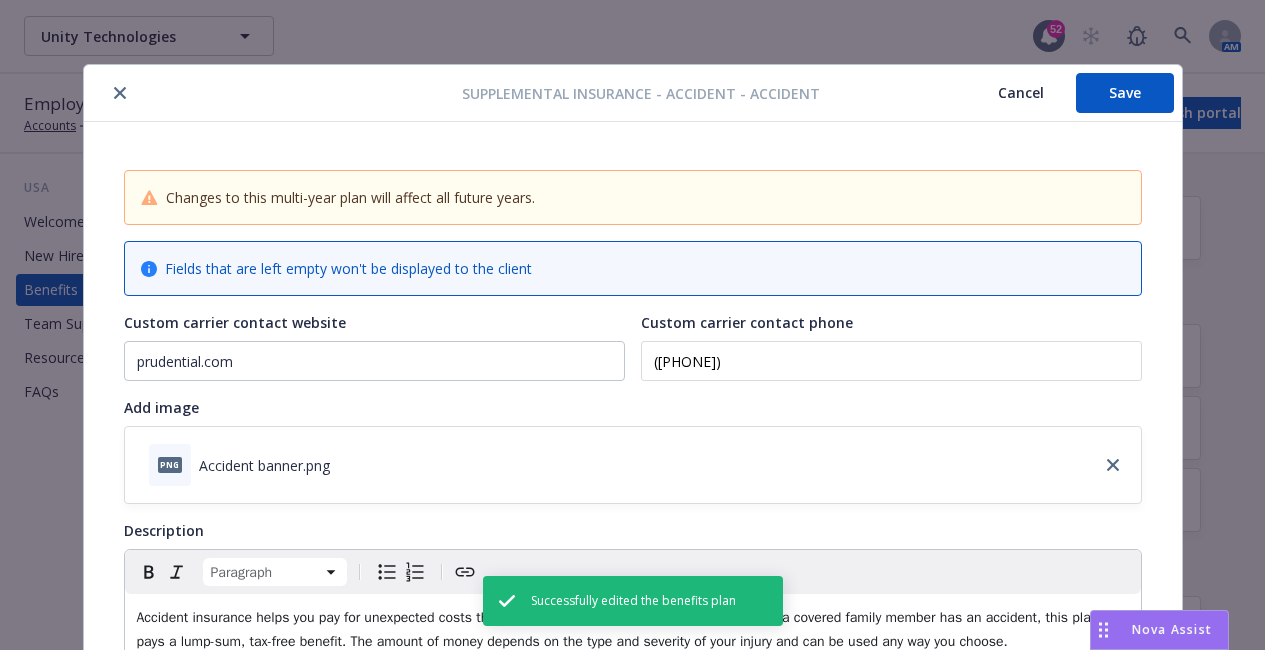 click 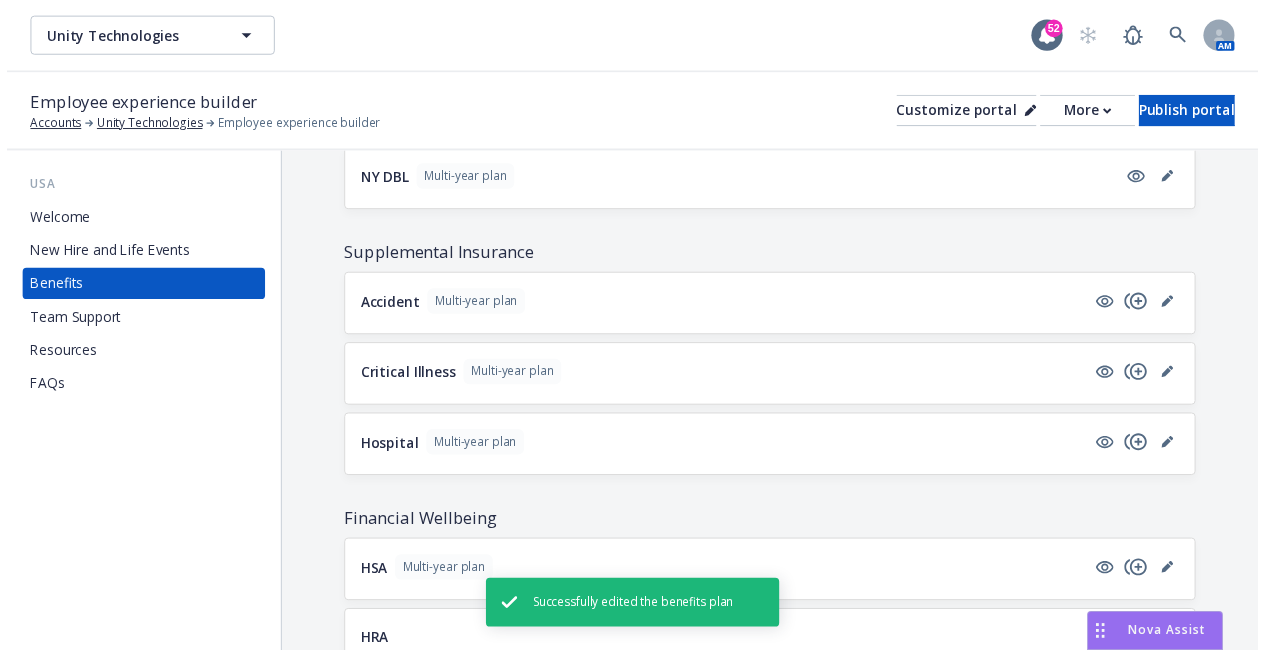 scroll, scrollTop: 1851, scrollLeft: 0, axis: vertical 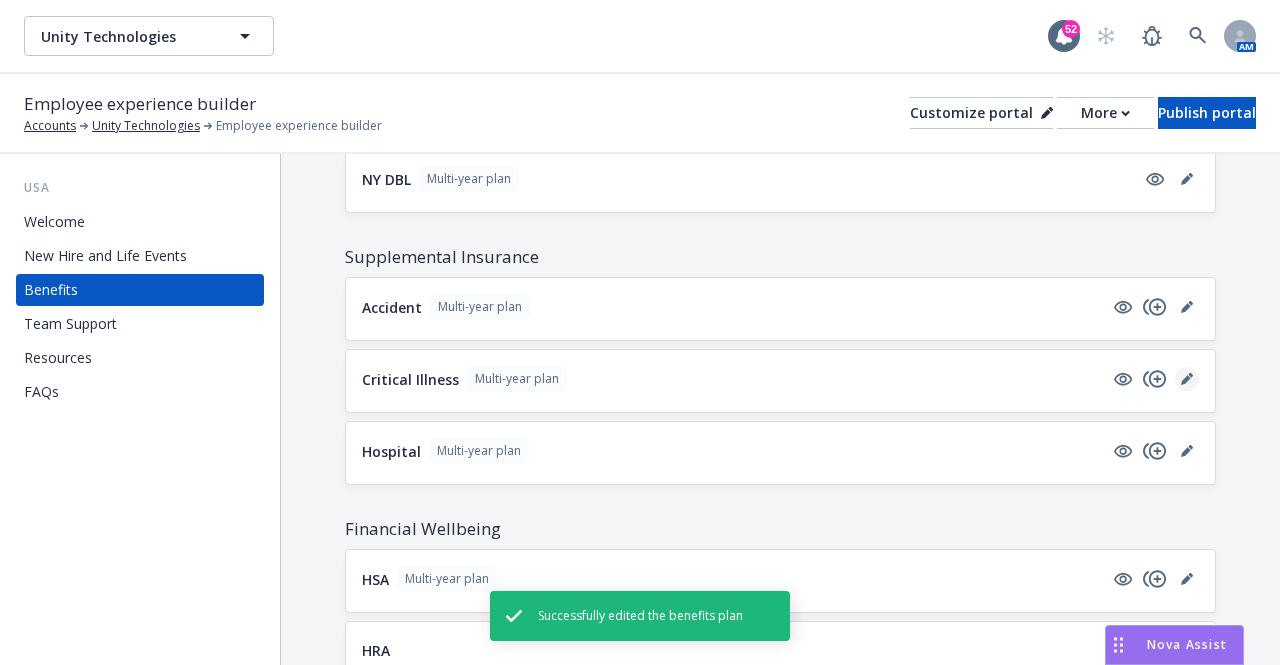 click at bounding box center (1187, 379) 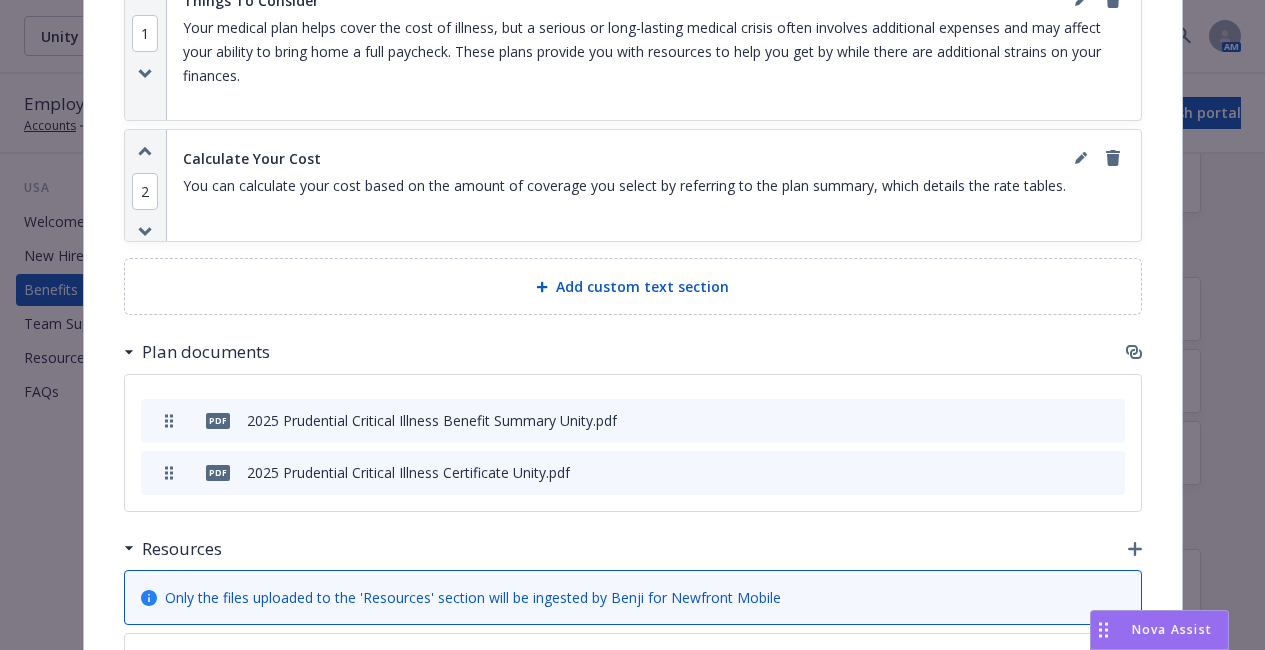 scroll, scrollTop: 1394, scrollLeft: 0, axis: vertical 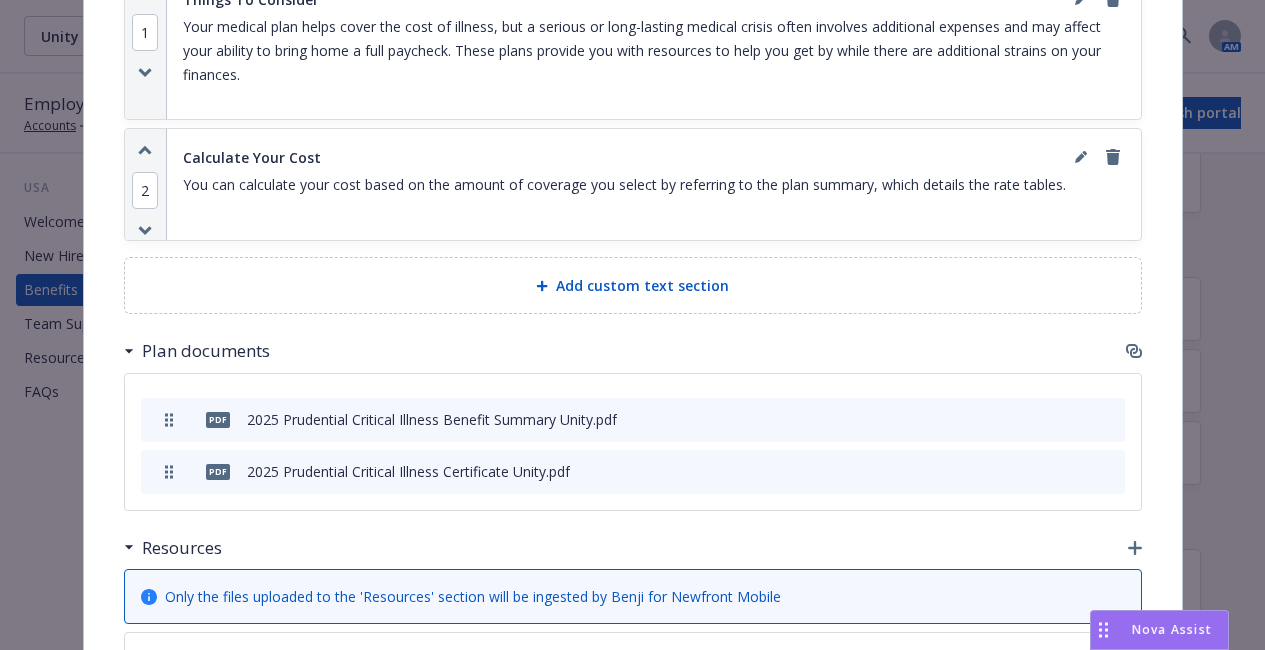 click 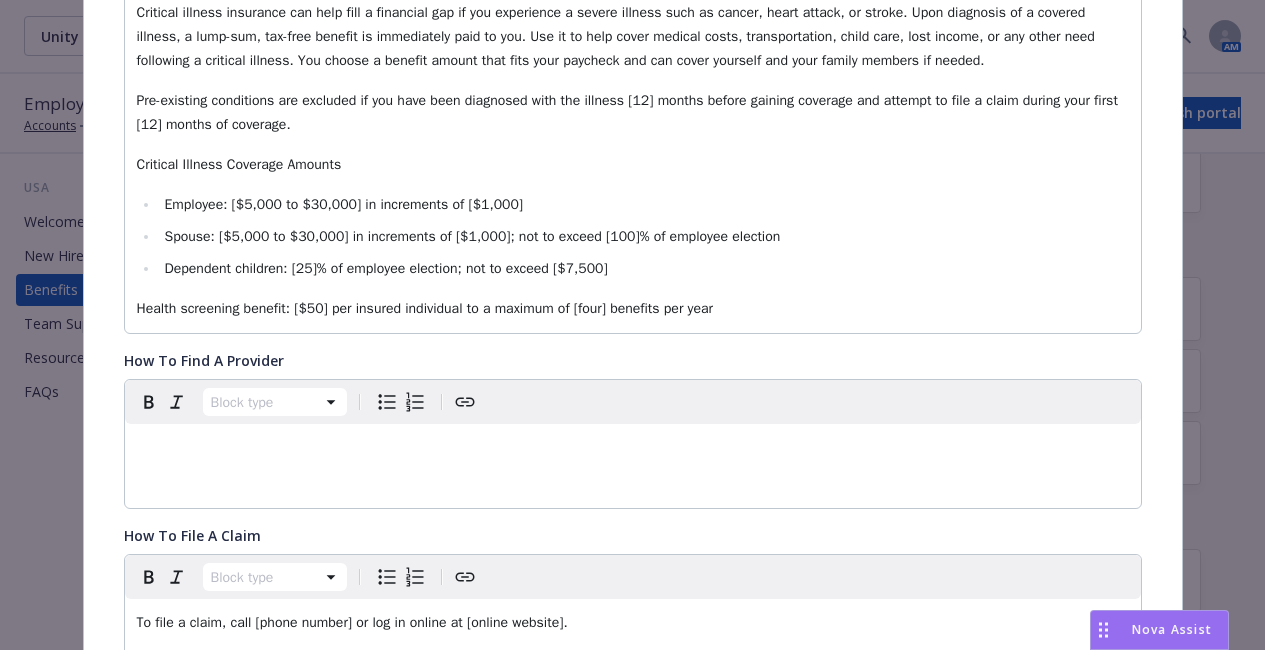 scroll, scrollTop: 605, scrollLeft: 0, axis: vertical 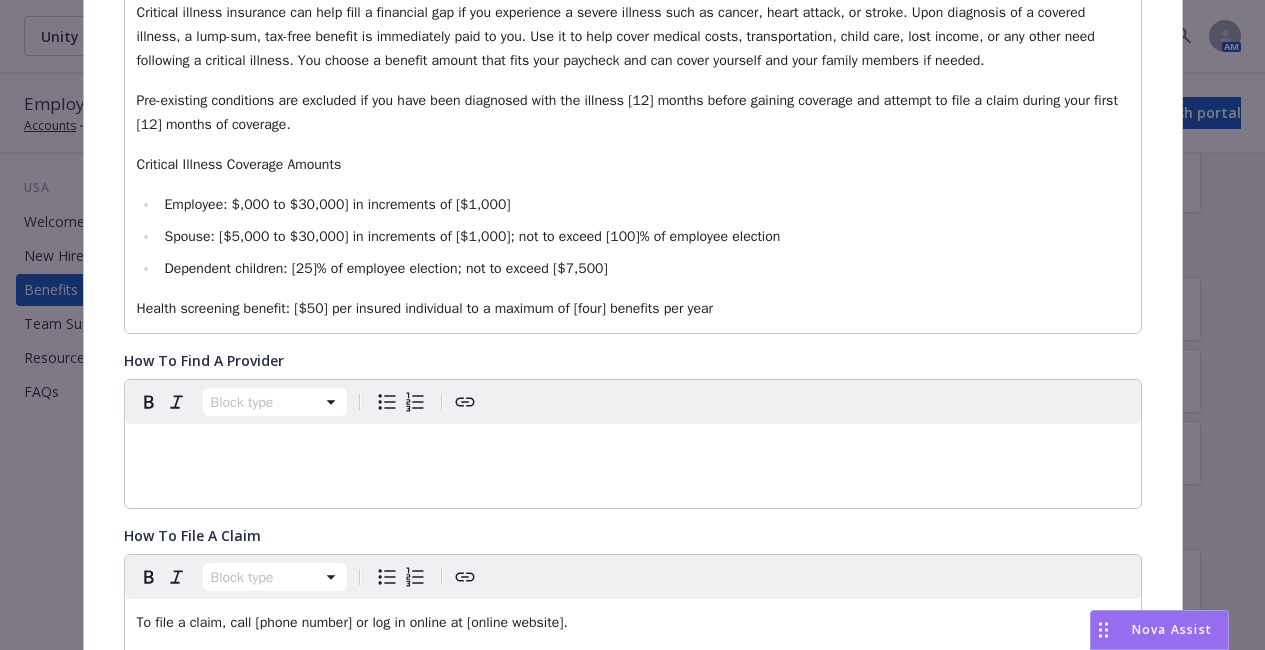 type 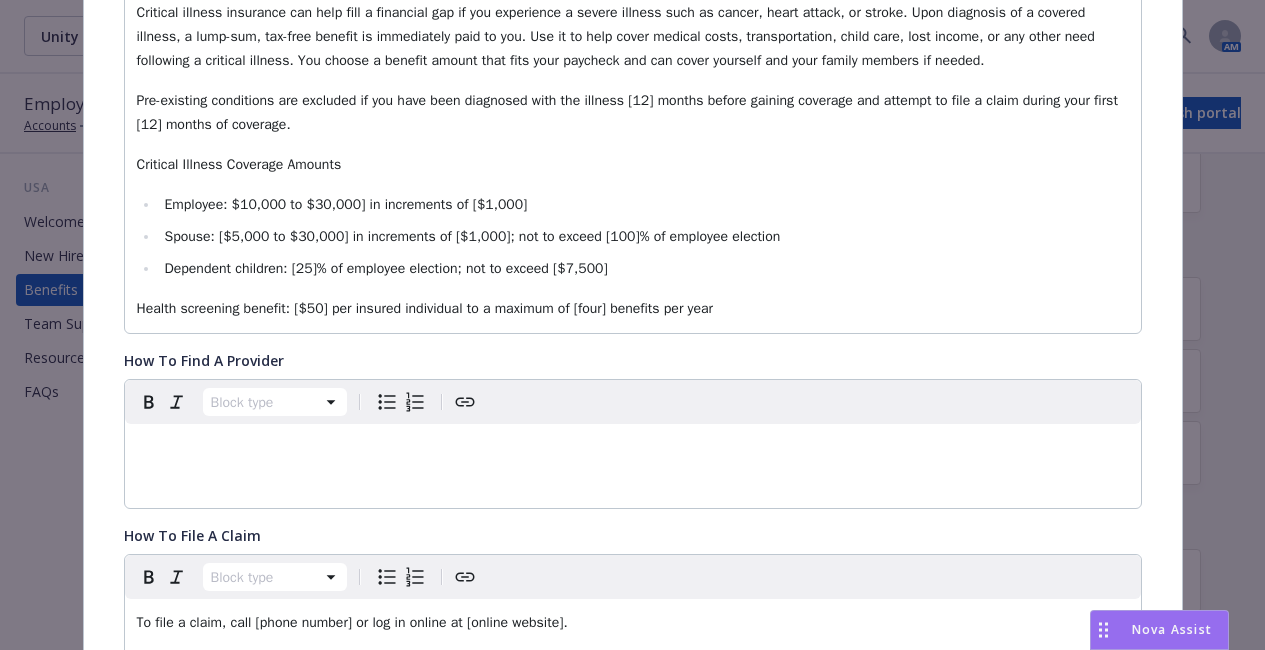 click on "Employee: $10,000 to $30,000] in increments of [$1,000]" at bounding box center (345, 204) 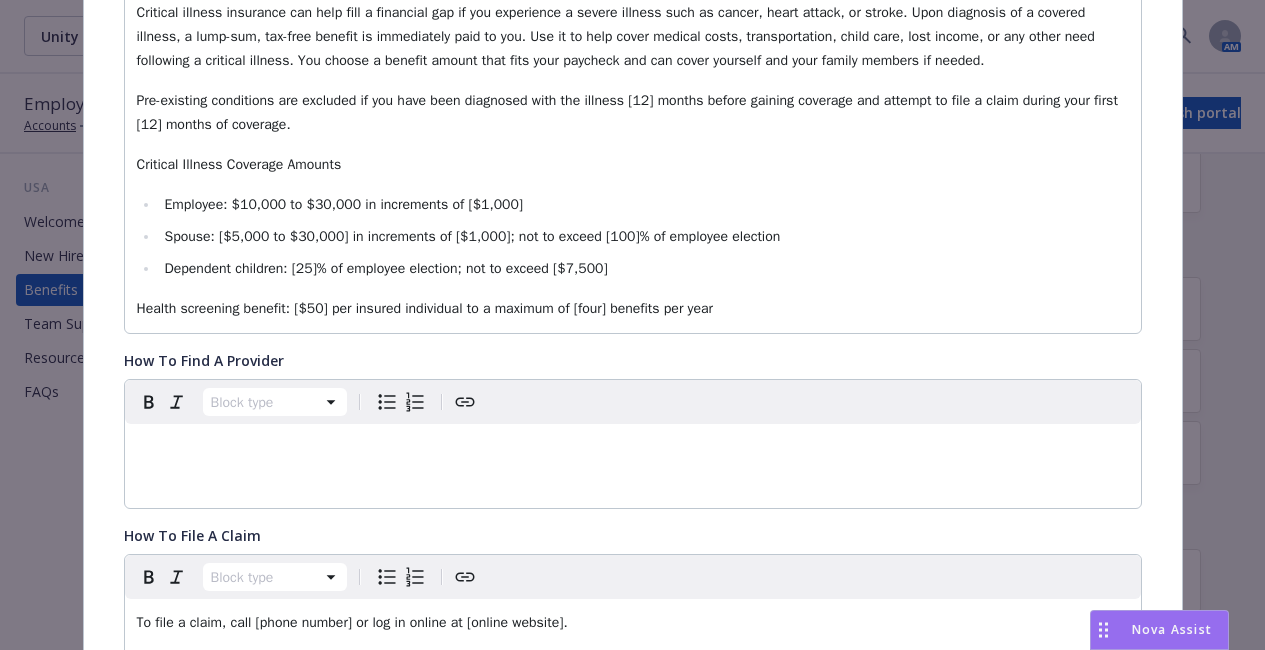 click on "Employee: $10,000 to $30,000 in increments of [$1,000]" at bounding box center [343, 204] 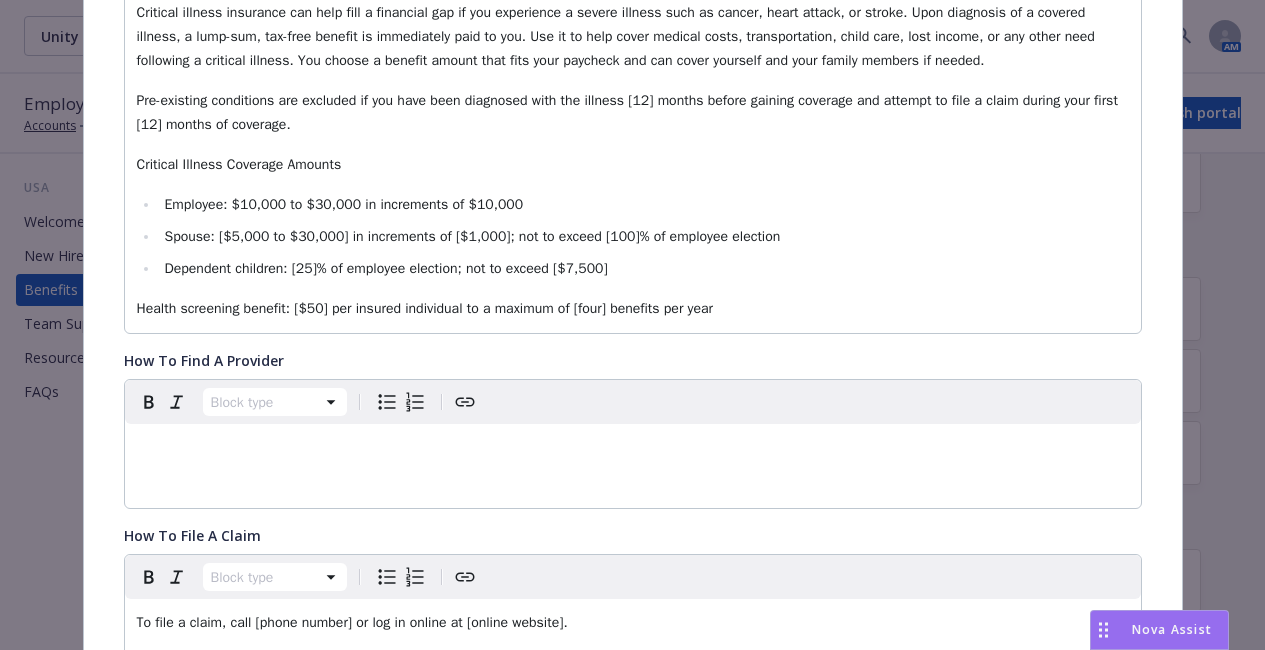 click on "Spouse: [$5,000 to $30,000] in increments of [$1,000]; not to exceed [100]% of employee election" at bounding box center (472, 236) 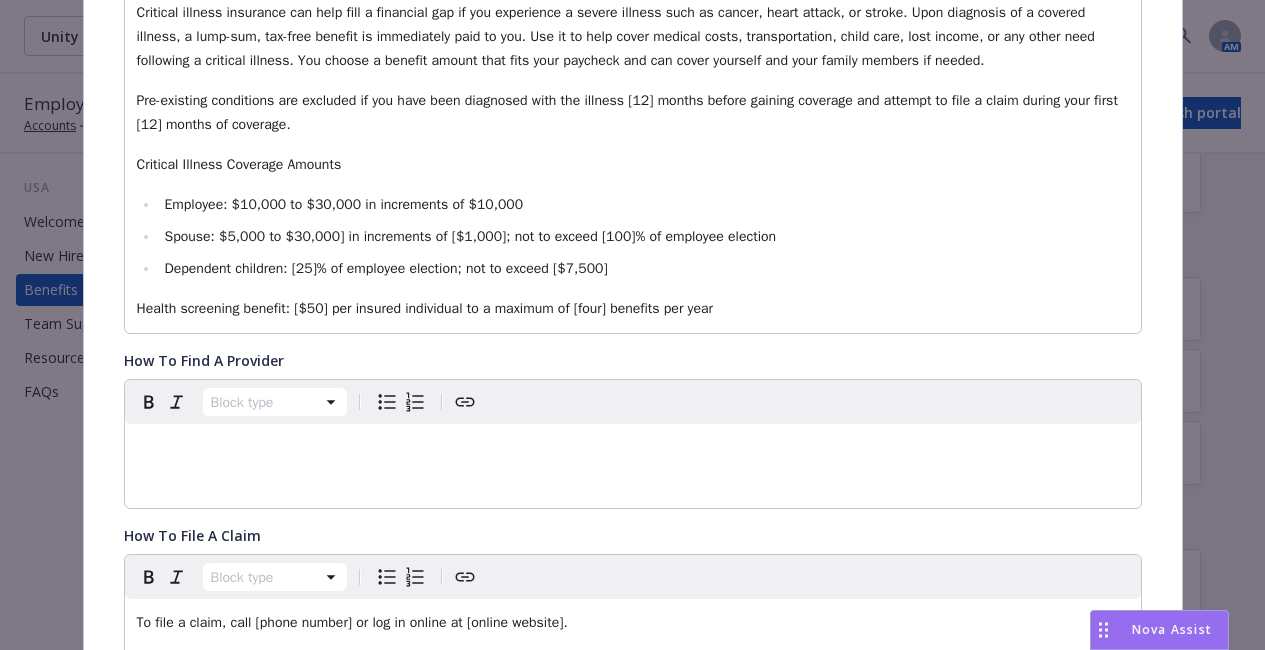 click on "Spouse: $5,000 to $30,000] in increments of [$1,000]; not to exceed [100]% of employee election" at bounding box center (470, 236) 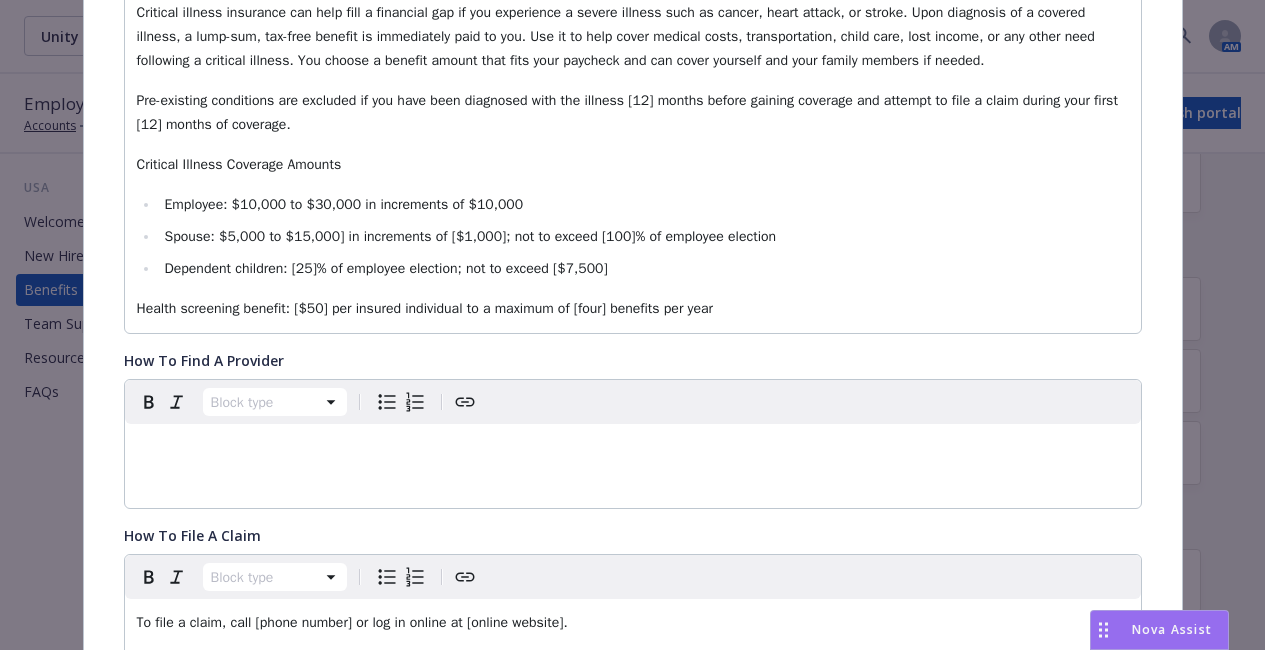 click on "Spouse: $5,000 to $15,000] in increments of [$1,000]; not to exceed [100]% of employee election" at bounding box center [470, 236] 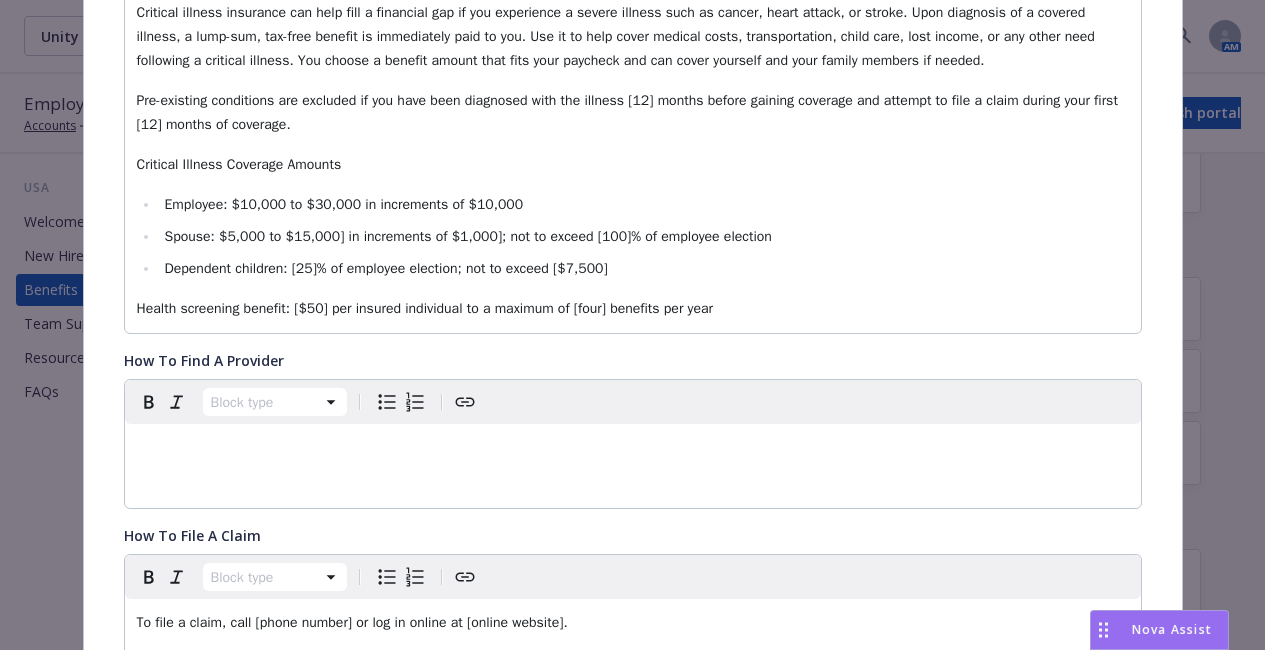 click on "Spouse: $5,000 to $15,000] in increments of $1,000]; not to exceed [100]% of employee election" at bounding box center (467, 236) 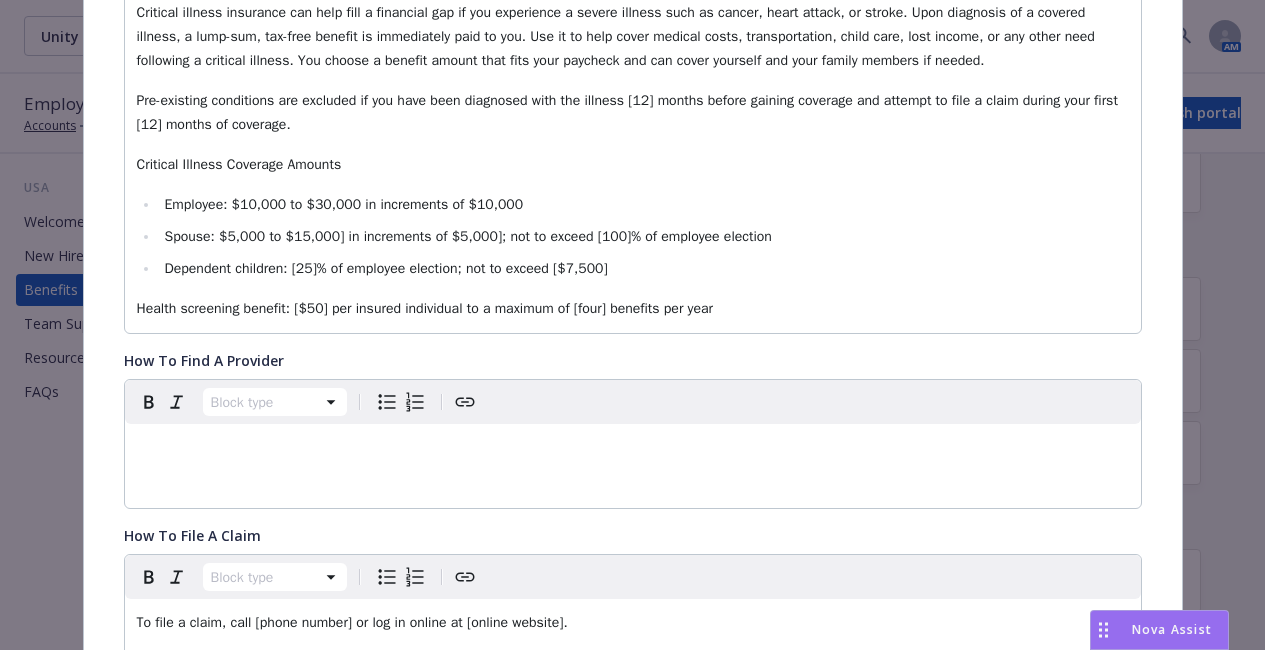 click on "Spouse: $5,000 to $15,000] in increments of $5,000]; not to exceed [100]% of employee election" at bounding box center [467, 236] 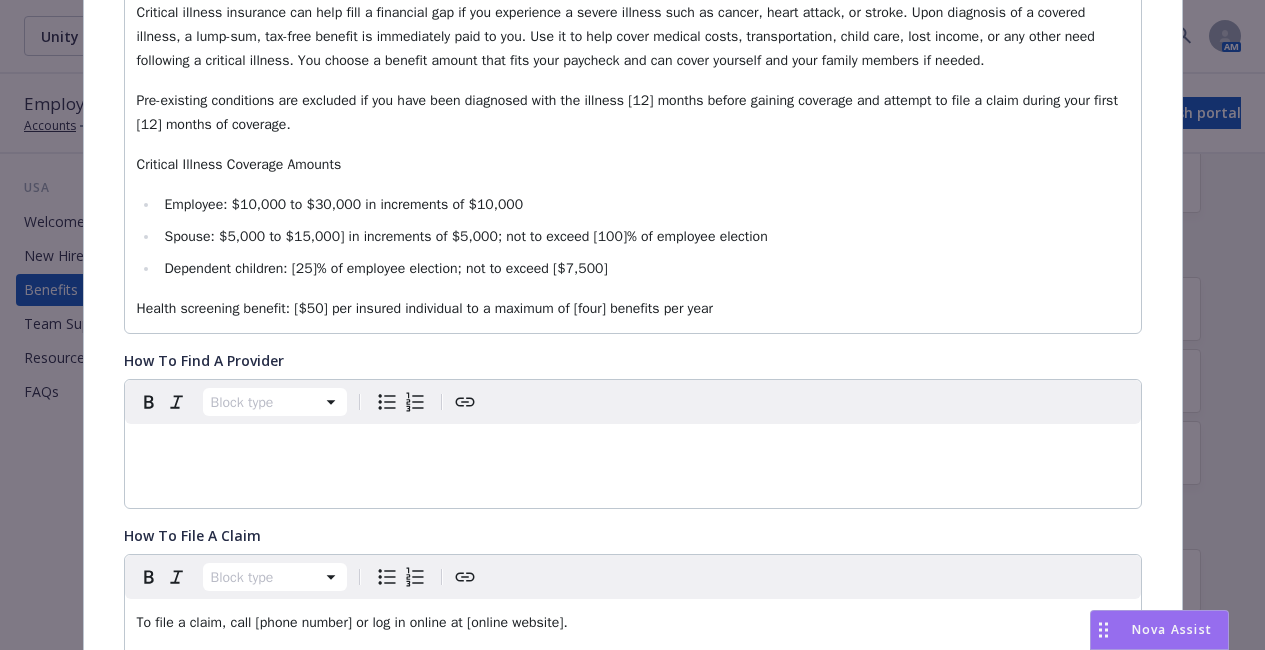 click on "Spouse: $5,000 to $15,000] in increments of $5,000; not to exceed [100]% of employee election" at bounding box center (465, 236) 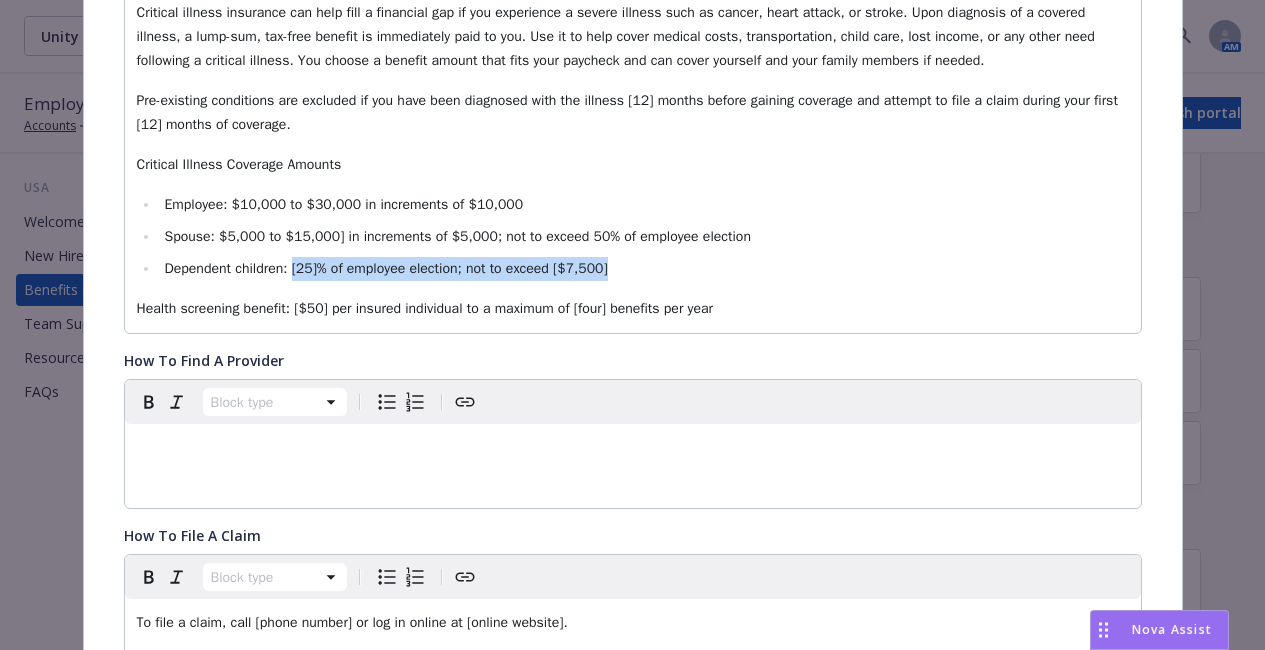 drag, startPoint x: 611, startPoint y: 275, endPoint x: 286, endPoint y: 269, distance: 325.0554 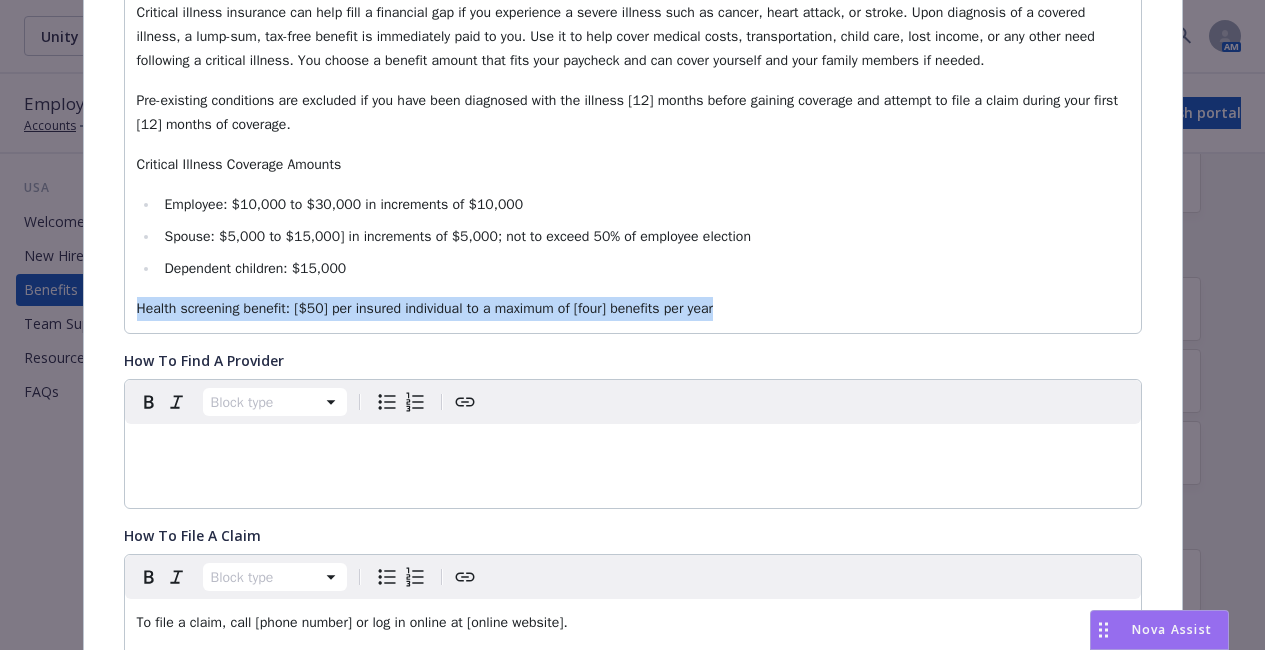 drag, startPoint x: 710, startPoint y: 308, endPoint x: 81, endPoint y: 324, distance: 629.2035 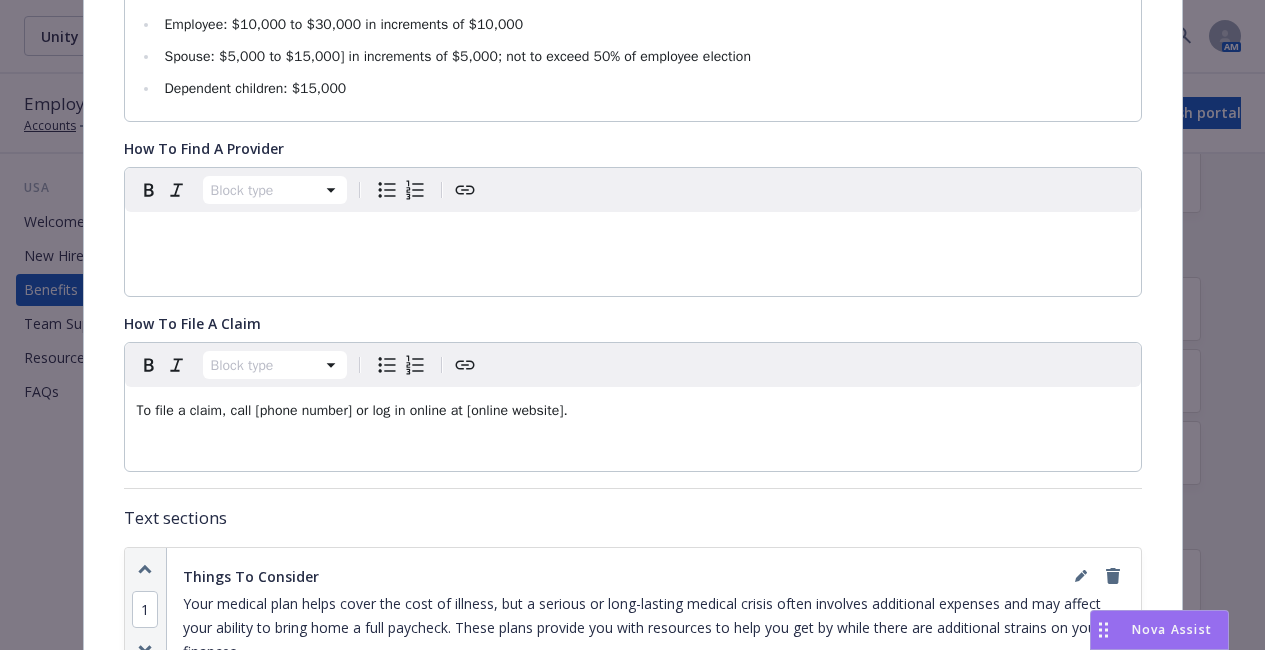 scroll, scrollTop: 800, scrollLeft: 0, axis: vertical 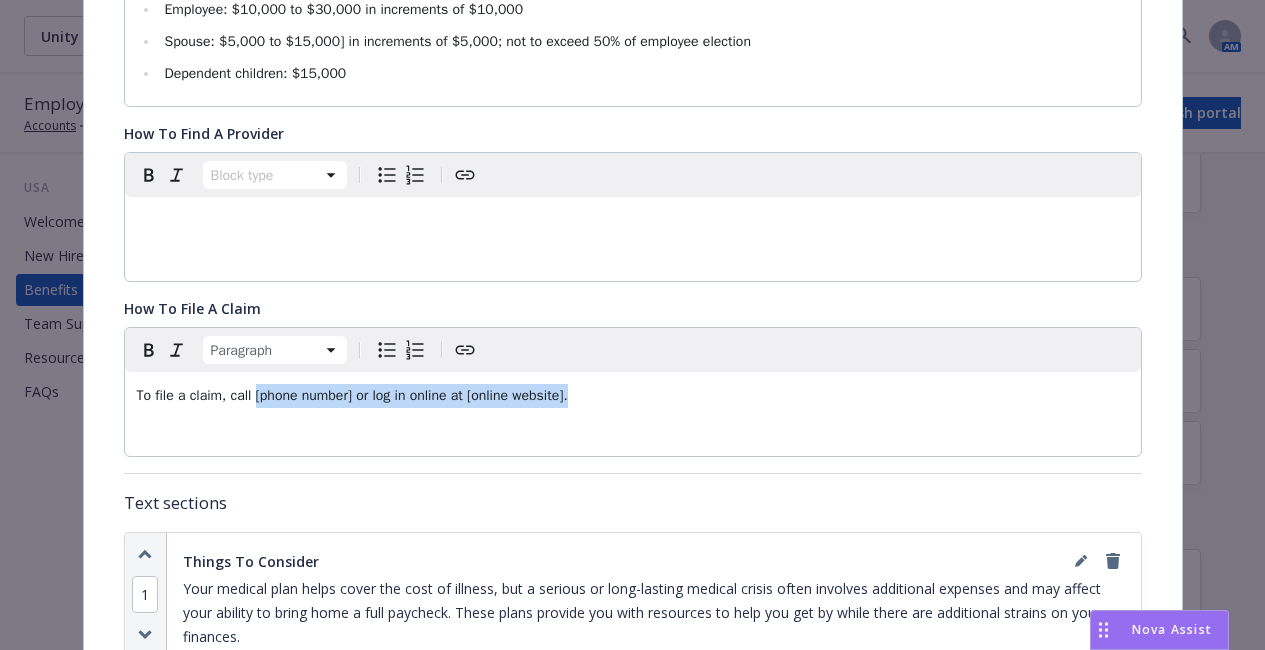 drag, startPoint x: 569, startPoint y: 396, endPoint x: 242, endPoint y: 373, distance: 327.80786 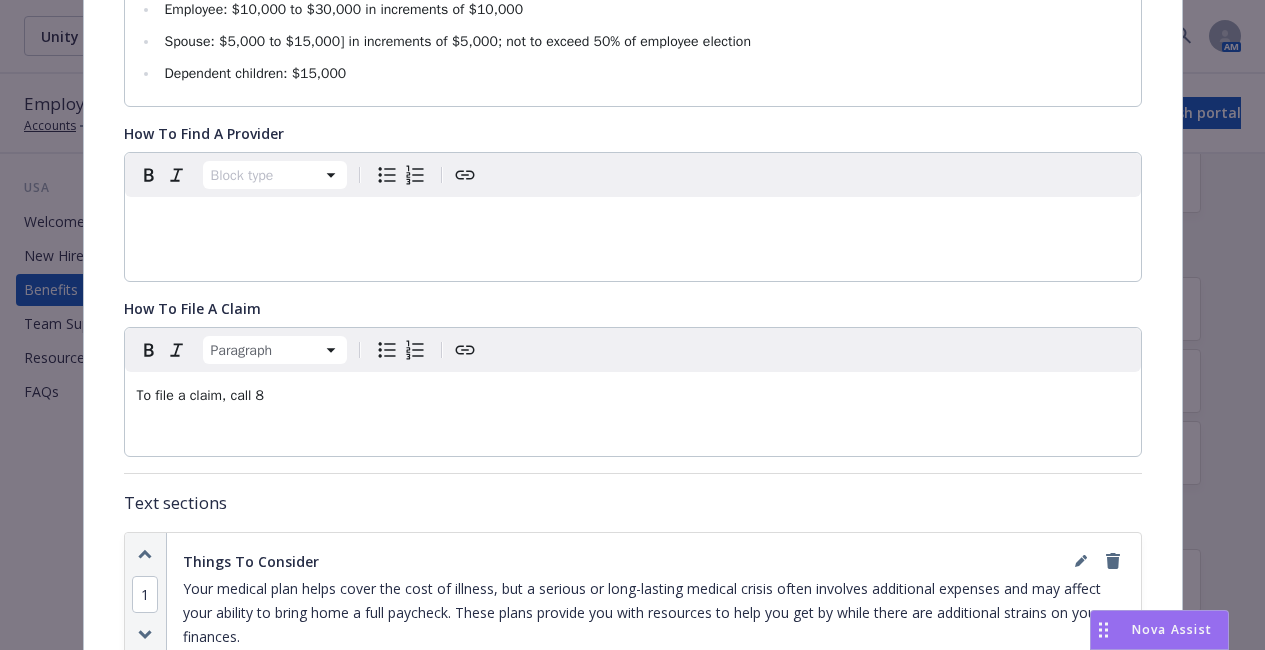 type 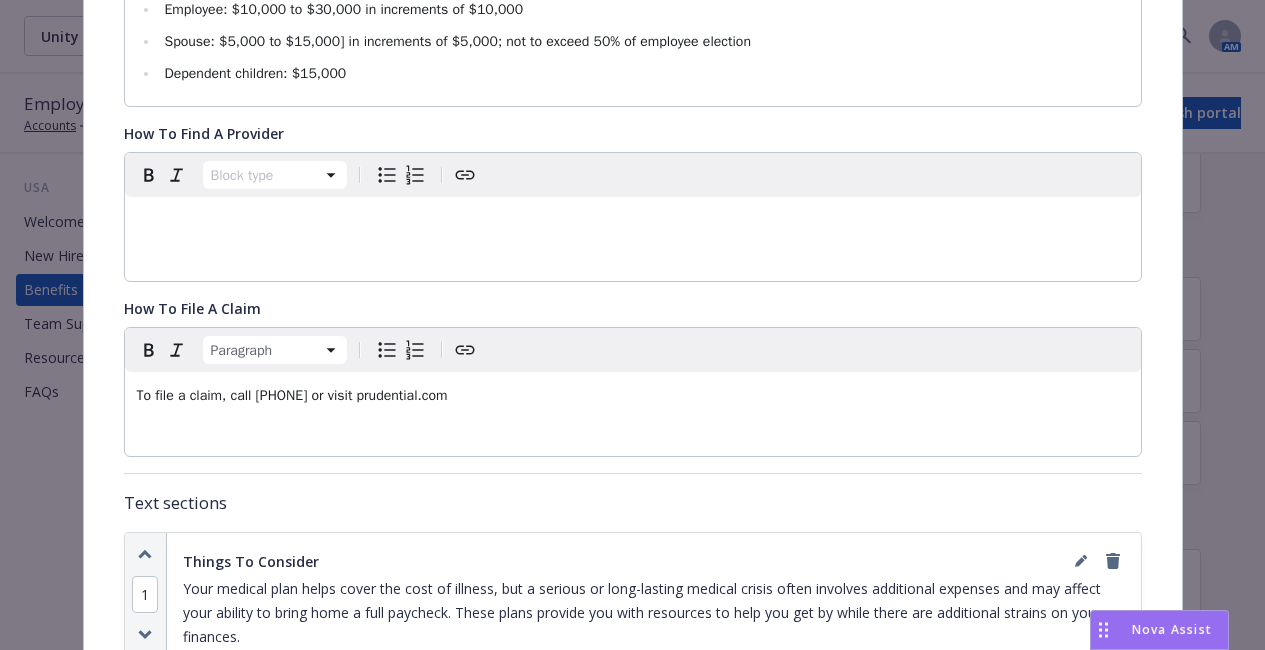 click on "To file a claim, call [PHONE] or visit prudential.com" at bounding box center [292, 395] 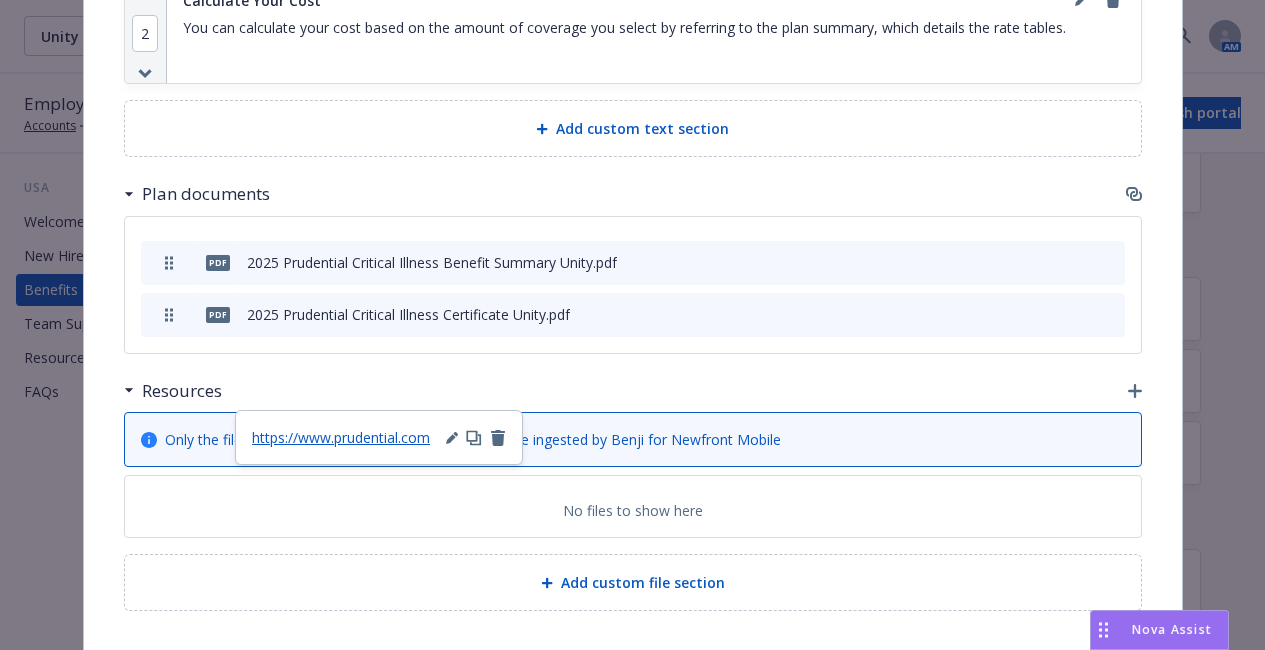scroll, scrollTop: 1521, scrollLeft: 0, axis: vertical 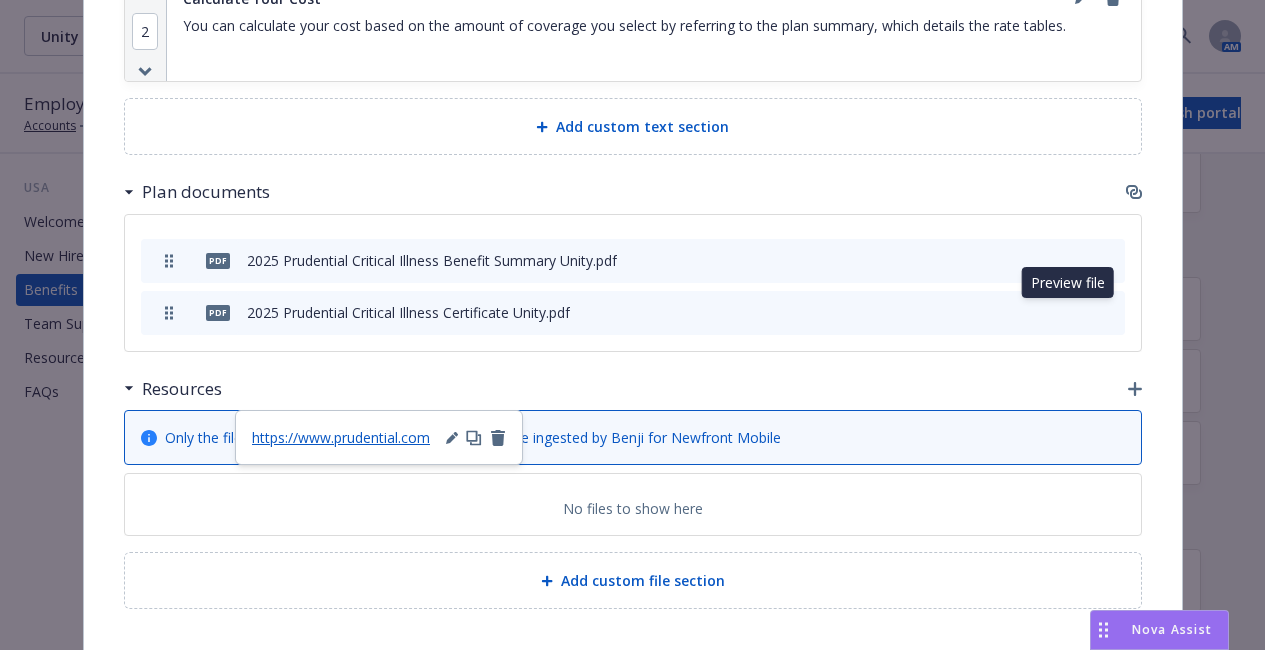 click 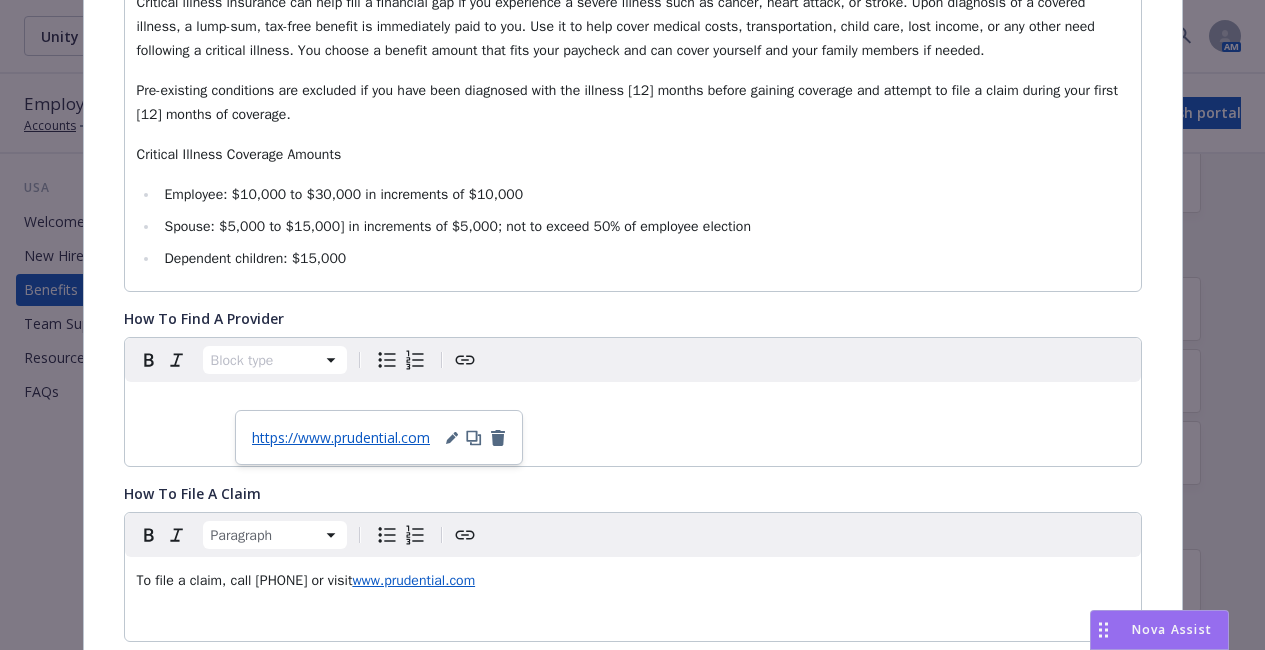 scroll, scrollTop: 426, scrollLeft: 0, axis: vertical 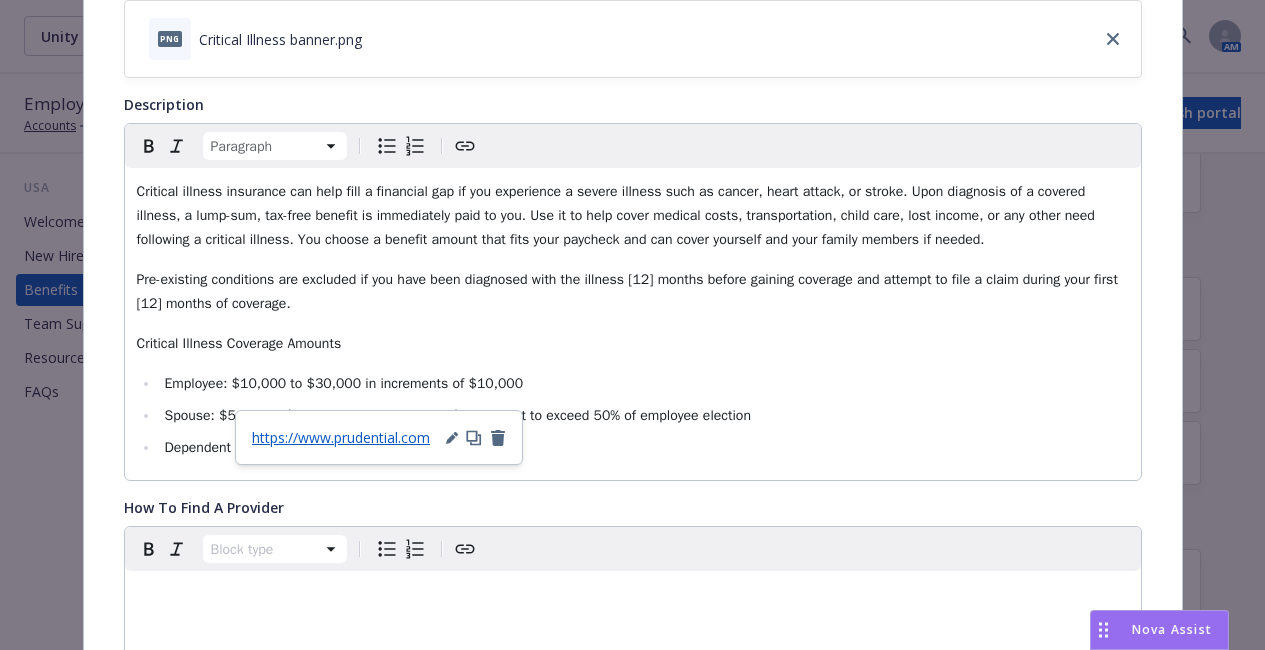 click on "Pre-existing conditions are excluded if you have been diagnosed with the illness [12] months before gaining coverage and attempt to file a claim during your first [12] months of coverage." at bounding box center (630, 291) 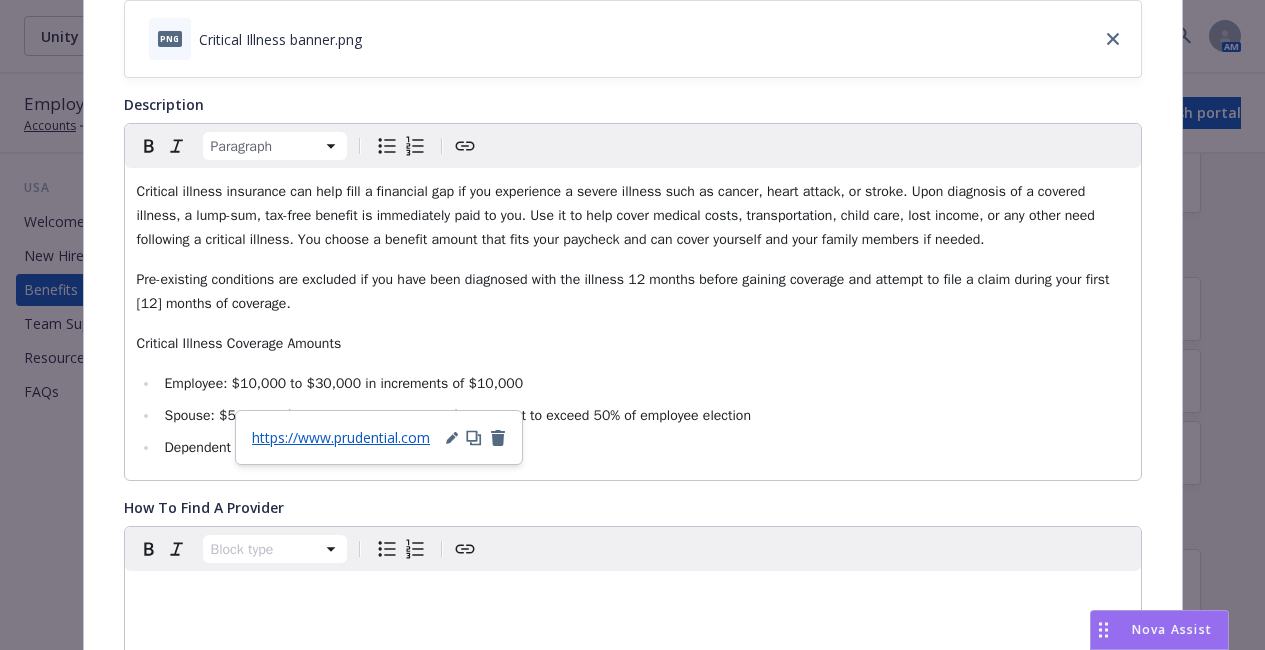 click on "Pre-existing conditions are excluded if you have been diagnosed with the illness 12 months before gaining coverage and attempt to file a claim during your first [12] months of coverage." at bounding box center (625, 291) 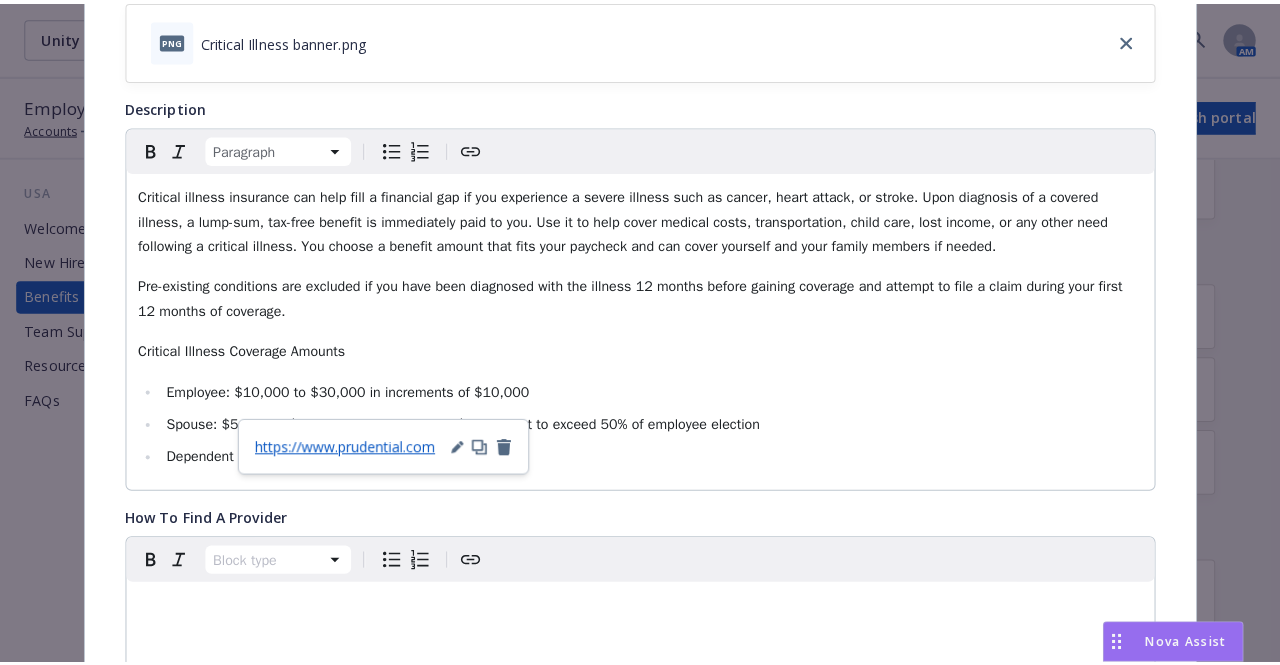 scroll, scrollTop: 0, scrollLeft: 0, axis: both 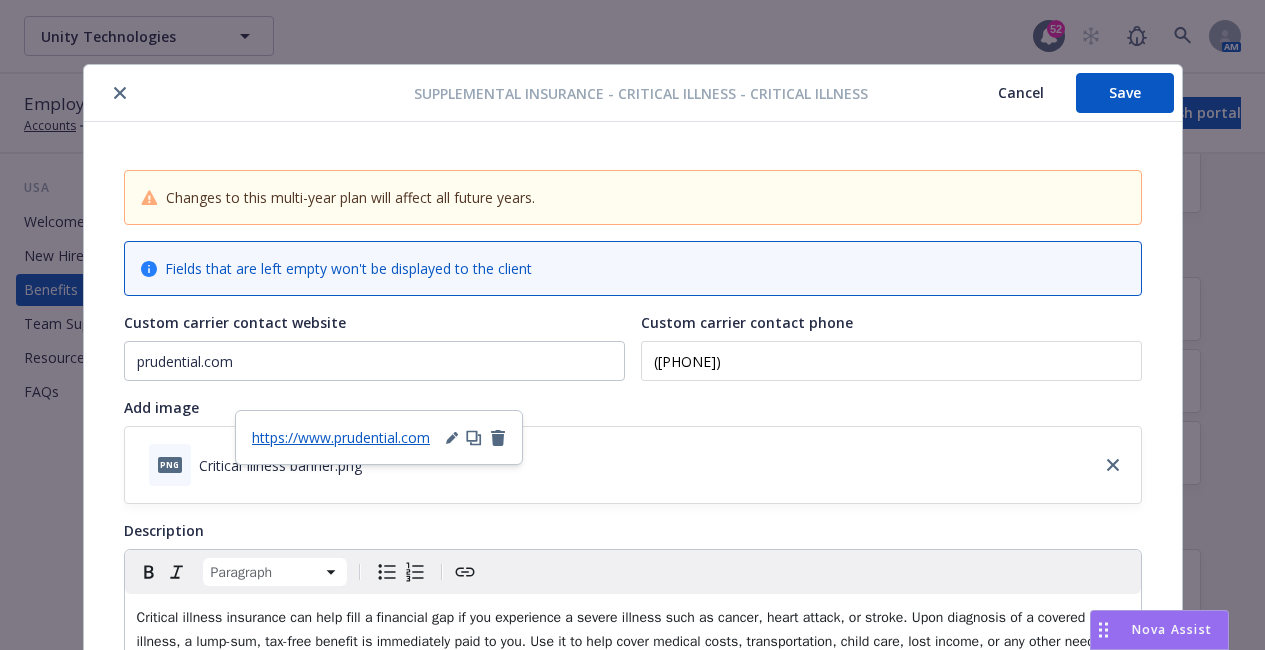 click on "Save" at bounding box center (1125, 93) 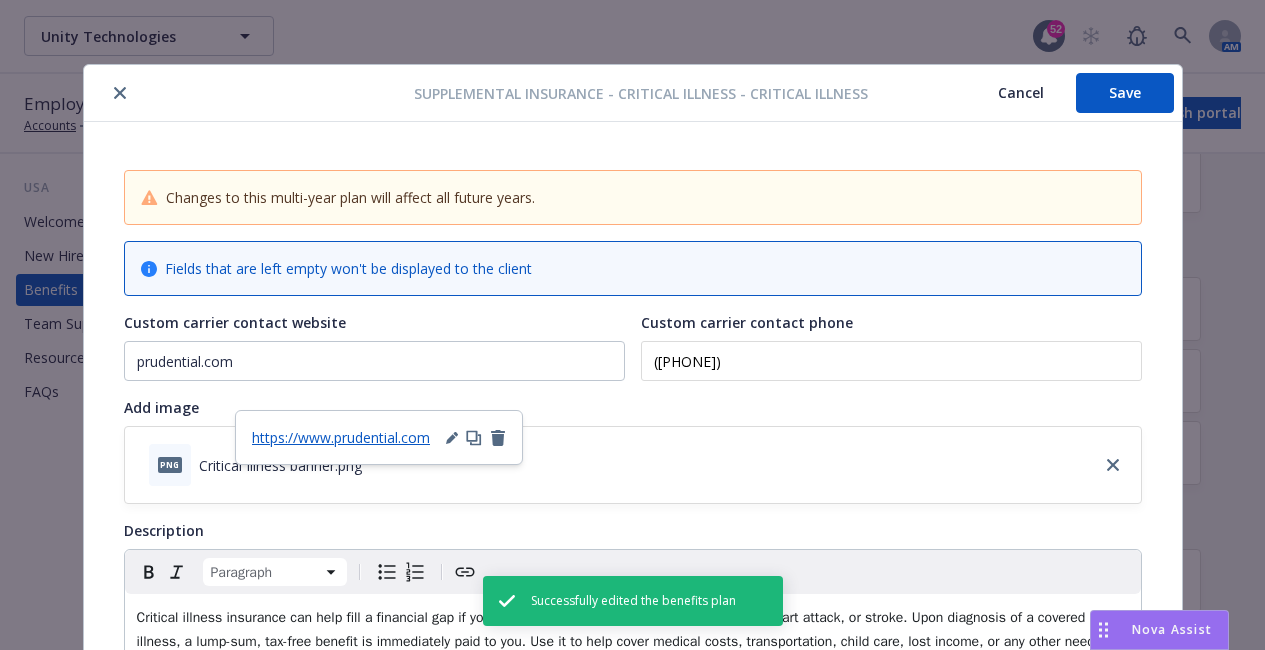 click at bounding box center (120, 93) 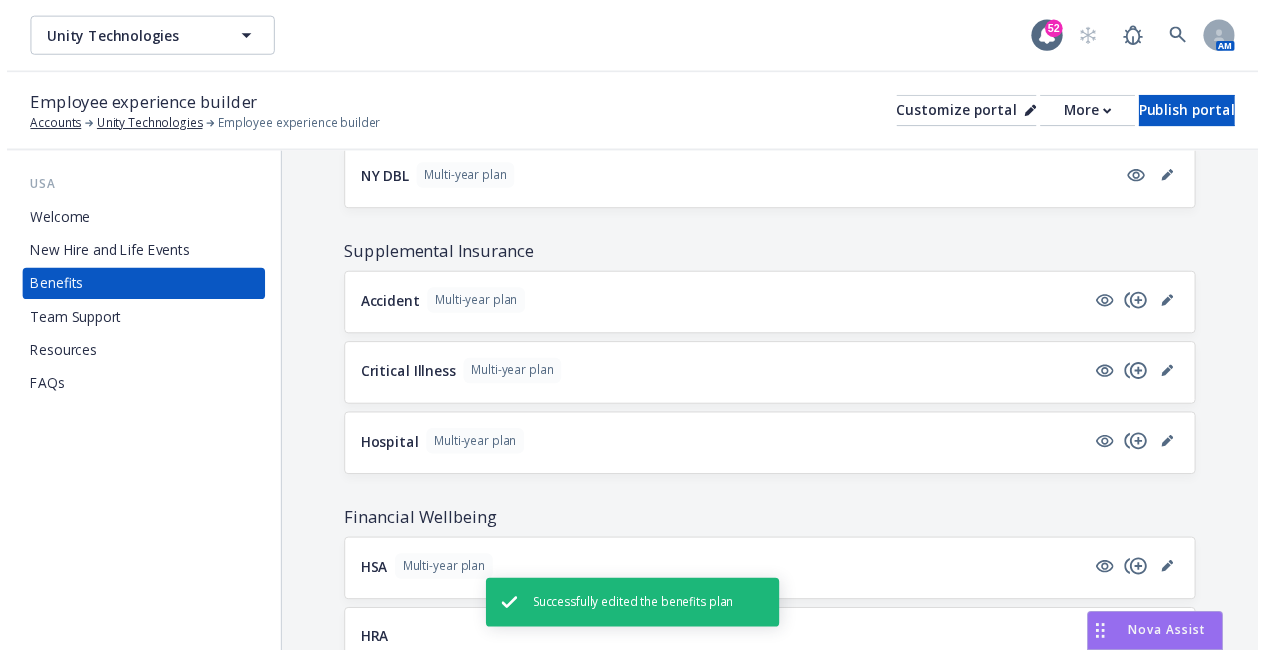 scroll, scrollTop: 2009, scrollLeft: 0, axis: vertical 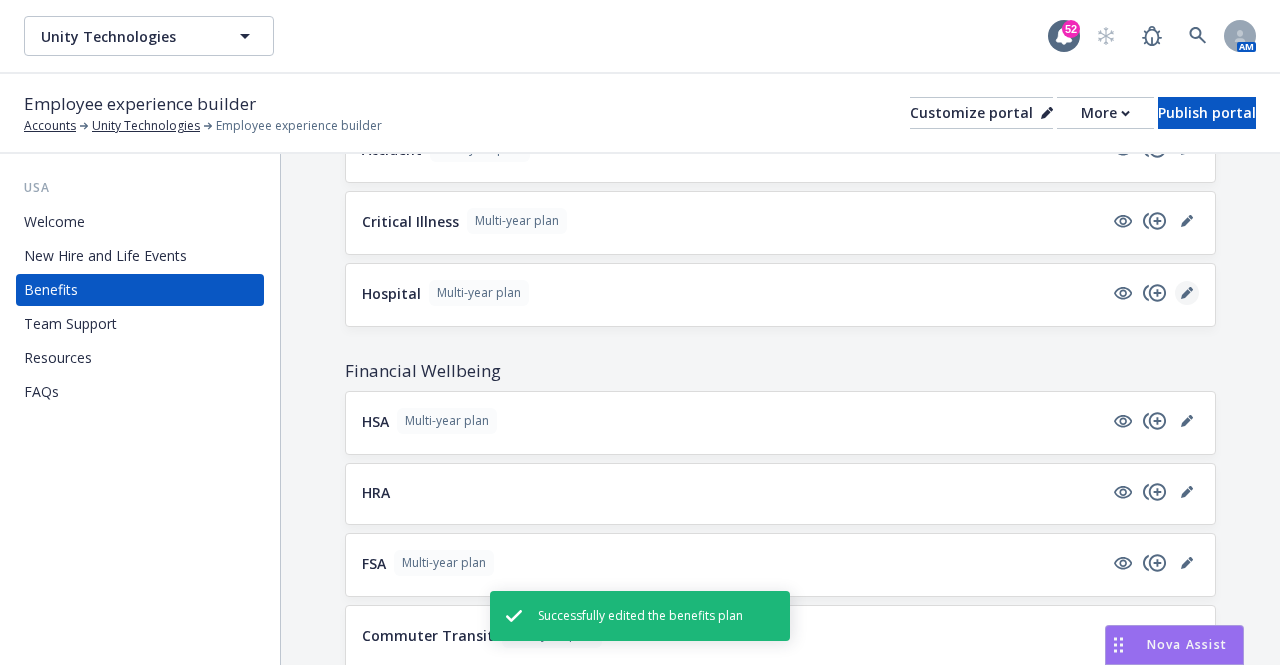click 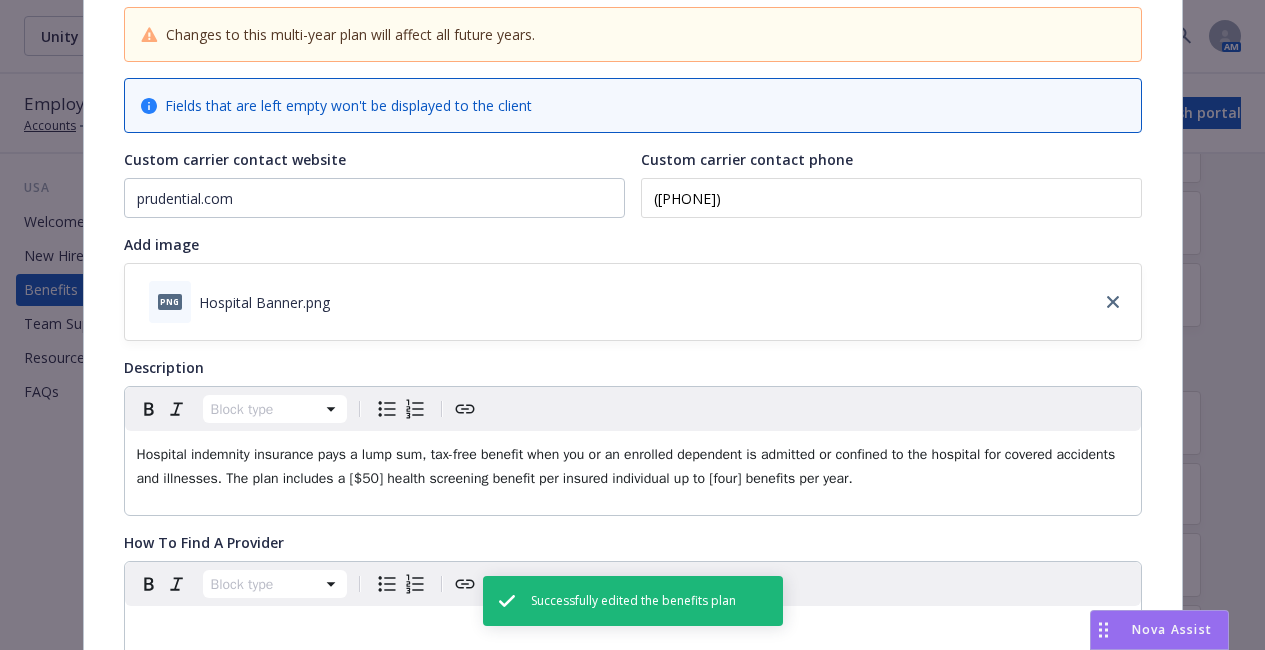 scroll, scrollTop: 162, scrollLeft: 0, axis: vertical 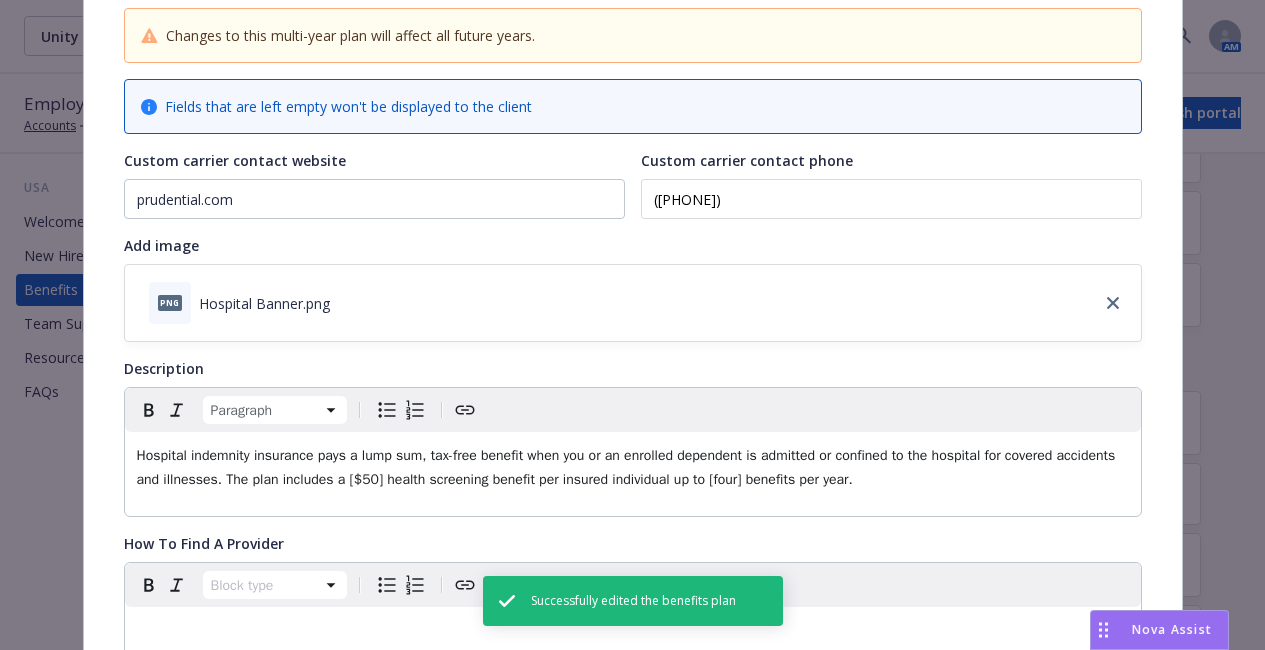 click on "Hospital indemnity insurance pays a lump sum, tax-free benefit when you or an enrolled dependent is admitted or confined to the hospital for covered accidents and illnesses. The plan includes a [$50] health screening benefit per insured individual up to [four] benefits per year." at bounding box center [633, 468] 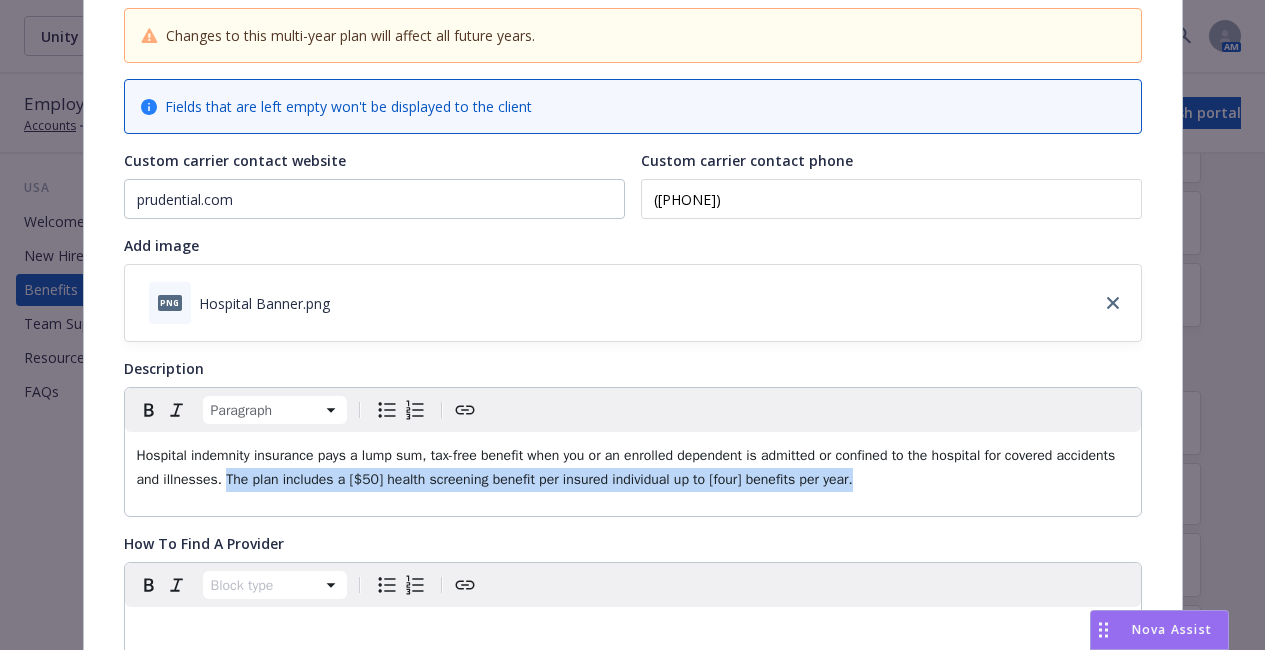 drag, startPoint x: 856, startPoint y: 478, endPoint x: 214, endPoint y: 480, distance: 642.0031 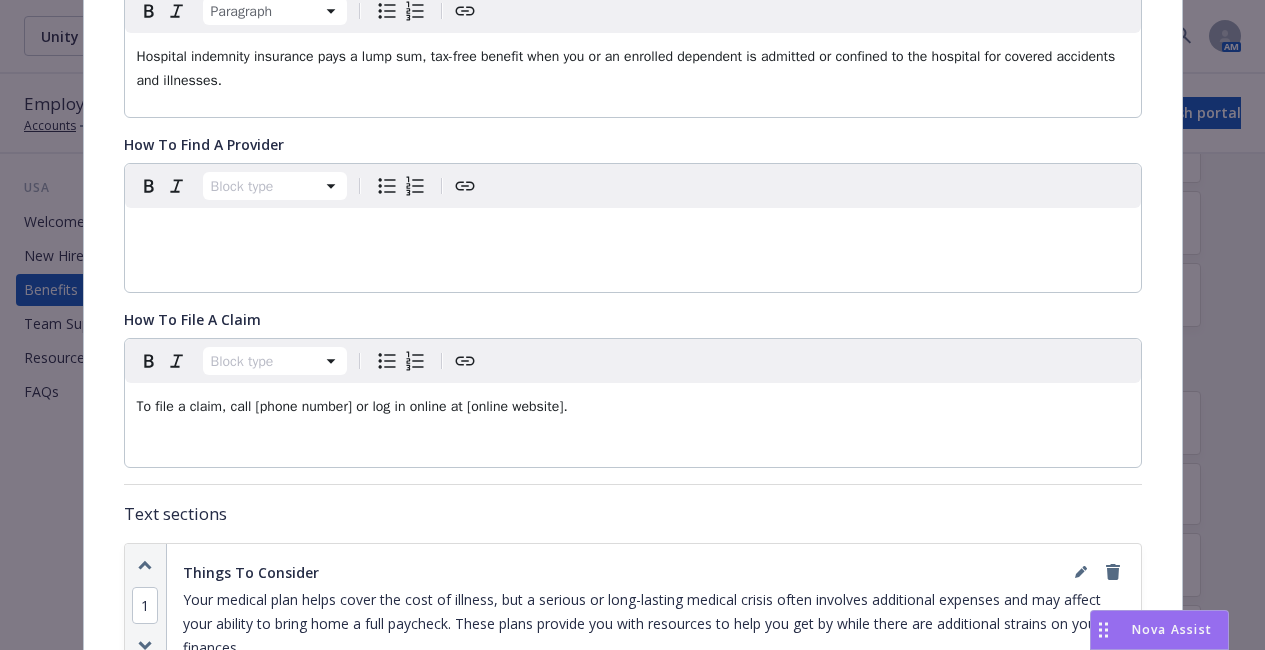 scroll, scrollTop: 578, scrollLeft: 0, axis: vertical 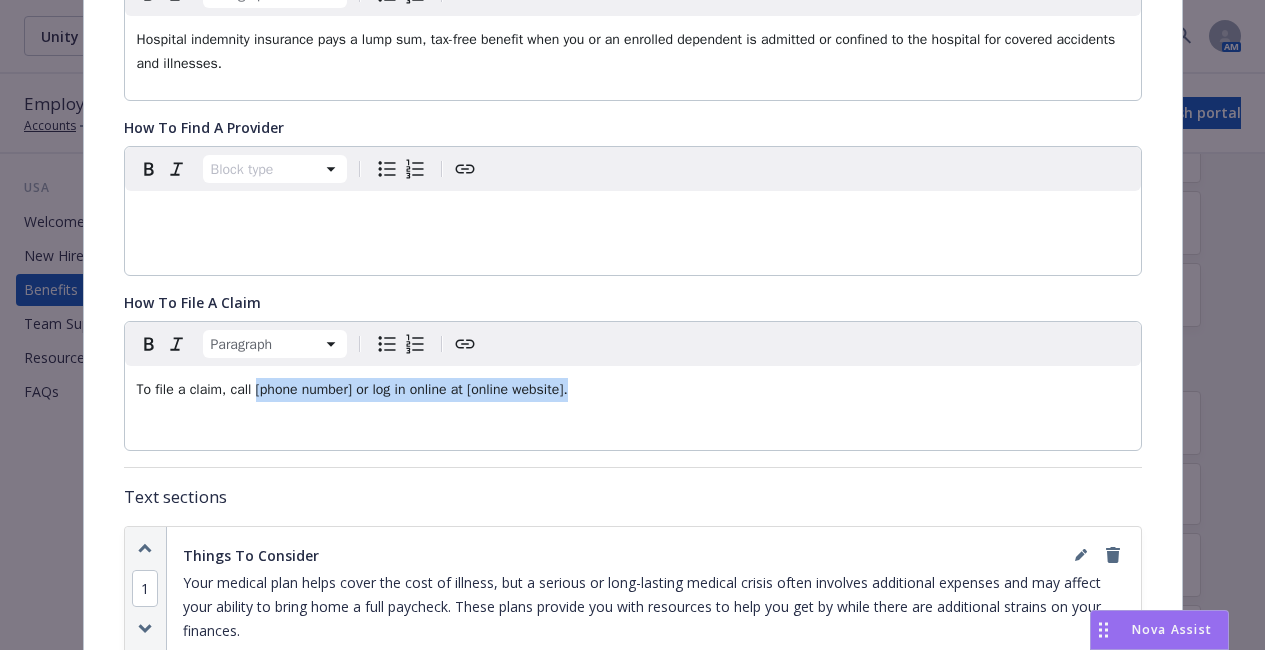 drag, startPoint x: 567, startPoint y: 386, endPoint x: 242, endPoint y: 383, distance: 325.01385 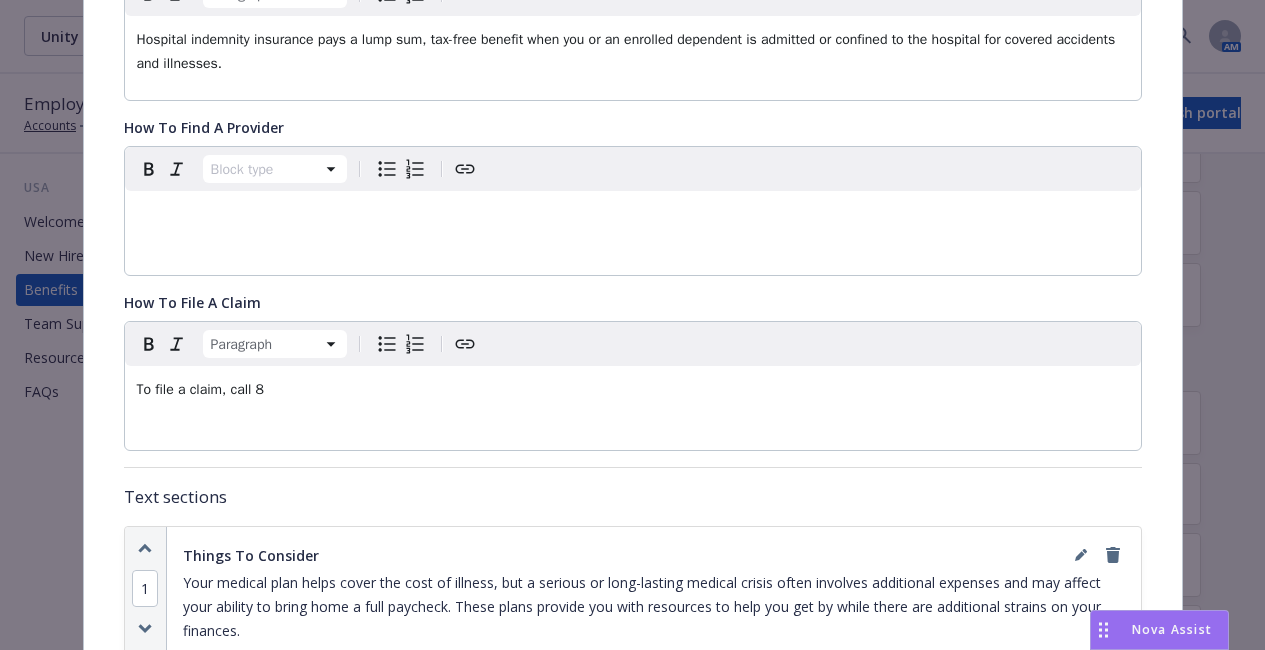 type 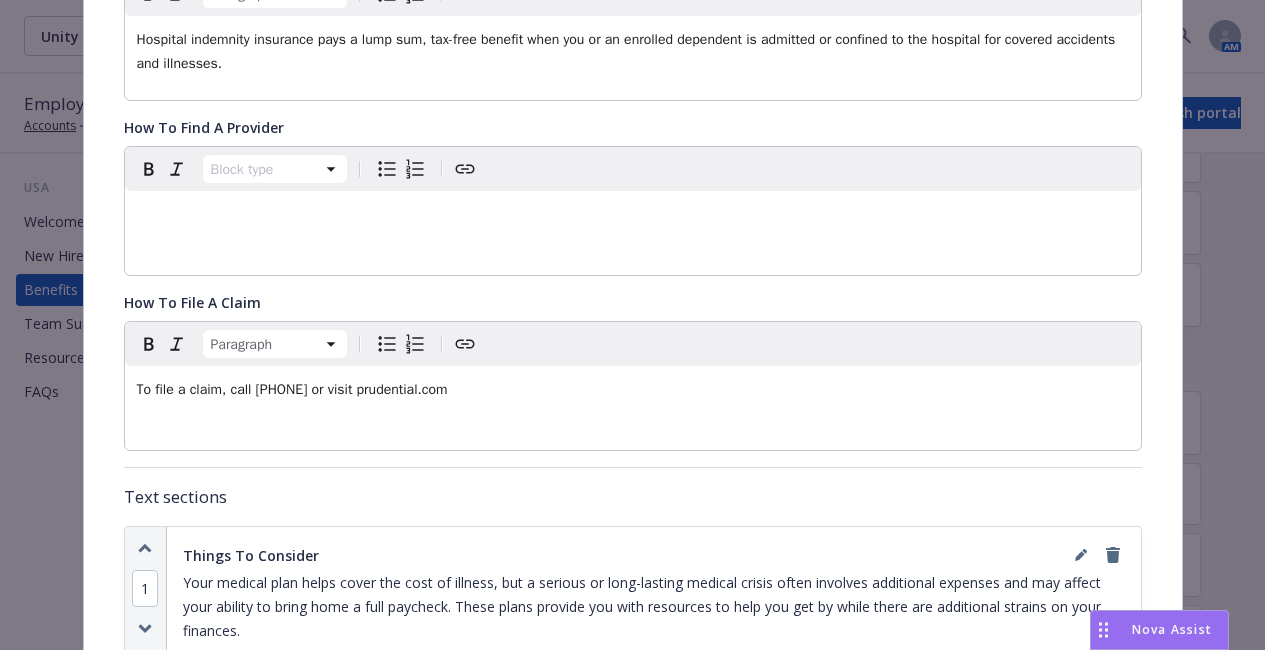 click on "To file a claim, call [PHONE] or visit prudential.com" at bounding box center [292, 389] 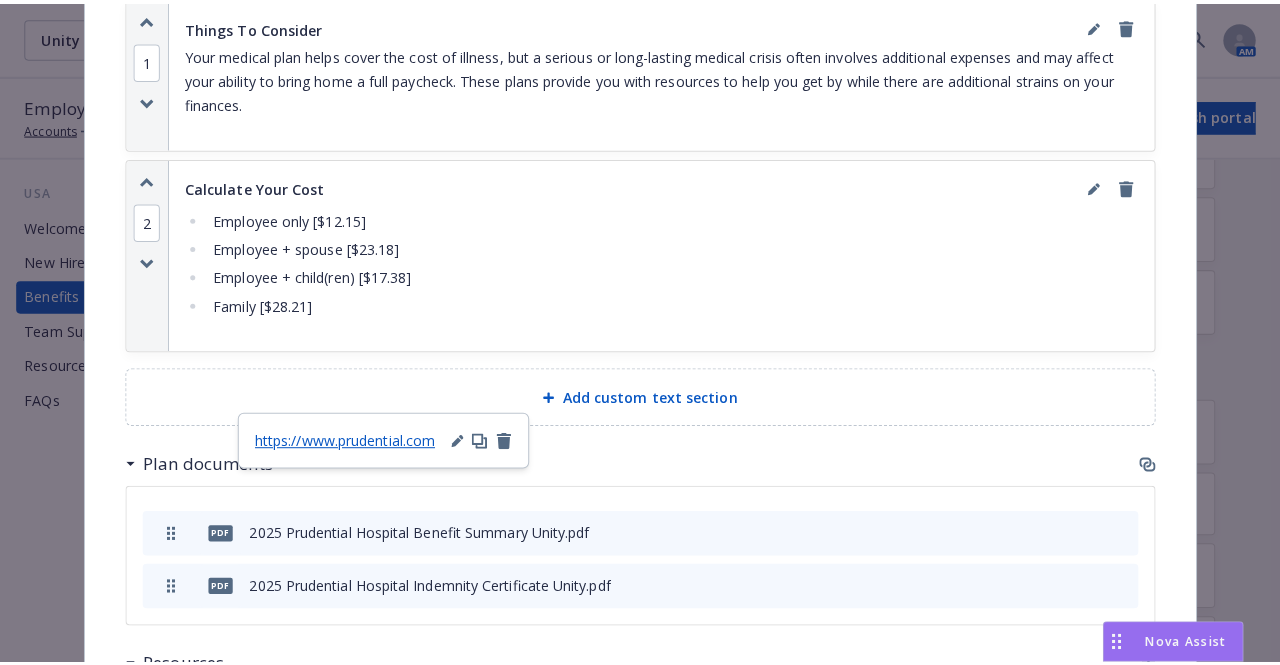 scroll, scrollTop: 1107, scrollLeft: 0, axis: vertical 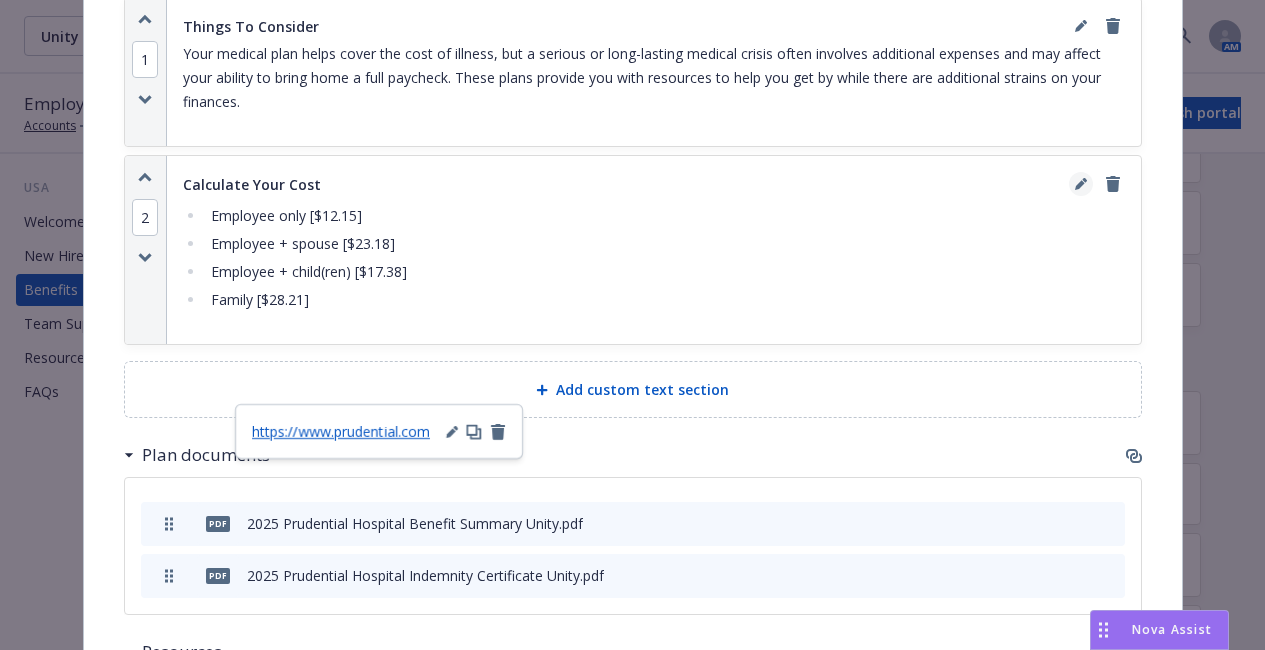 click 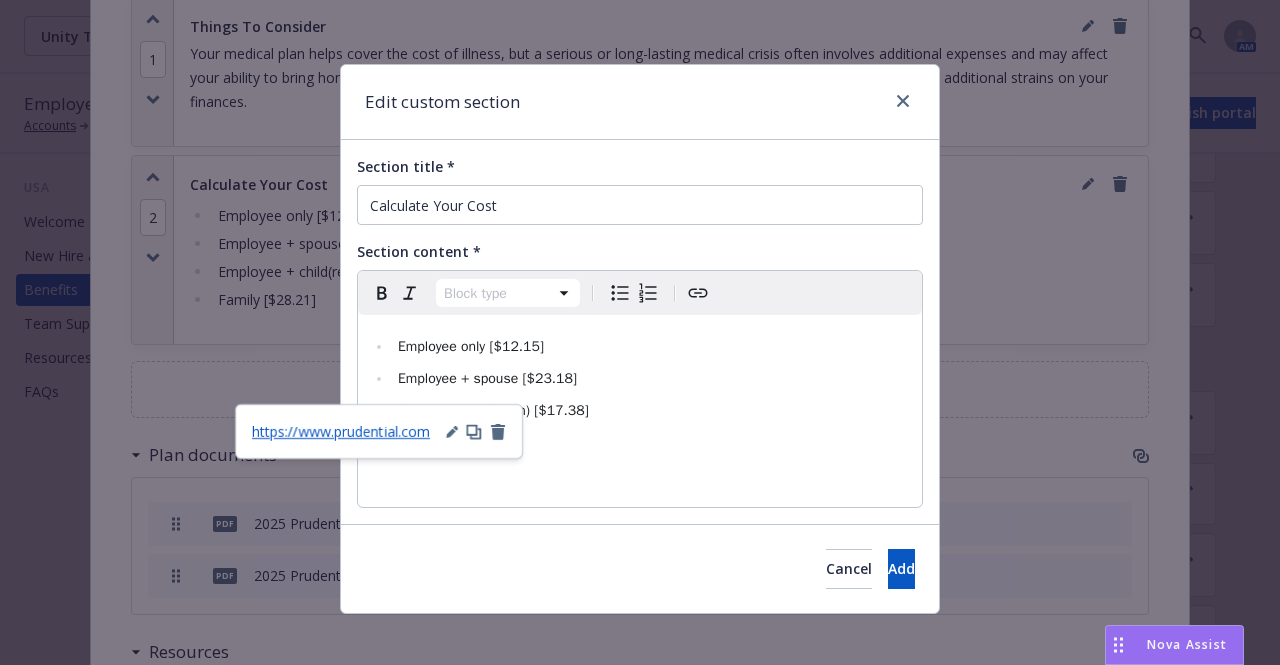 select 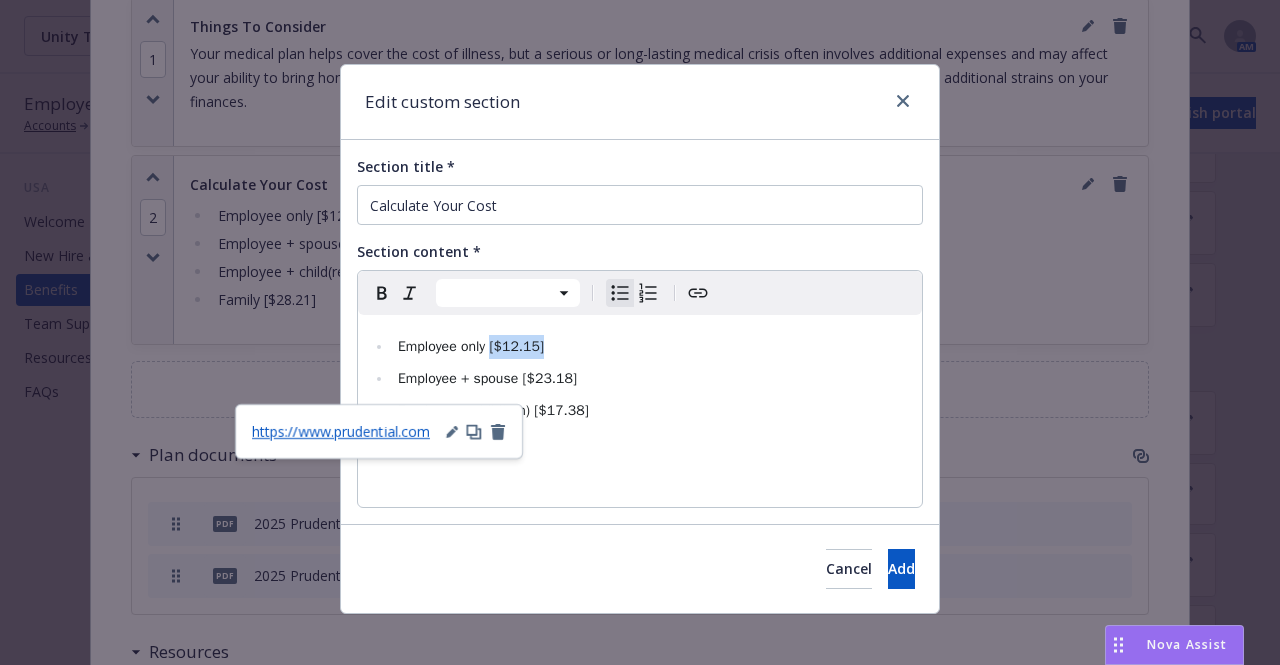 drag, startPoint x: 549, startPoint y: 341, endPoint x: 483, endPoint y: 341, distance: 66 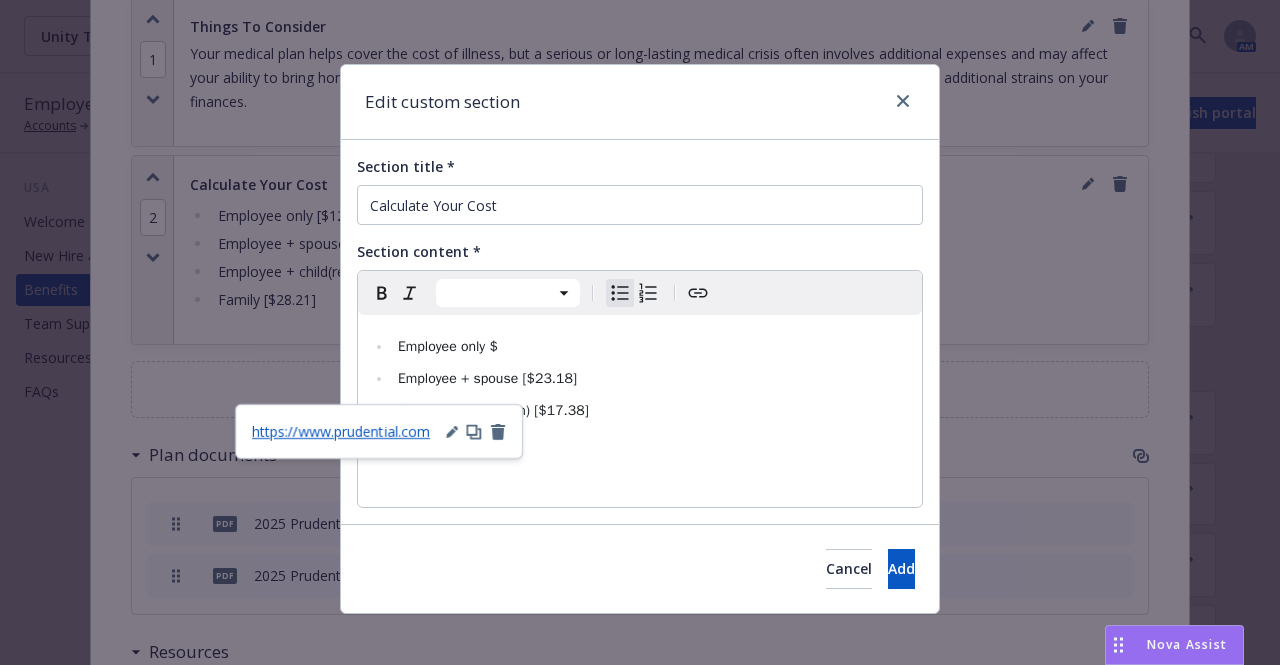 type 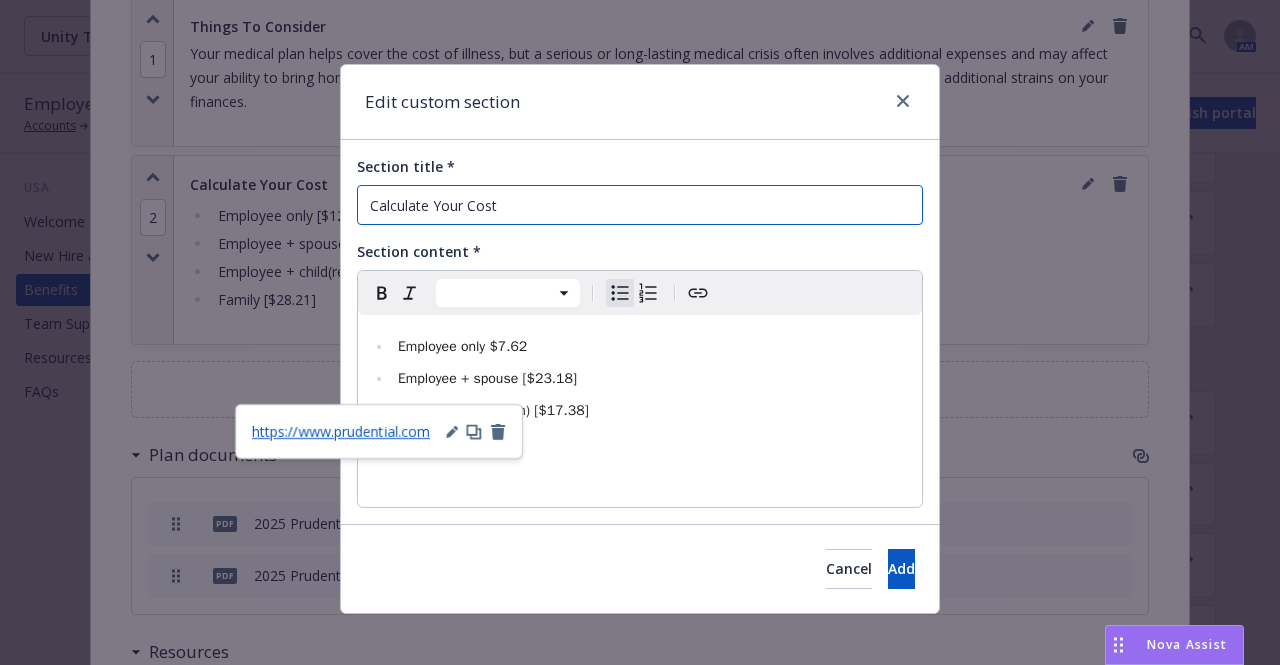 click on "Calculate Your Cost" at bounding box center (640, 205) 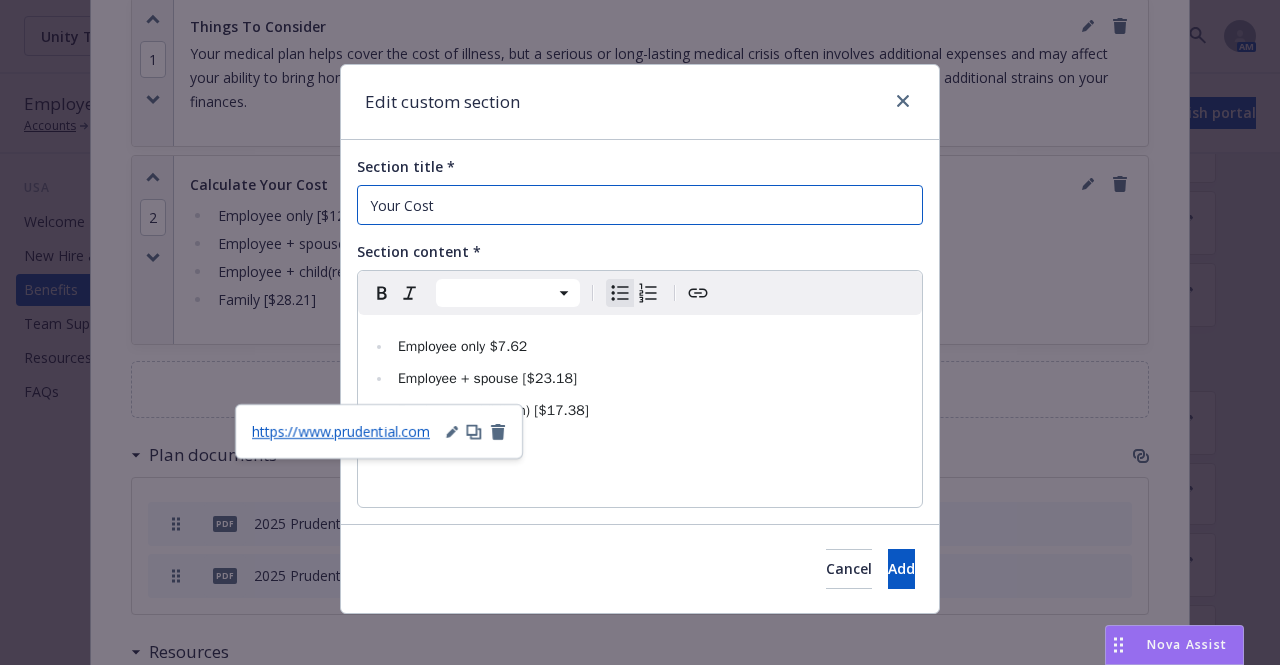 type on "Your Cost" 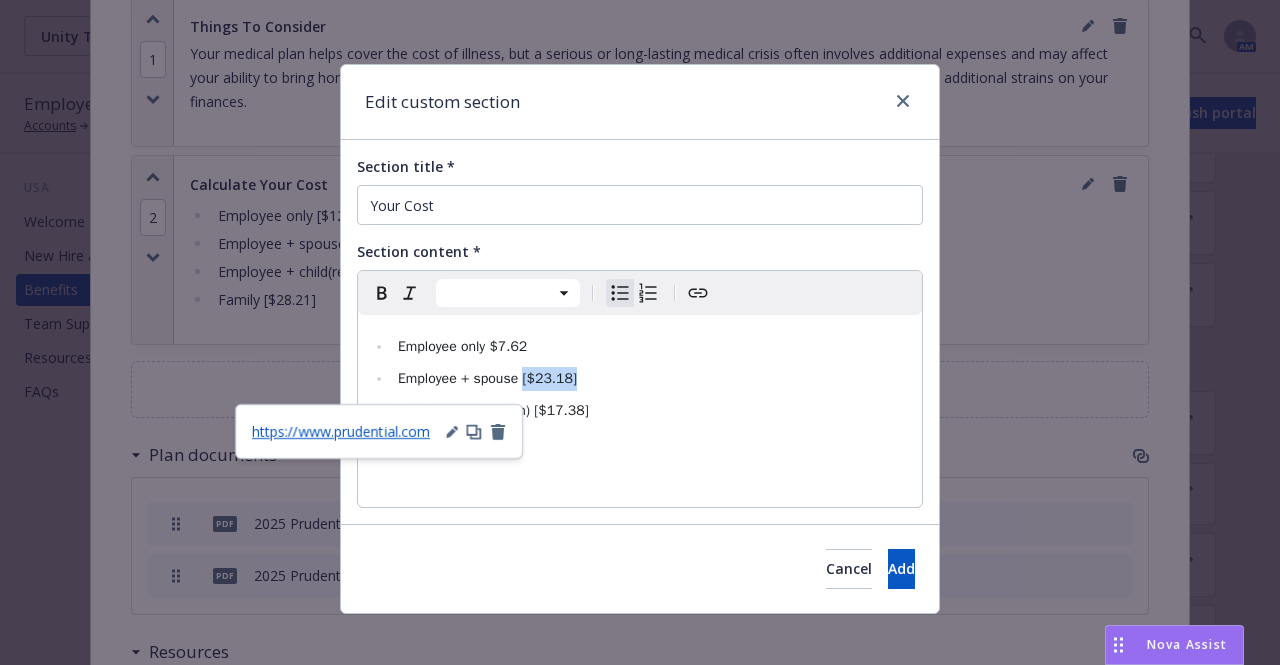 drag, startPoint x: 565, startPoint y: 380, endPoint x: 514, endPoint y: 376, distance: 51.156624 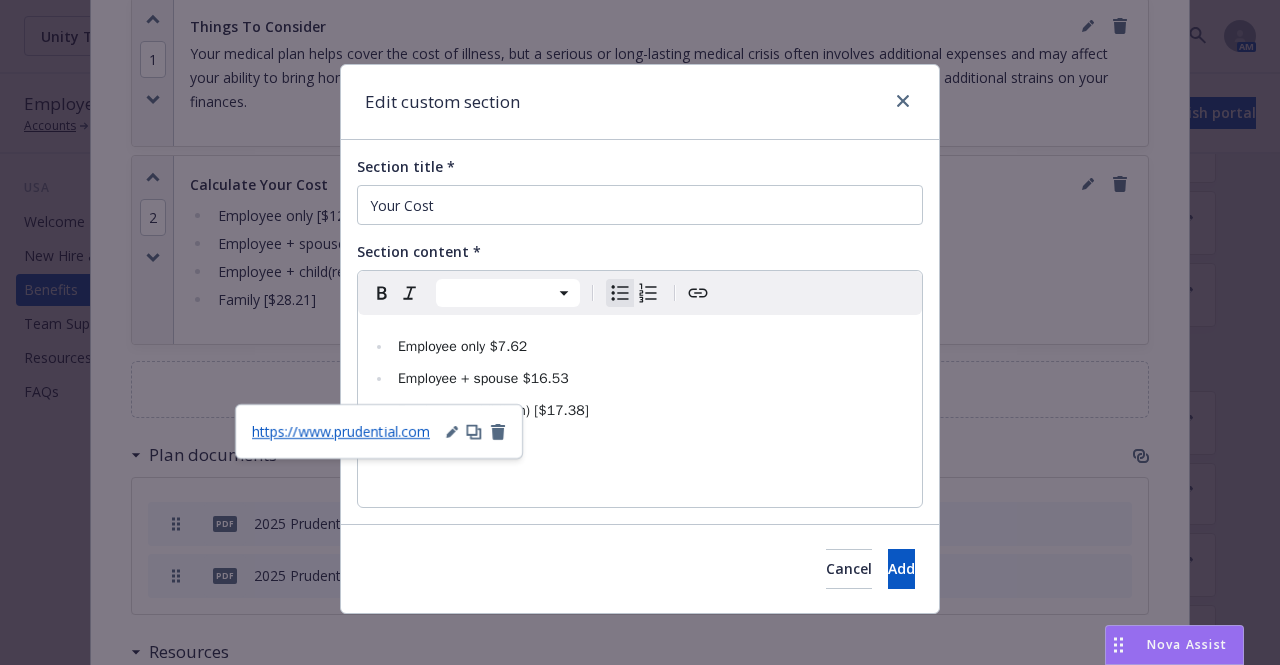 scroll, scrollTop: 13, scrollLeft: 0, axis: vertical 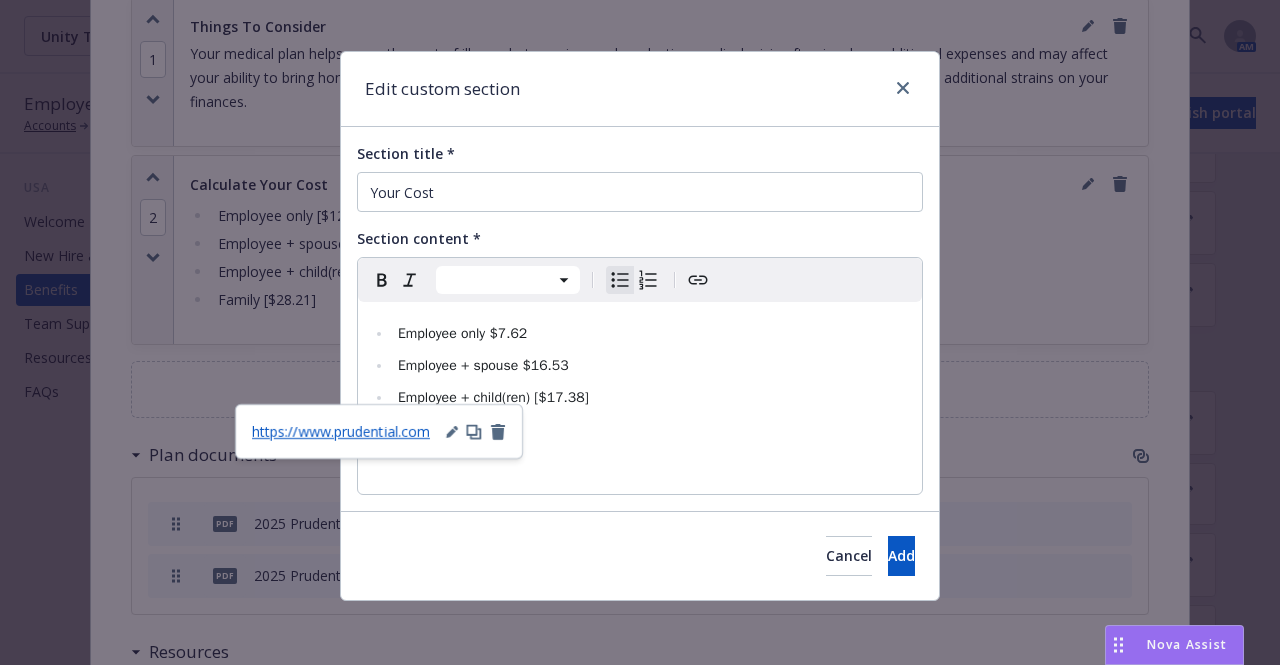 click on "Employee + child(ren) [$17.38]" at bounding box center (651, 398) 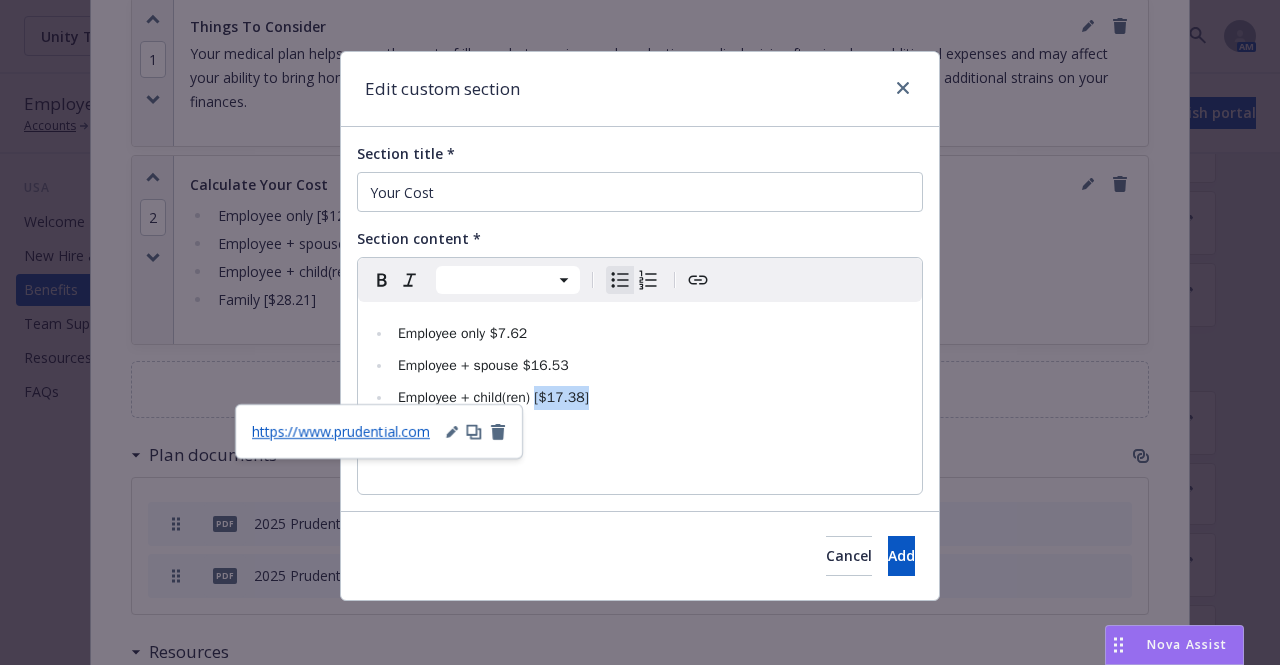 drag, startPoint x: 590, startPoint y: 403, endPoint x: 530, endPoint y: 397, distance: 60.299255 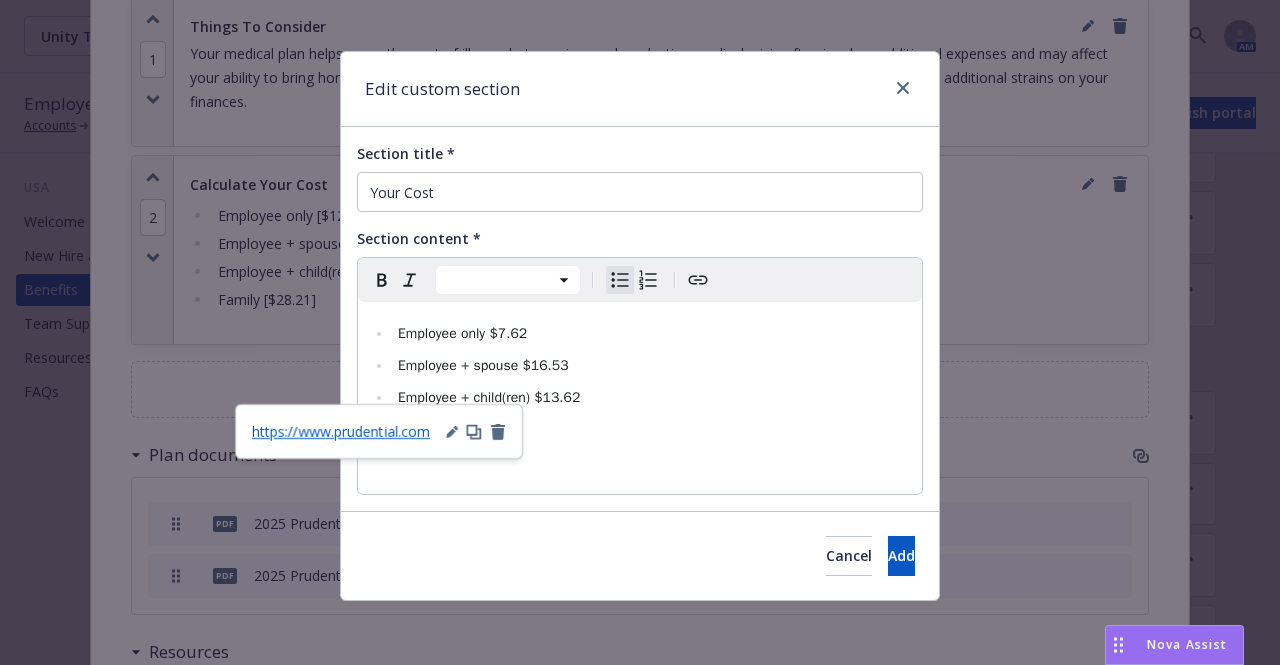 select on "paragraph" 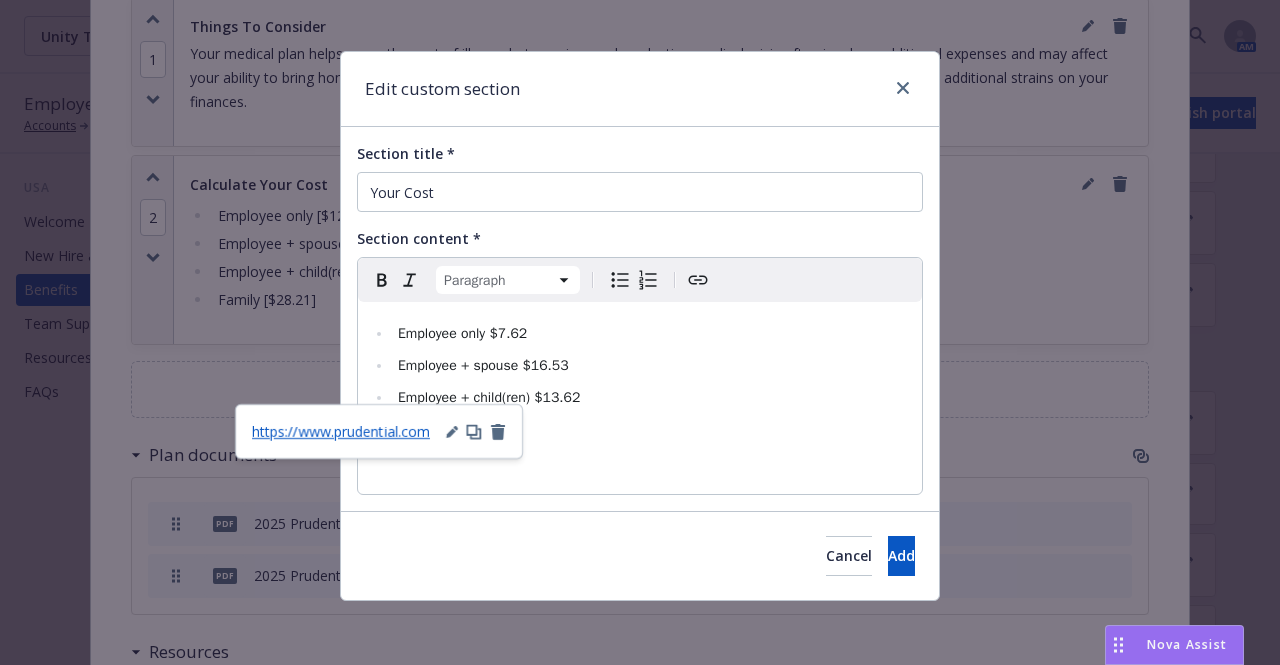 click on "Employee only $7.62 Employee + spouse $16.53 Employee + child(ren) $13.62 Family [$28.21]" at bounding box center (640, 398) 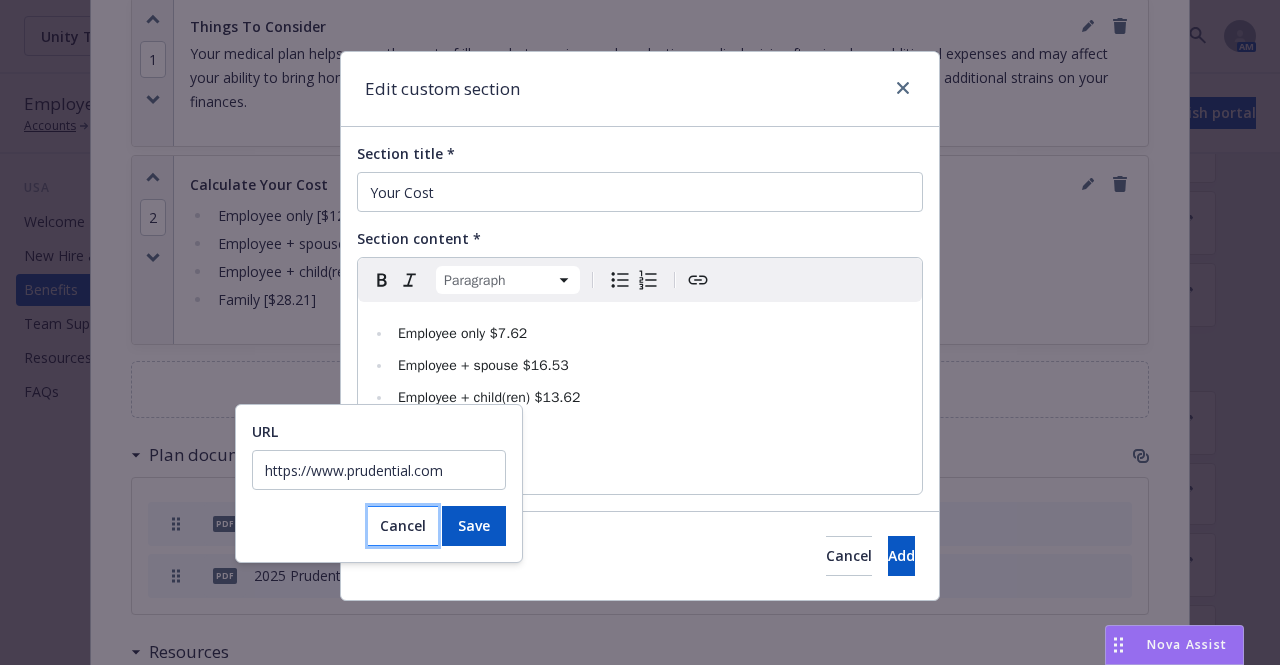 click on "Cancel" at bounding box center (403, 525) 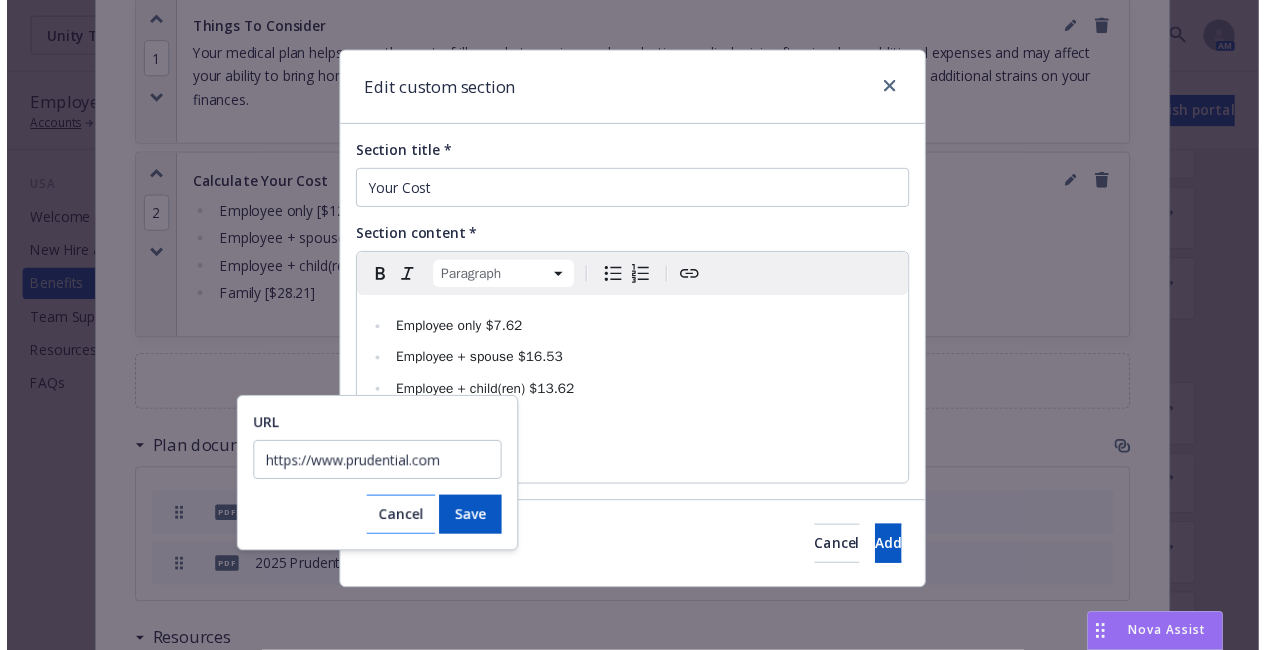 scroll, scrollTop: 958, scrollLeft: 0, axis: vertical 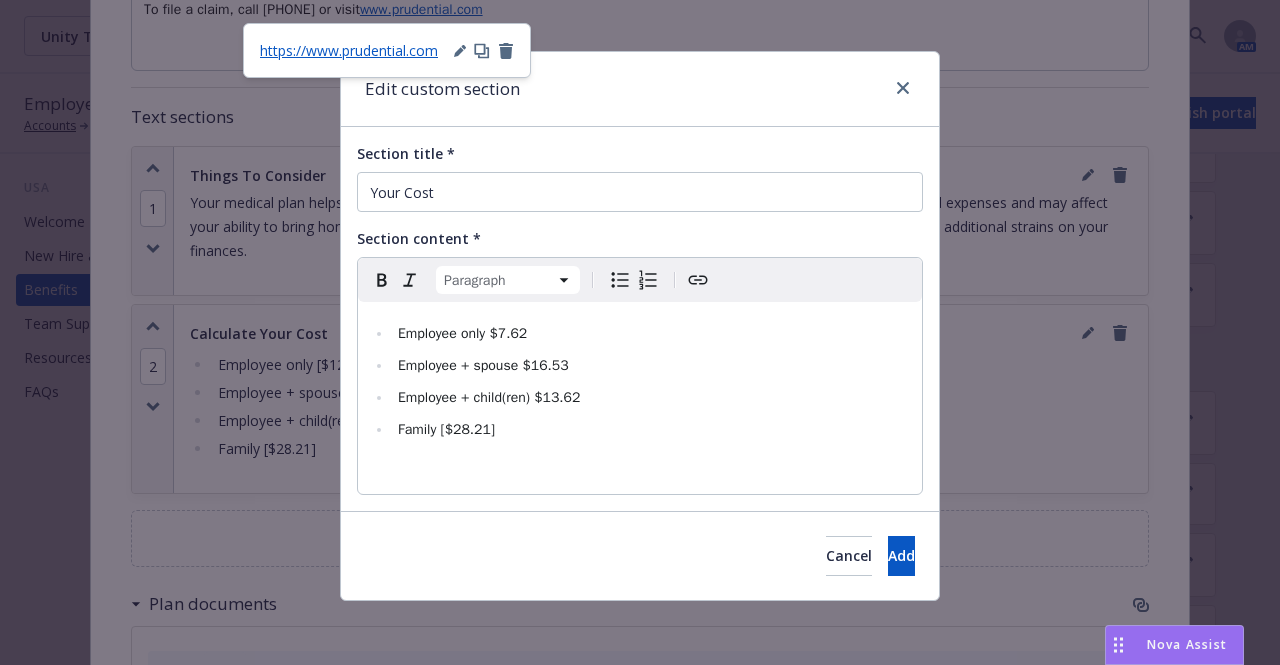 select 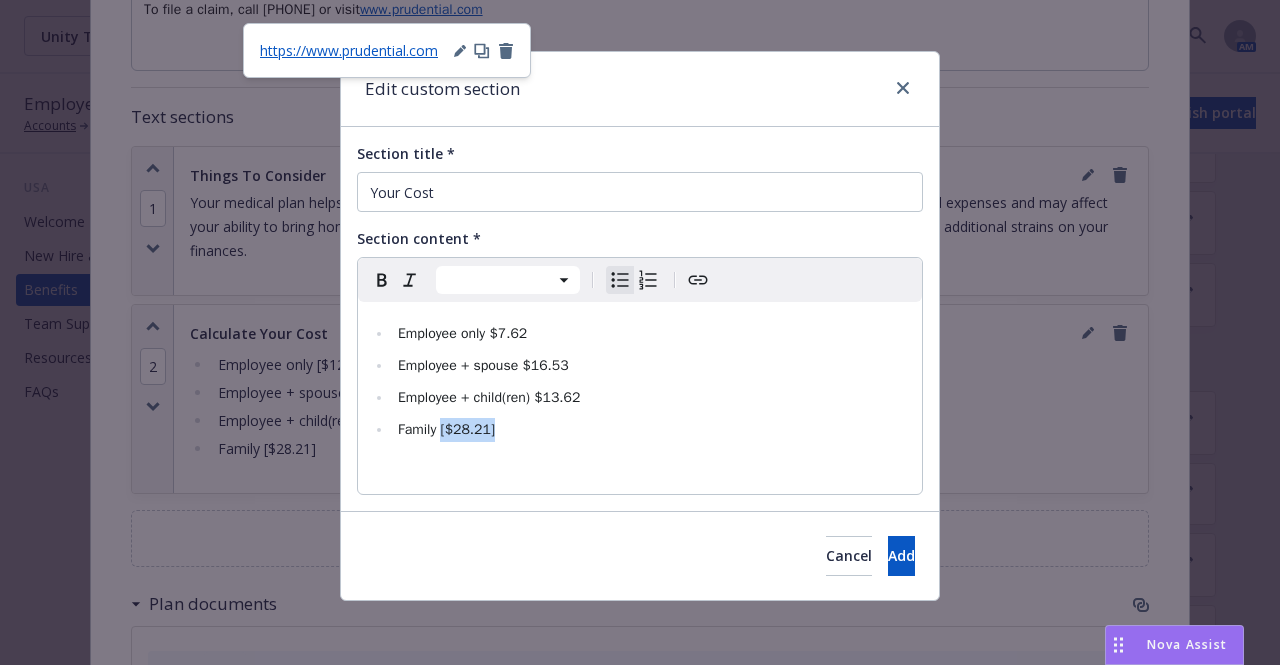 drag, startPoint x: 484, startPoint y: 433, endPoint x: 433, endPoint y: 428, distance: 51.24451 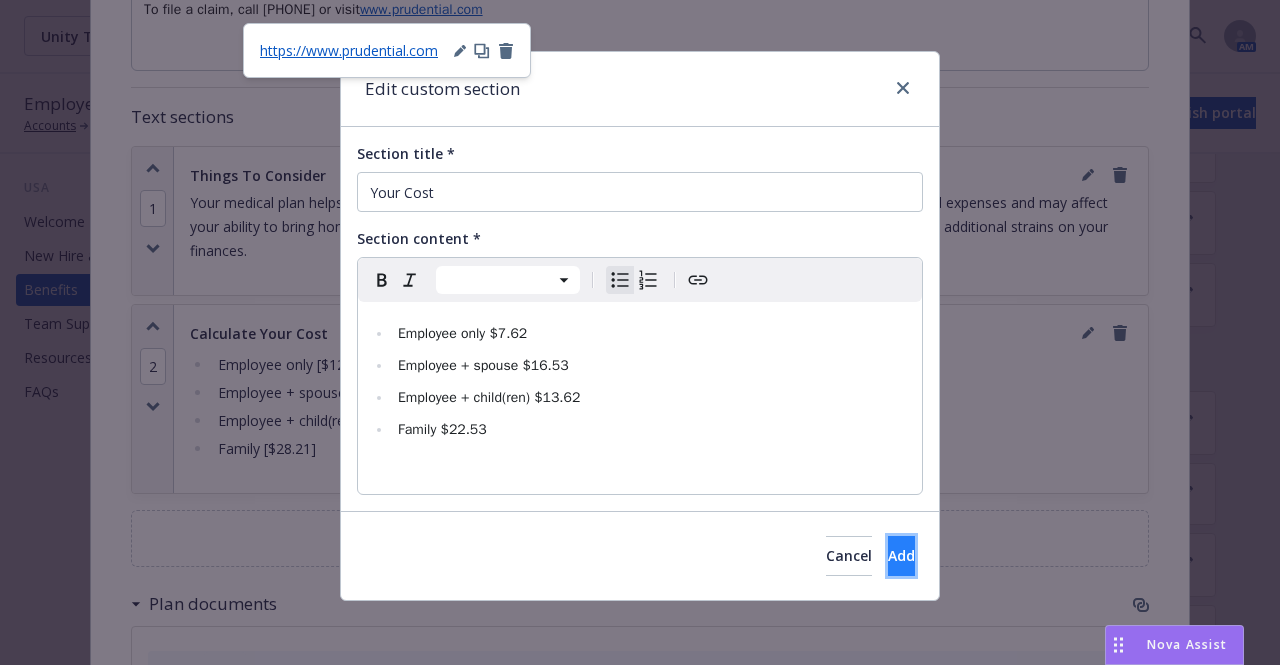click on "Add" at bounding box center (901, 556) 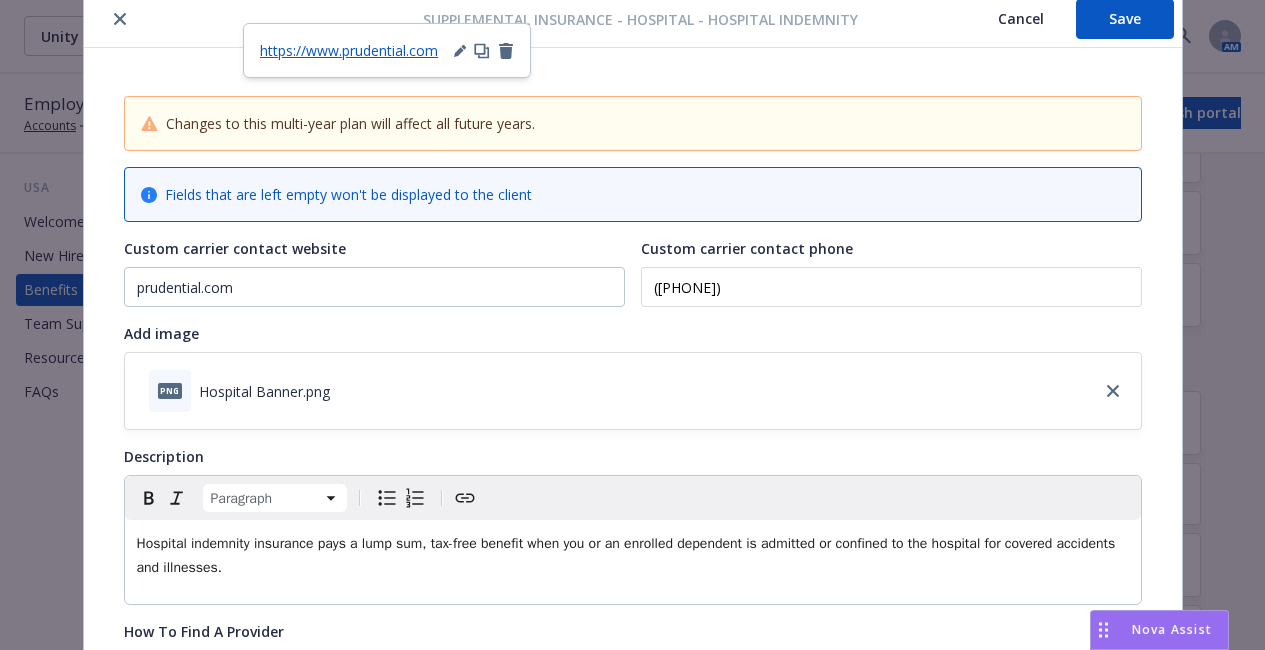 scroll, scrollTop: 0, scrollLeft: 0, axis: both 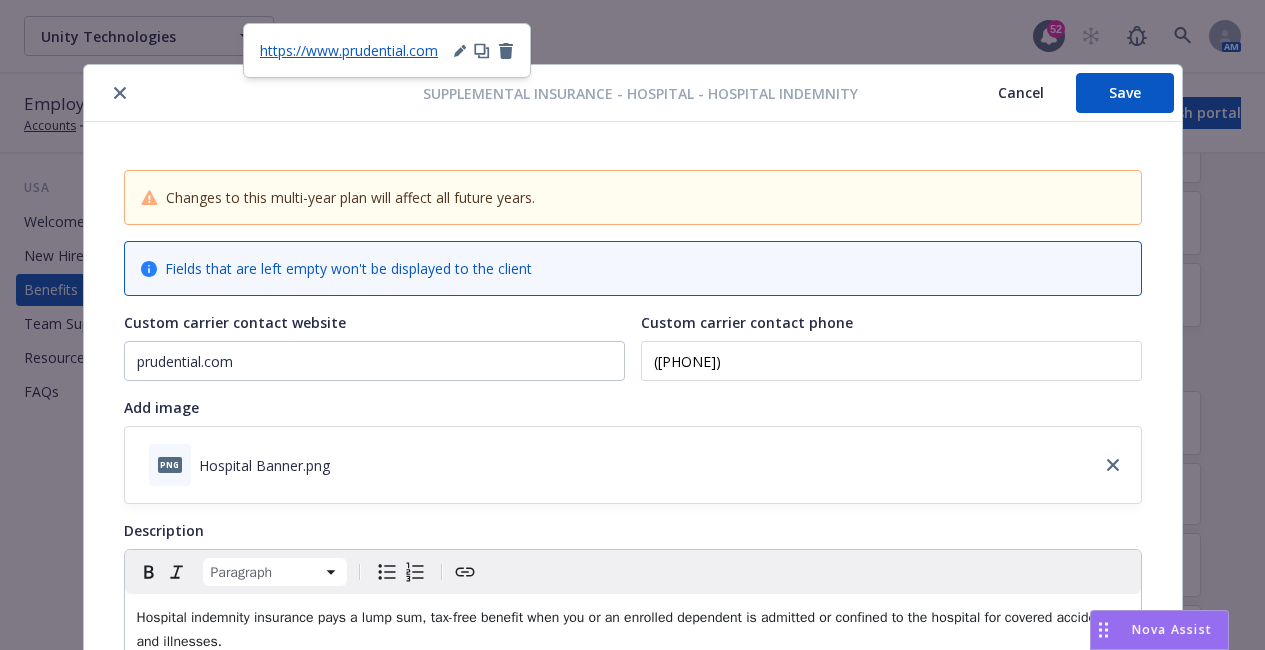 click on "Save" at bounding box center (1125, 93) 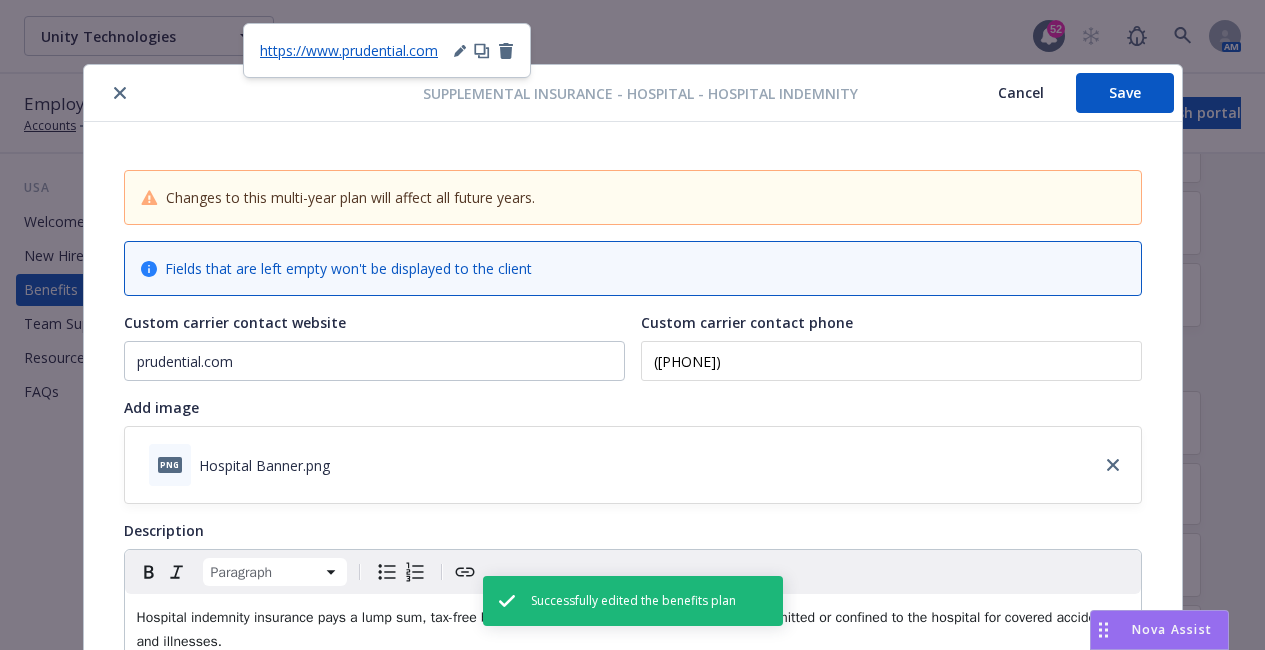 click 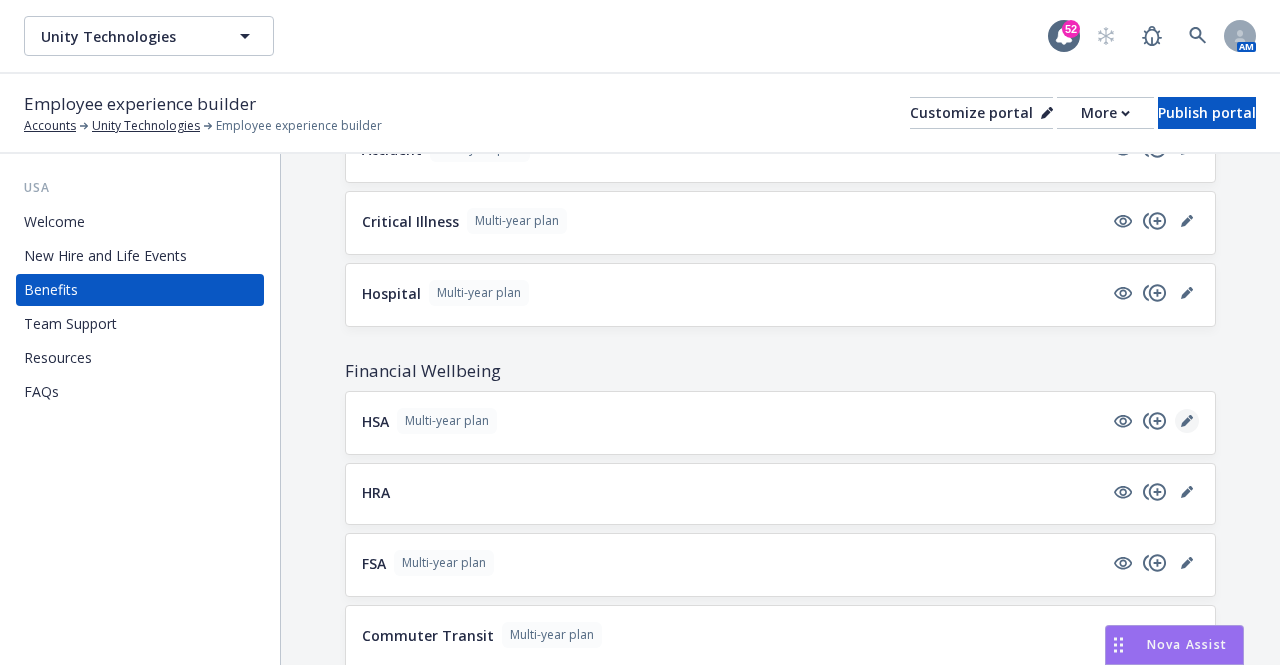 click 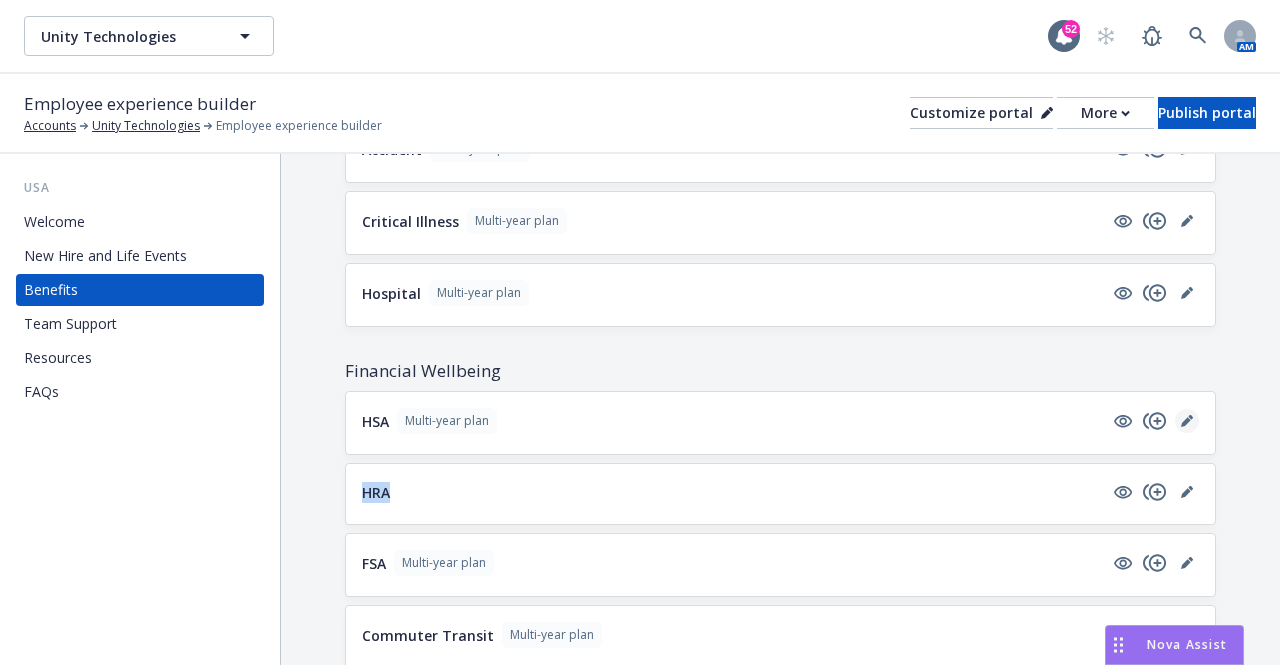click 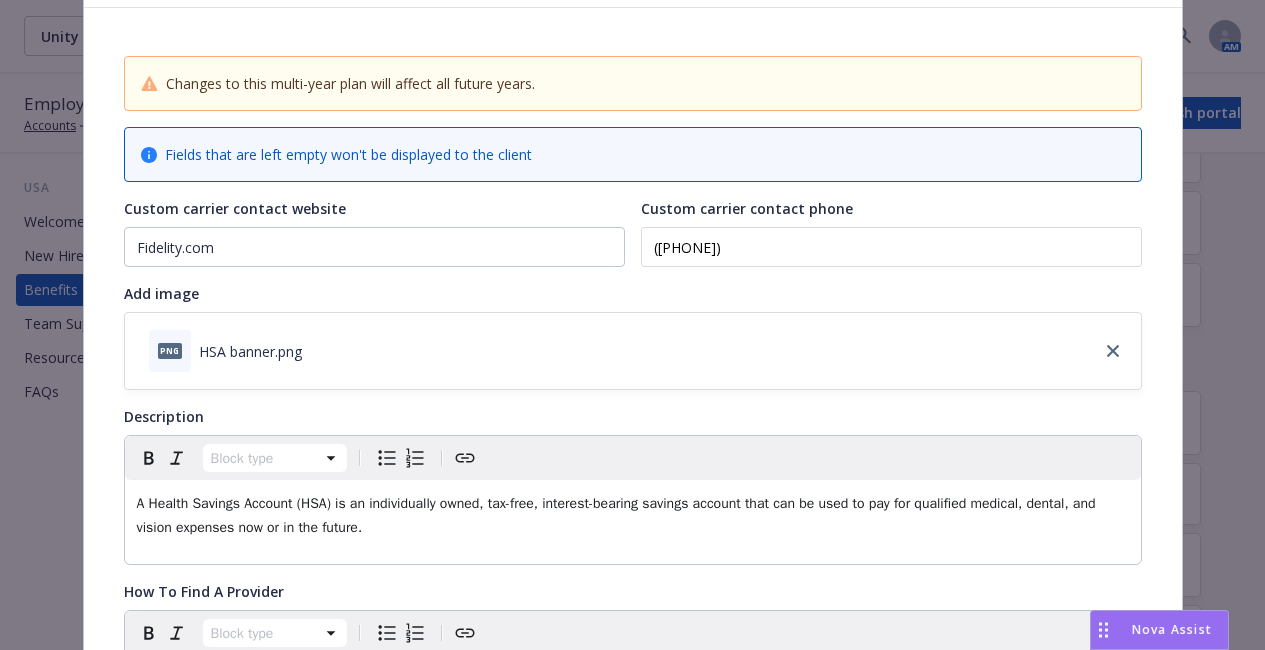 scroll, scrollTop: 0, scrollLeft: 0, axis: both 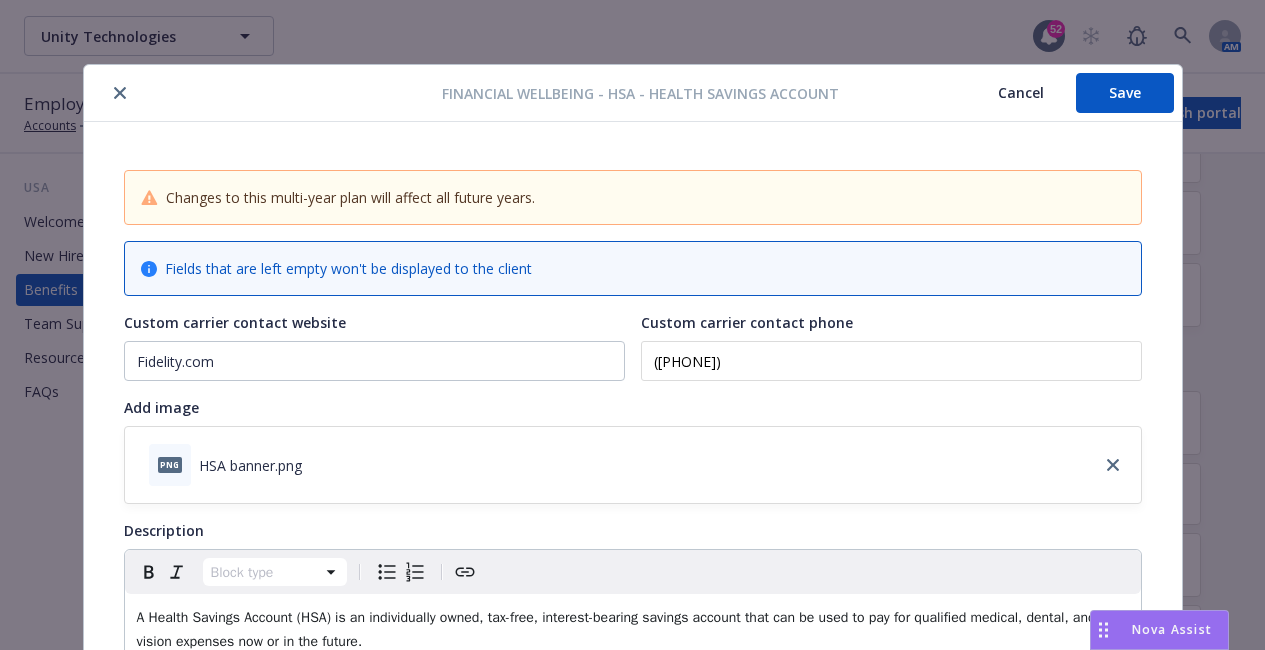 click at bounding box center [120, 93] 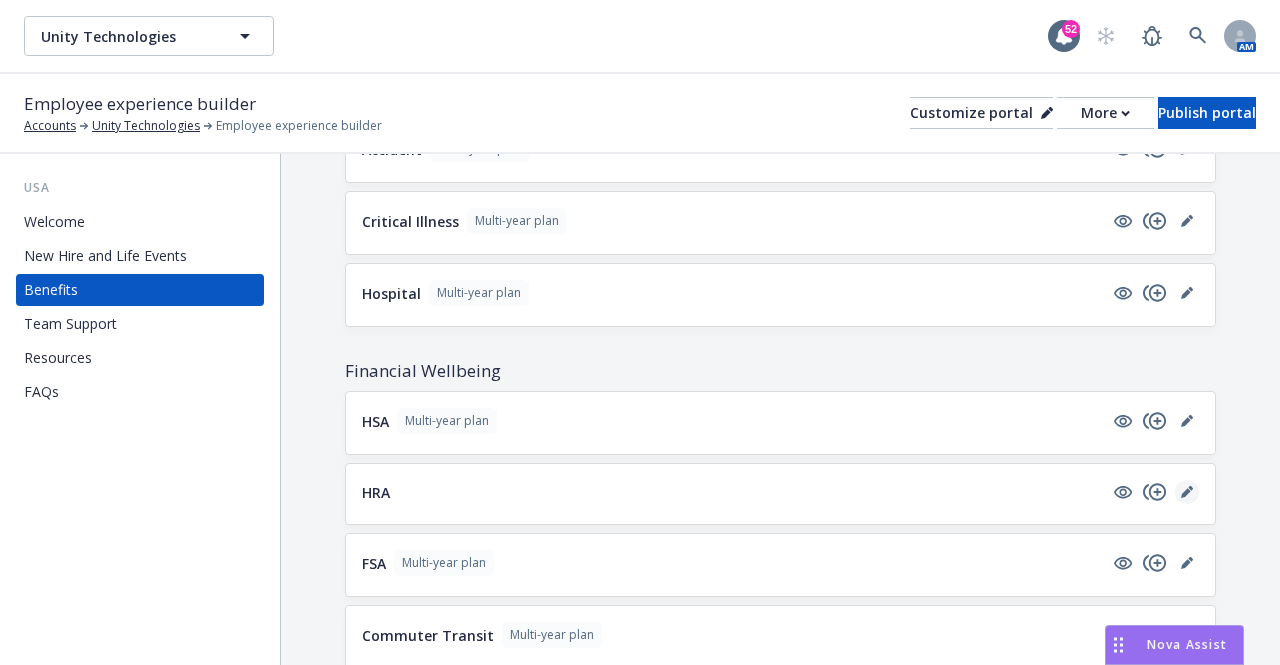 click 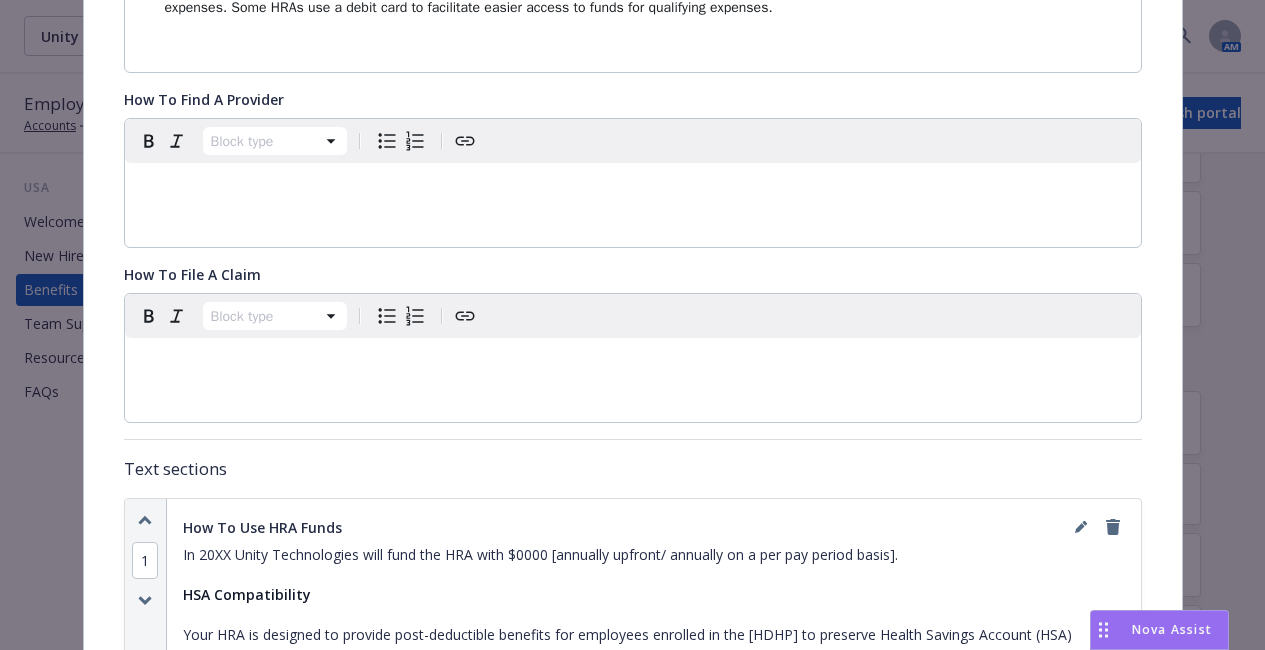scroll, scrollTop: 908, scrollLeft: 0, axis: vertical 